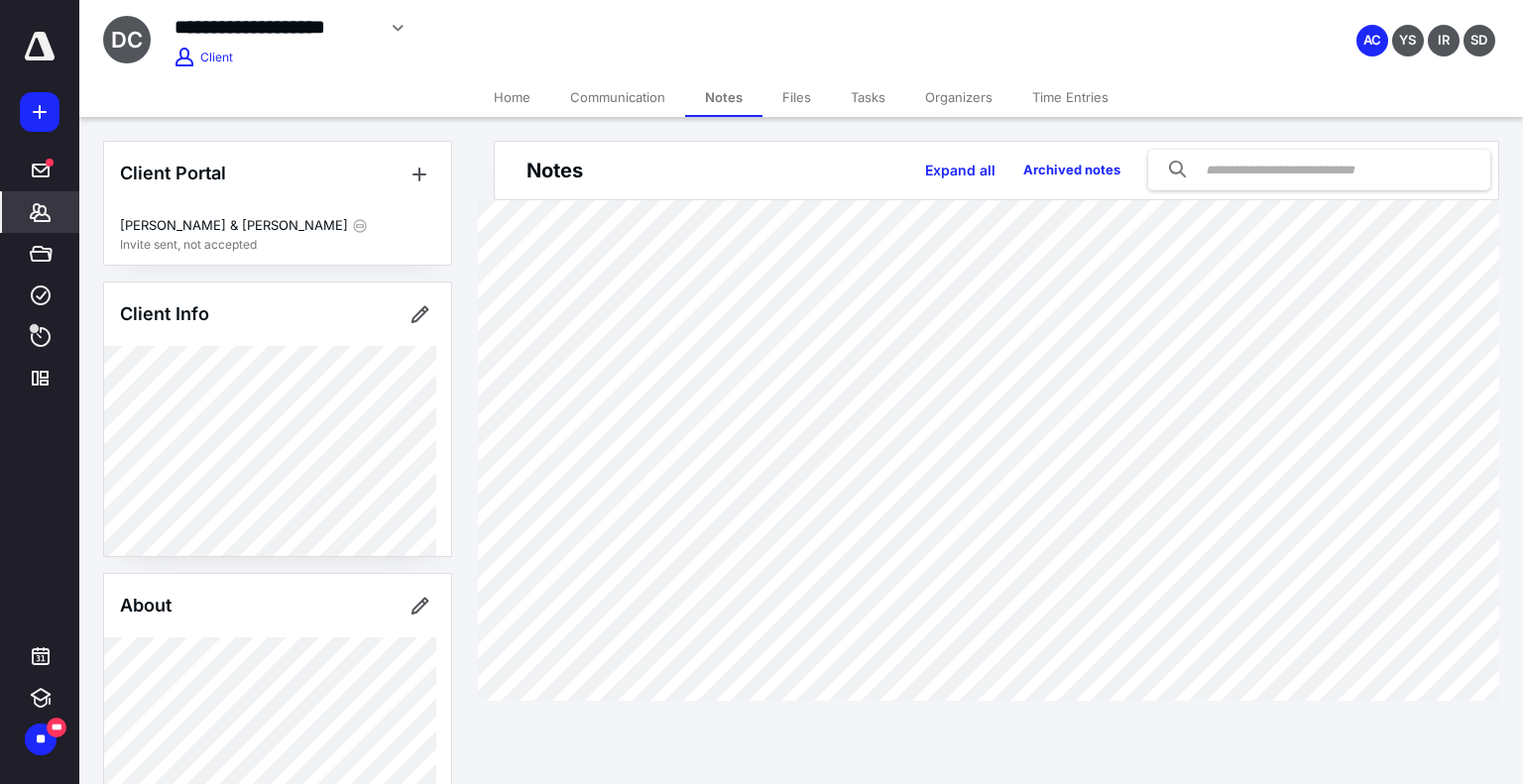 scroll, scrollTop: 0, scrollLeft: 0, axis: both 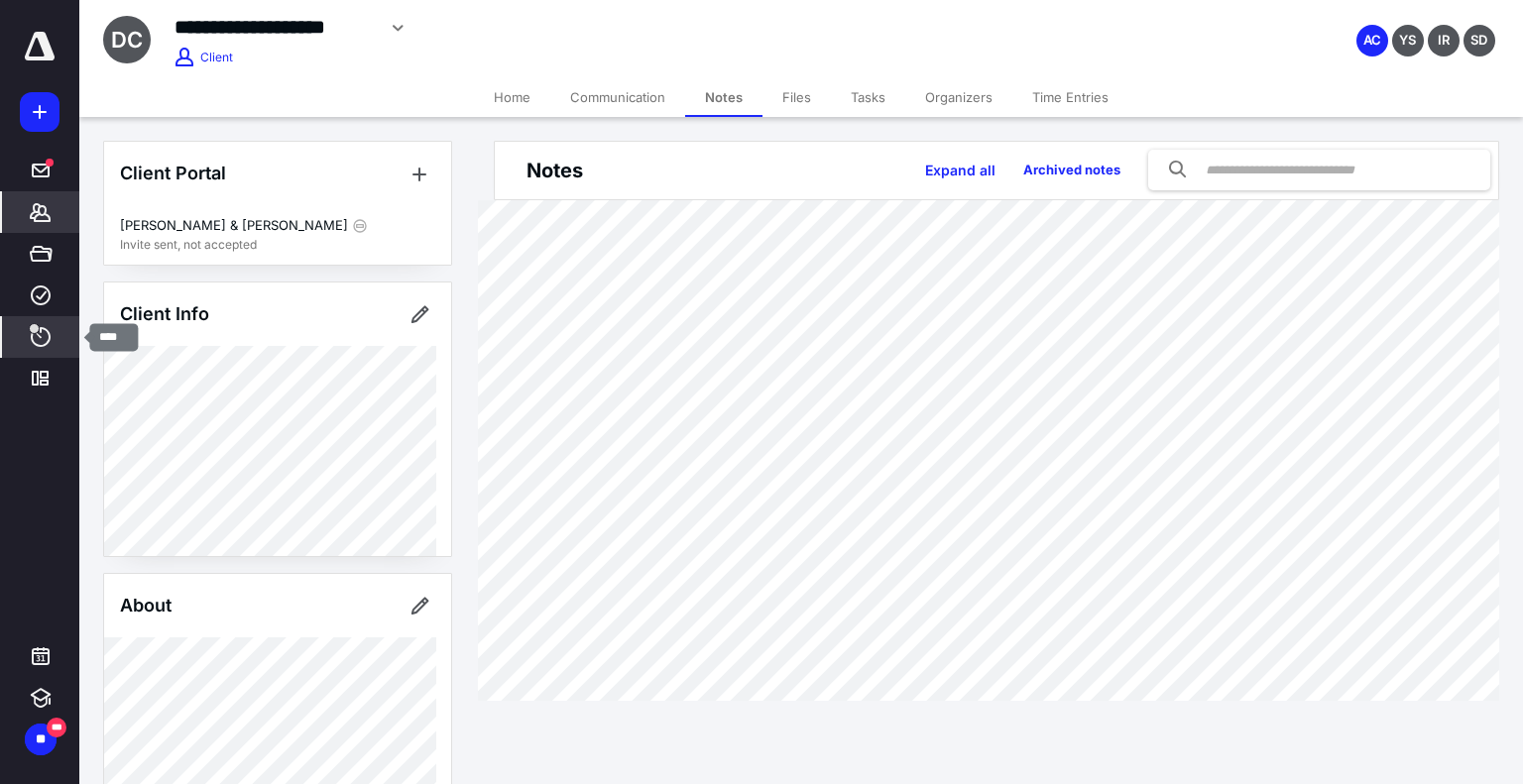 click 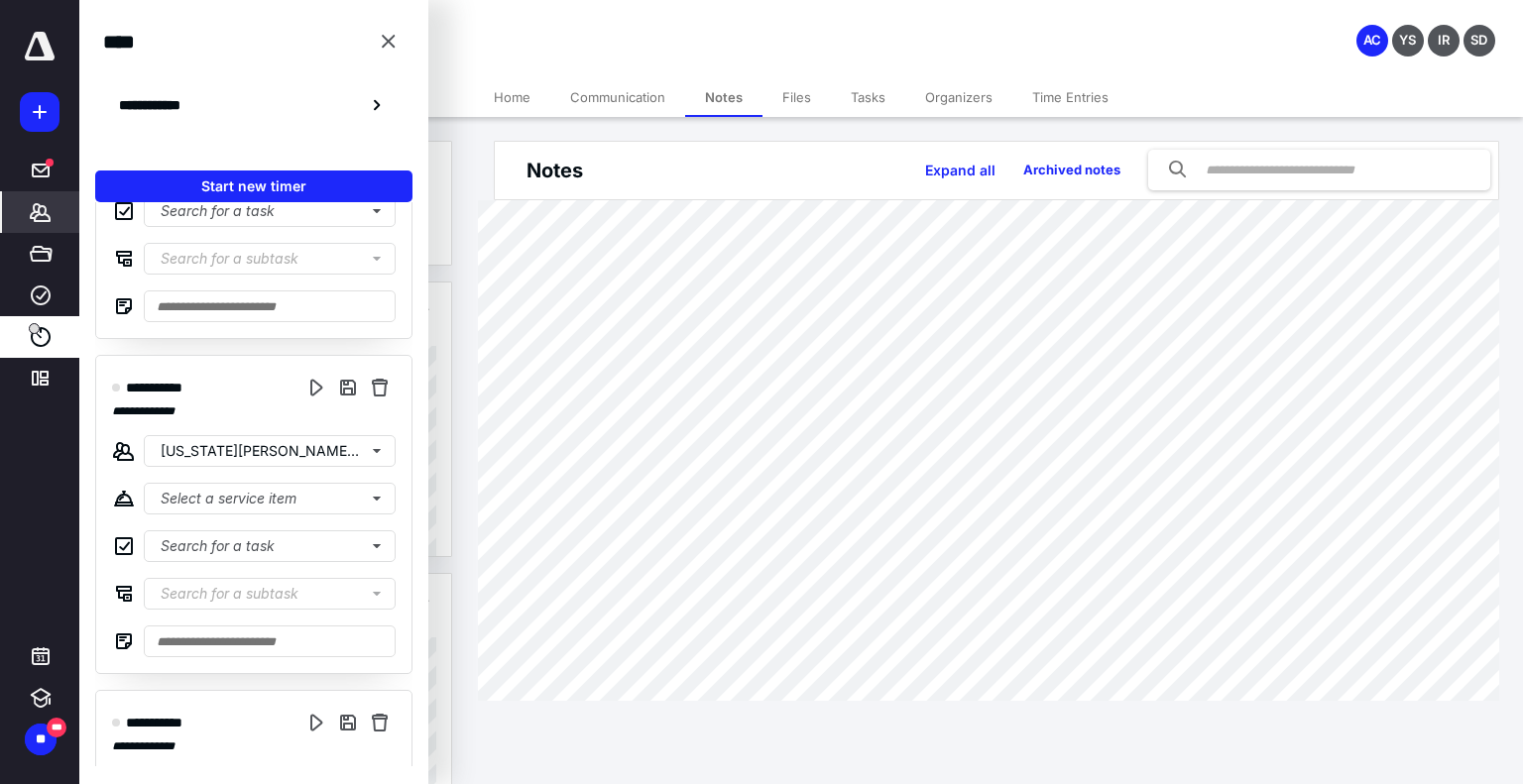 scroll, scrollTop: 496, scrollLeft: 0, axis: vertical 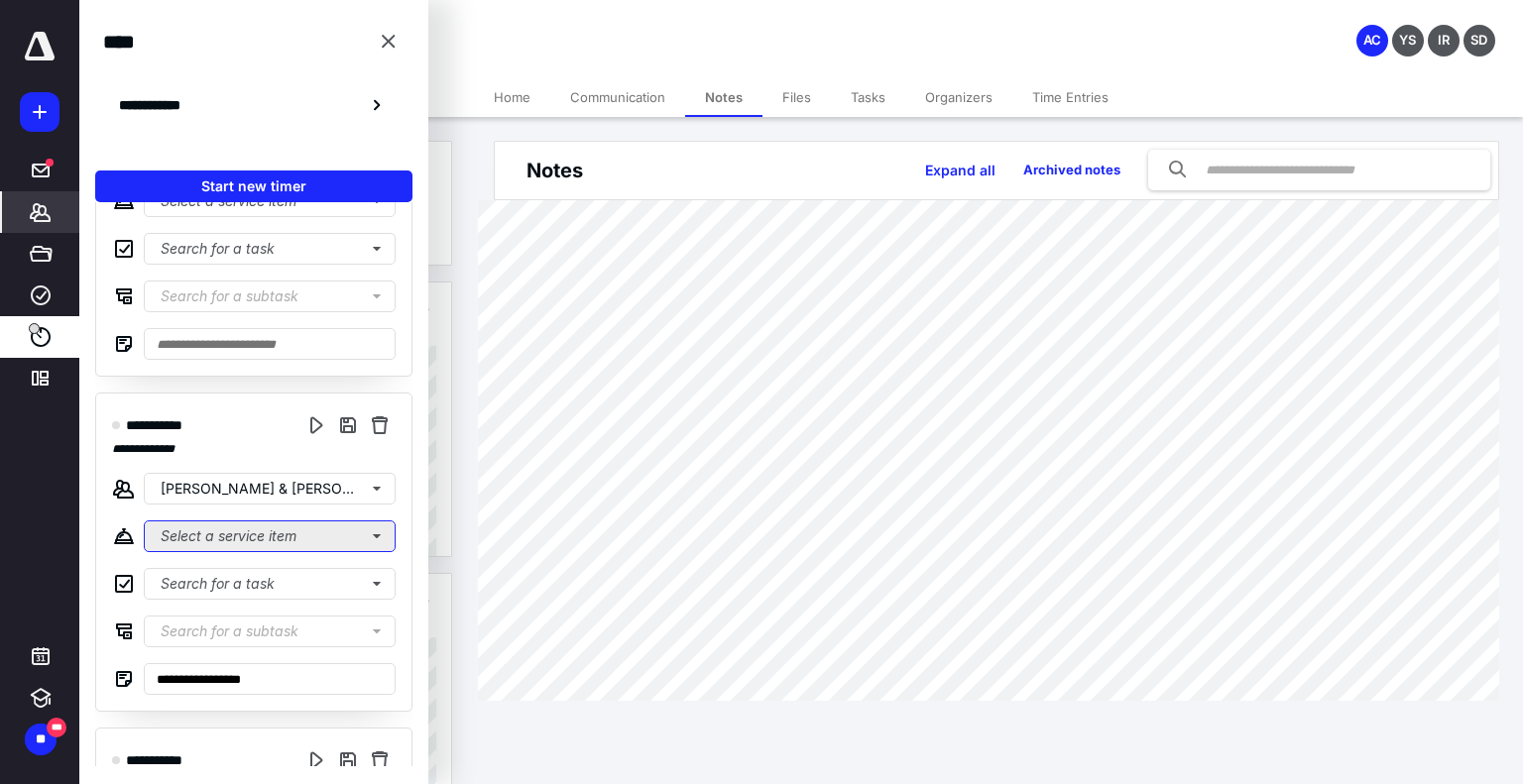 click on "Select a service item" at bounding box center (270, -134) 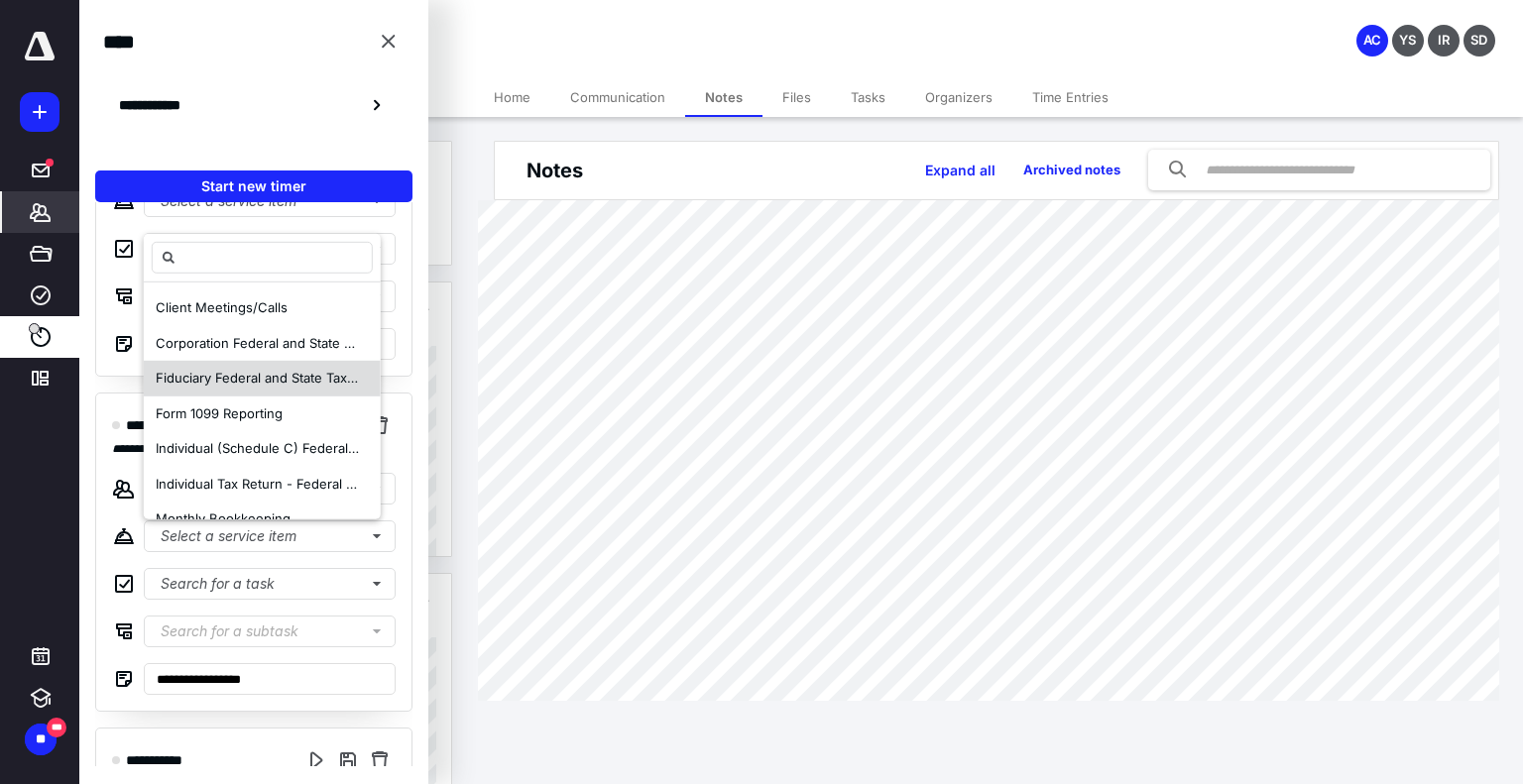 scroll, scrollTop: 99, scrollLeft: 0, axis: vertical 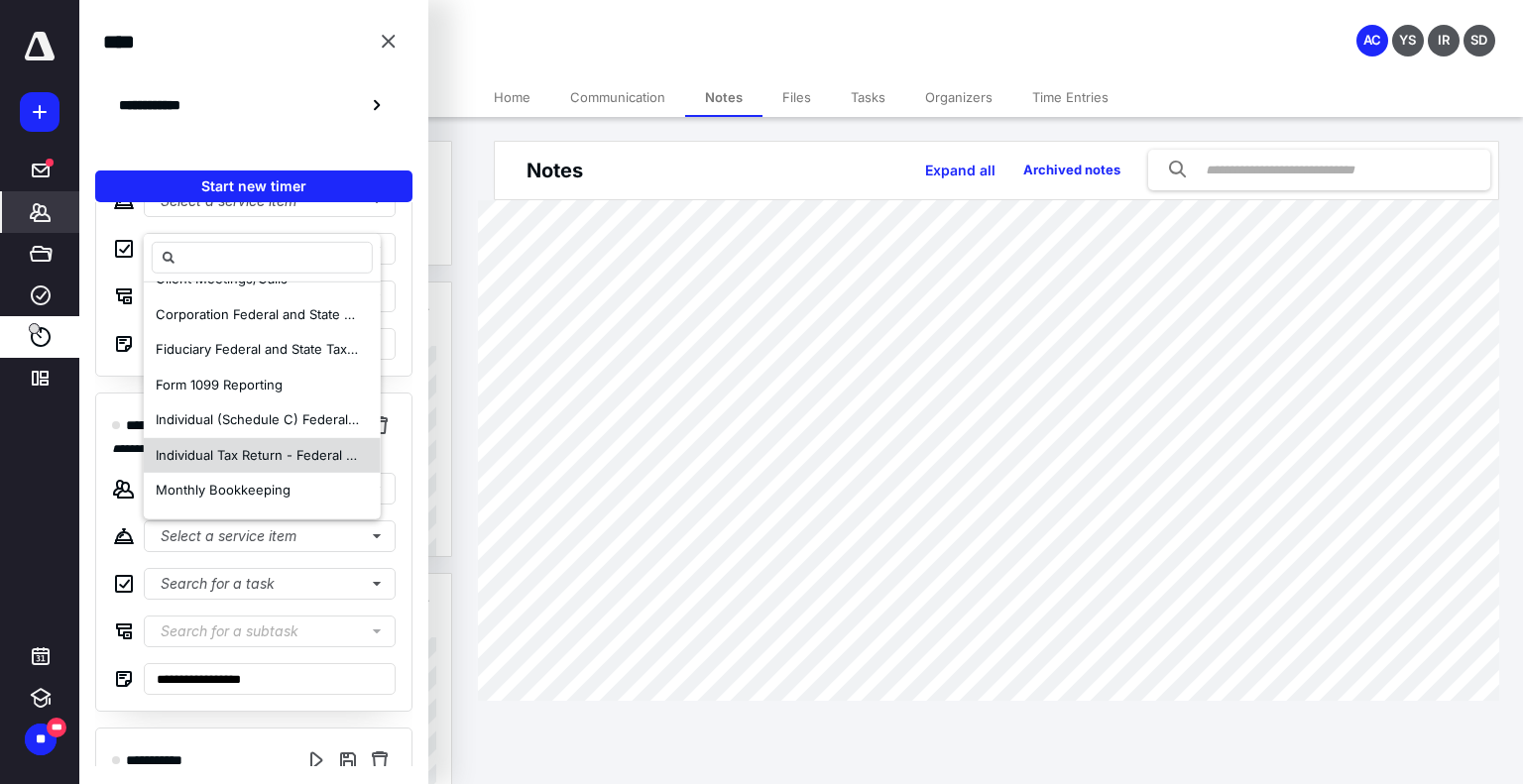 click on "Individual Tax Return - Federal and State" at bounding box center [262, 456] 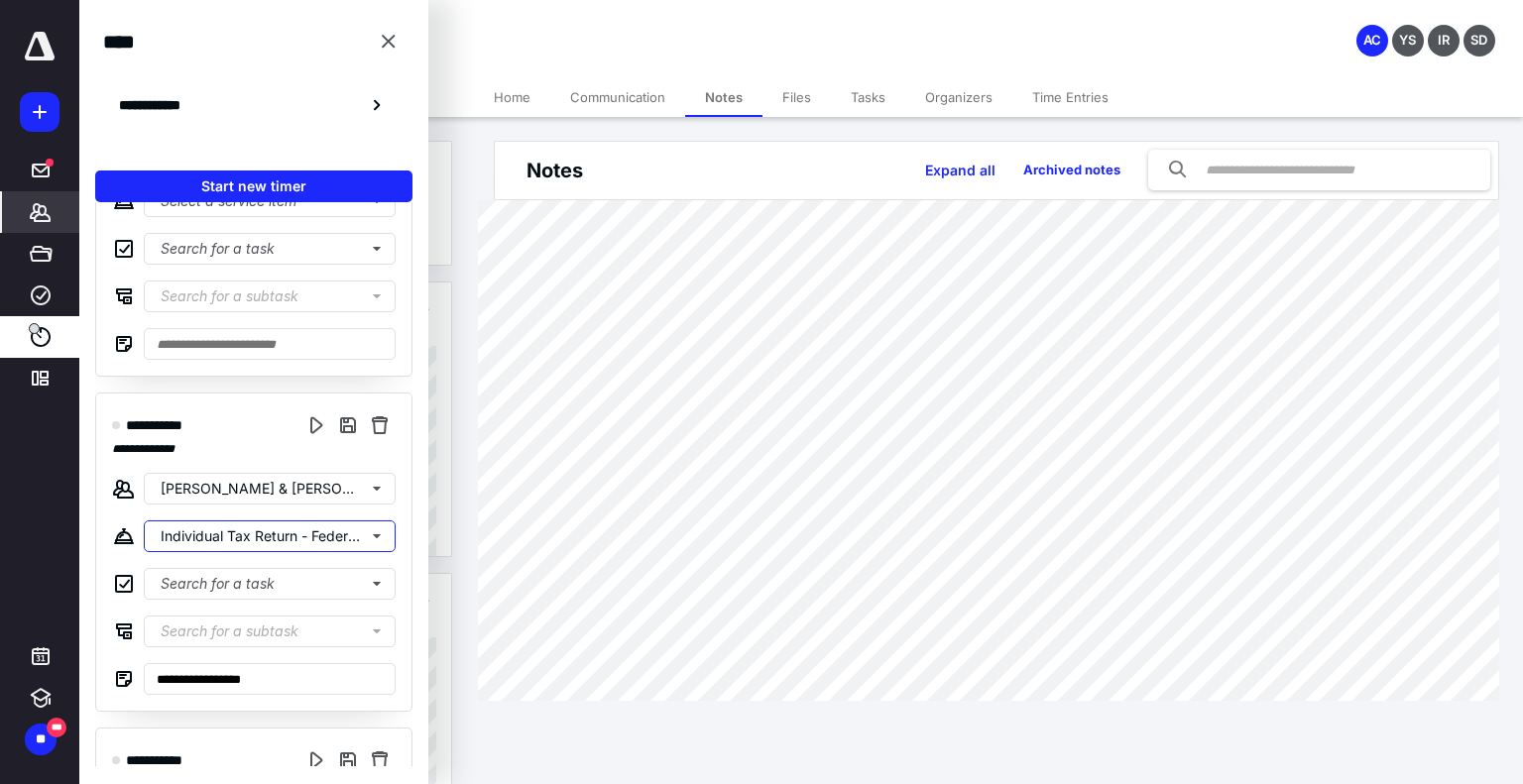 scroll, scrollTop: 0, scrollLeft: 0, axis: both 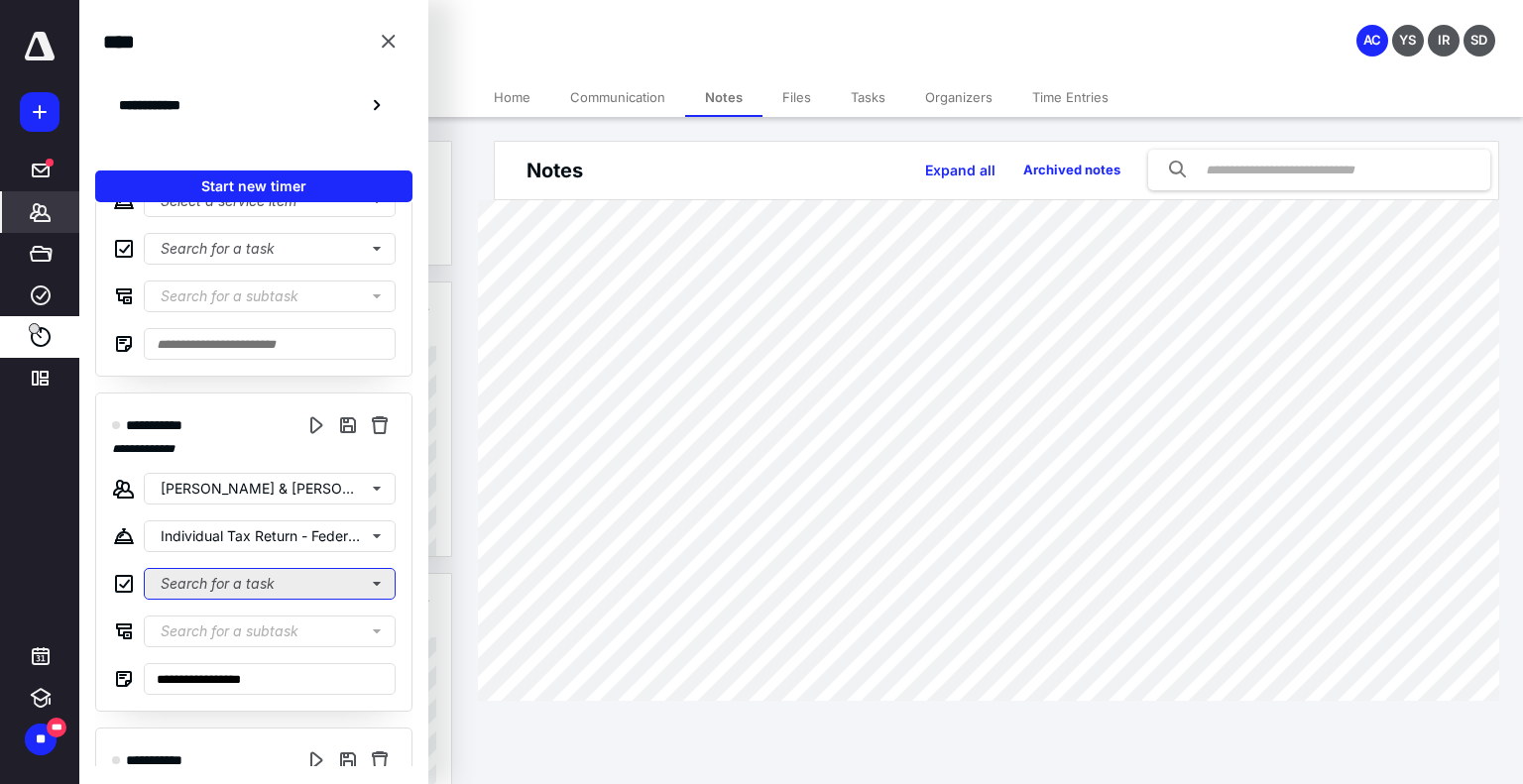 click on "Search for a task" at bounding box center (270, 584) 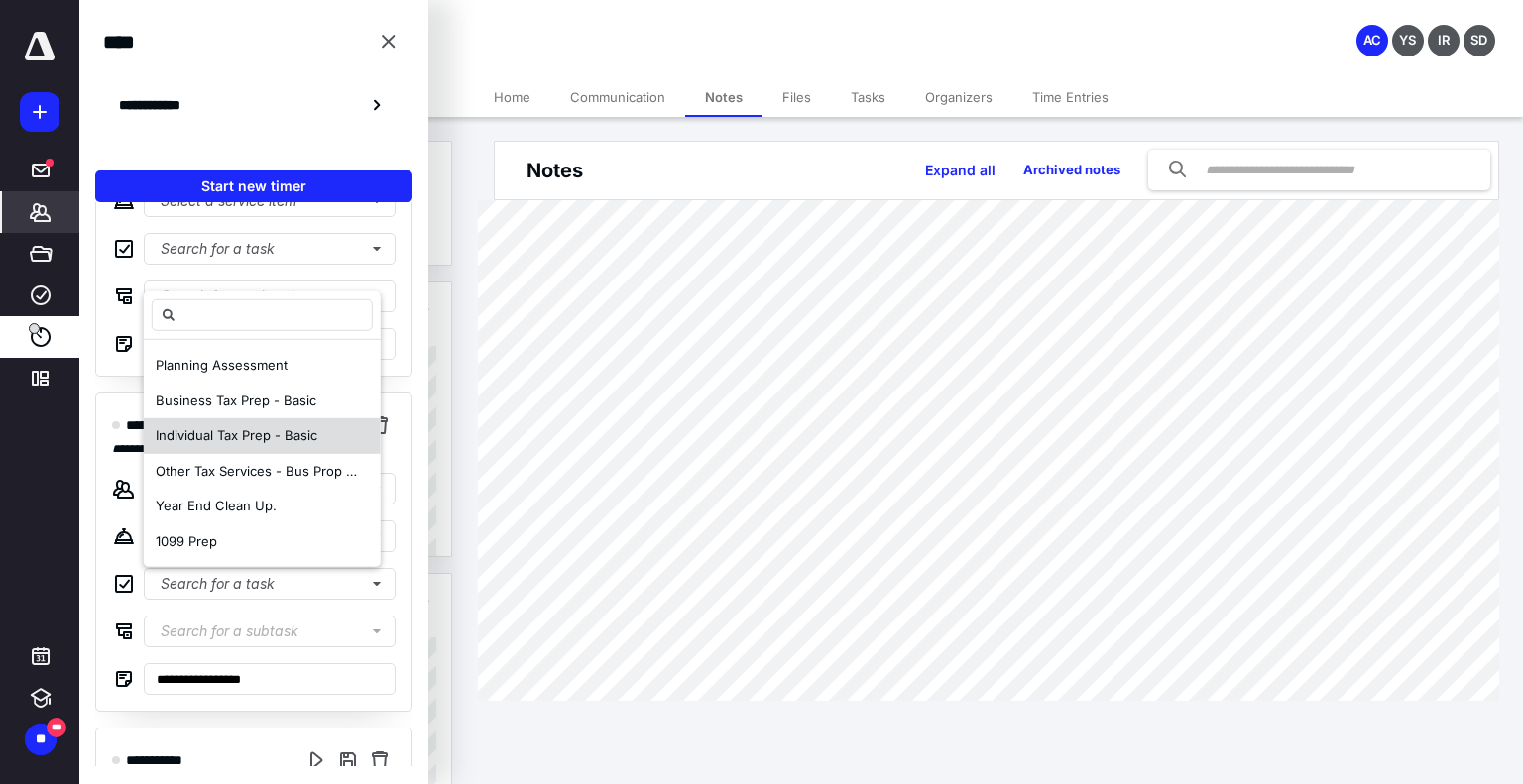 click on "Individual Tax Prep - Basic" at bounding box center (236, 435) 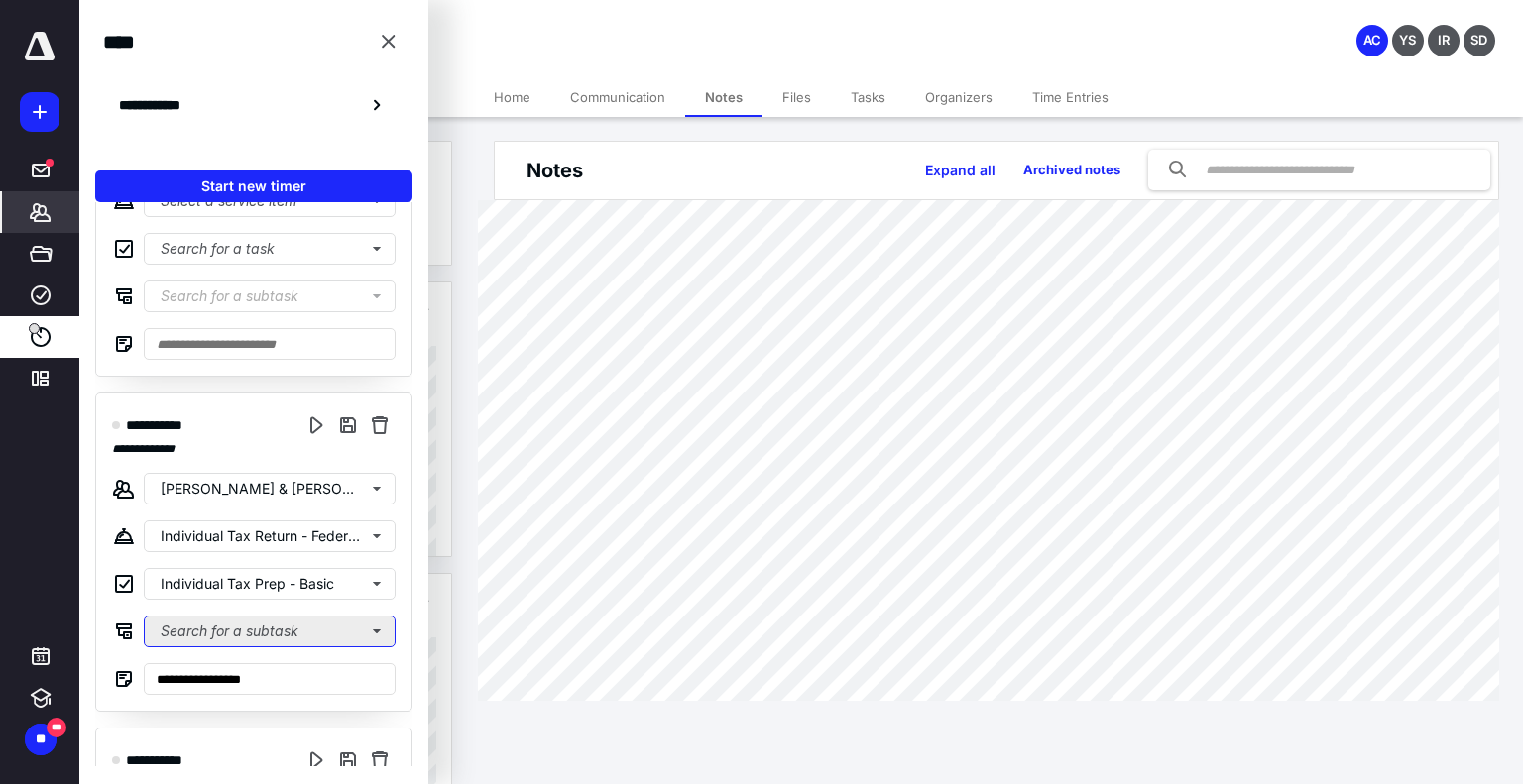 click on "Search for a subtask" at bounding box center (270, 631) 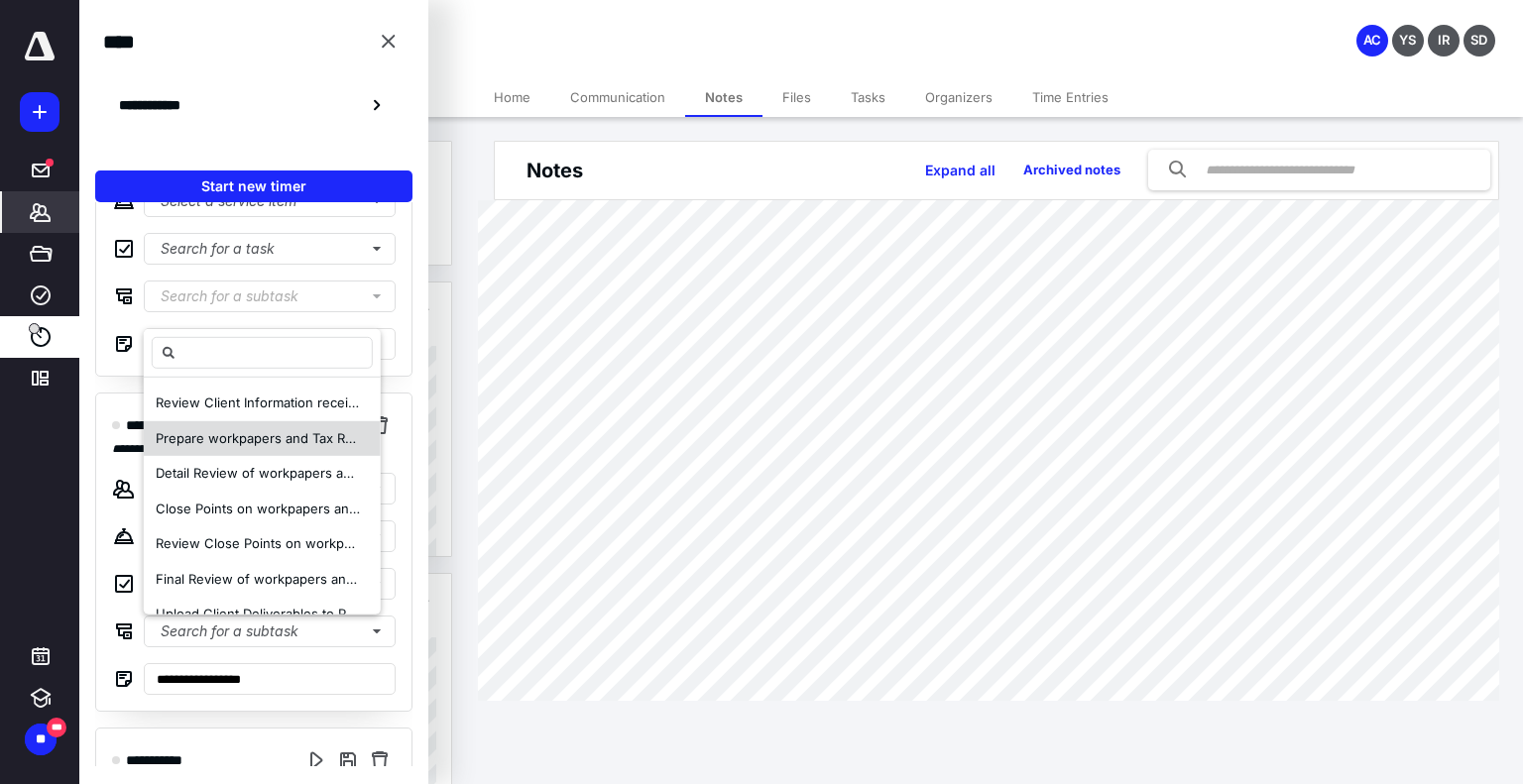 click on "Prepare workpapers and Tax Return" at bounding box center (267, 438) 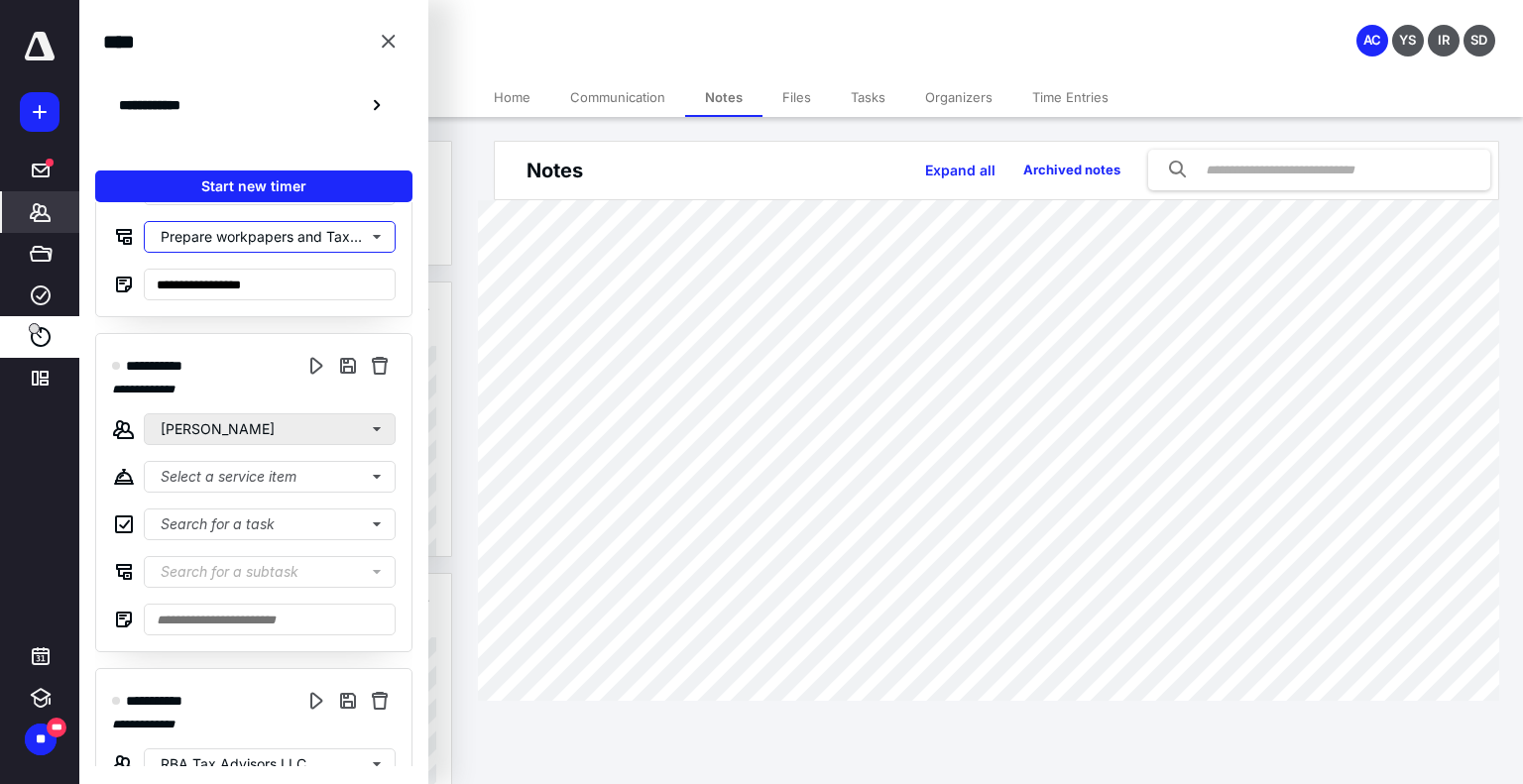 scroll, scrollTop: 892, scrollLeft: 0, axis: vertical 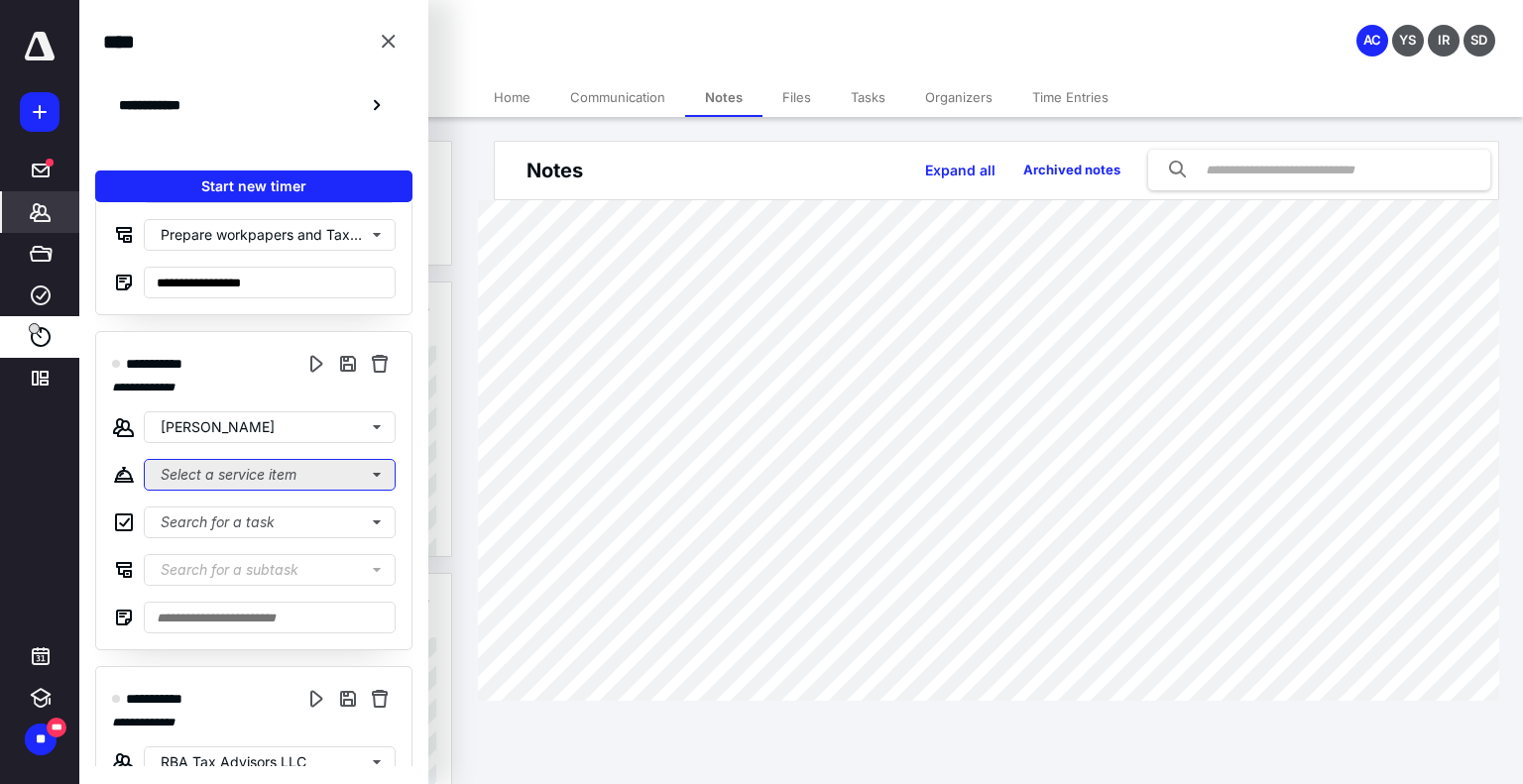 click on "Select a service item" at bounding box center [270, -530] 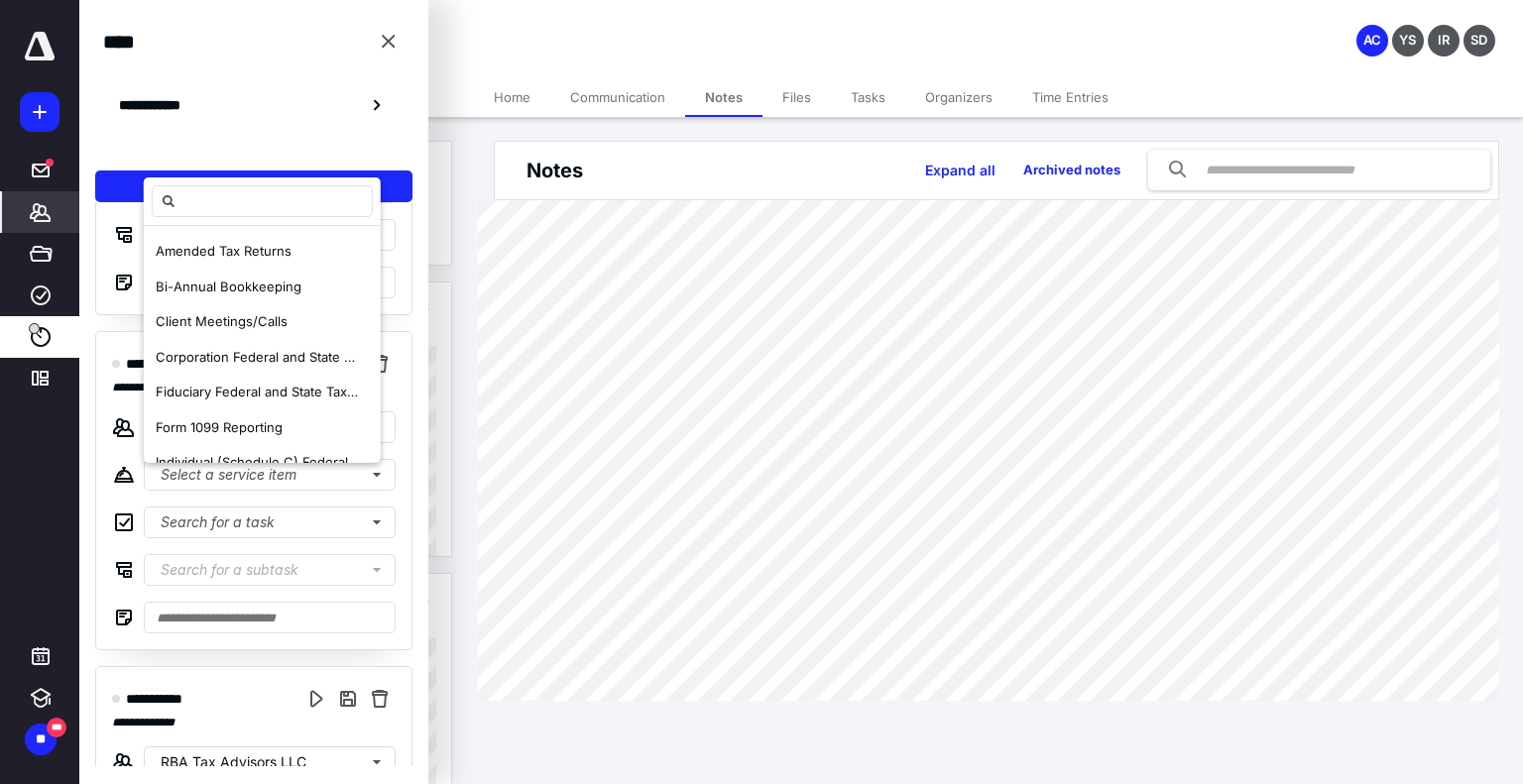 scroll, scrollTop: 694, scrollLeft: 0, axis: vertical 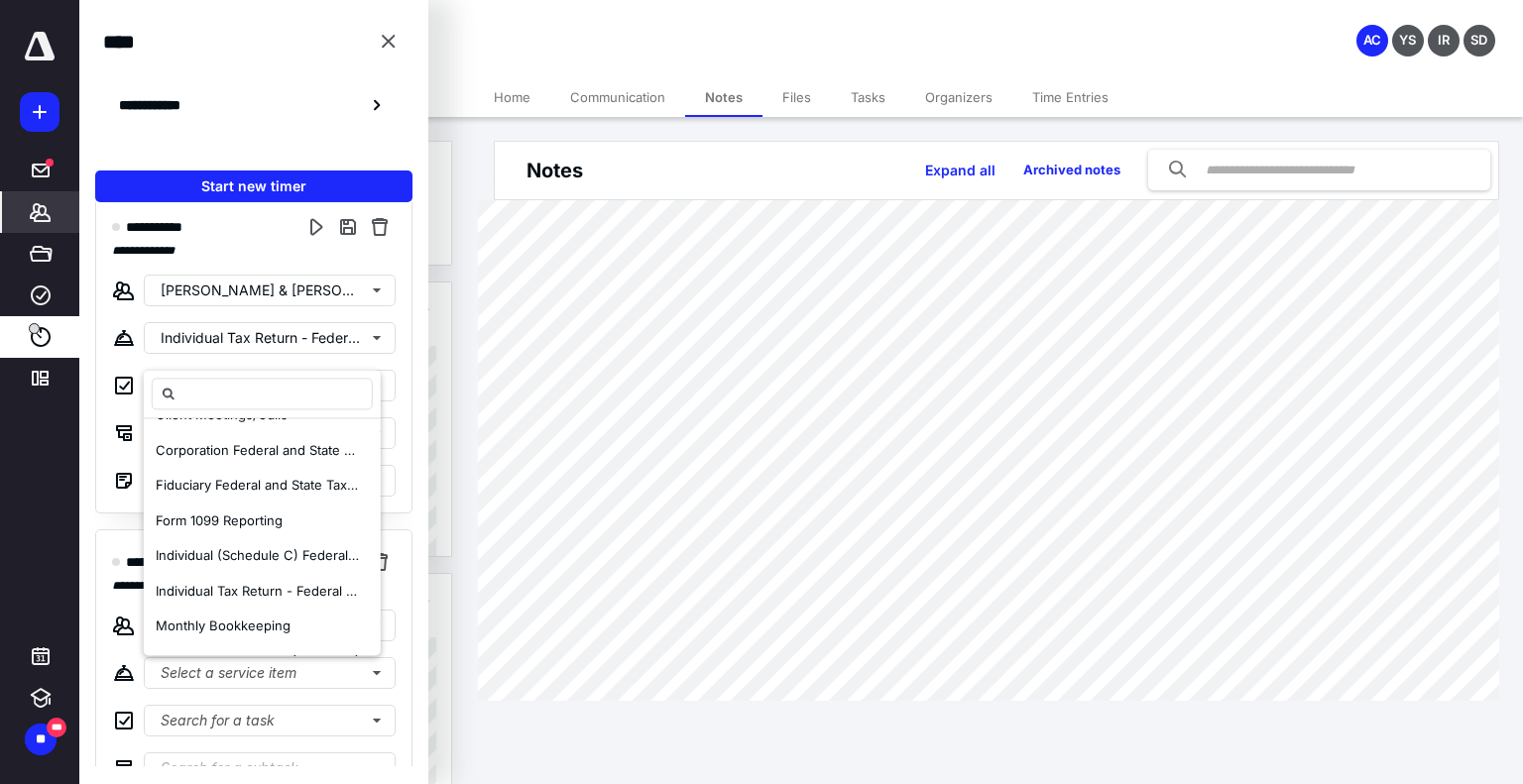click on "**********" at bounding box center [254, 392] 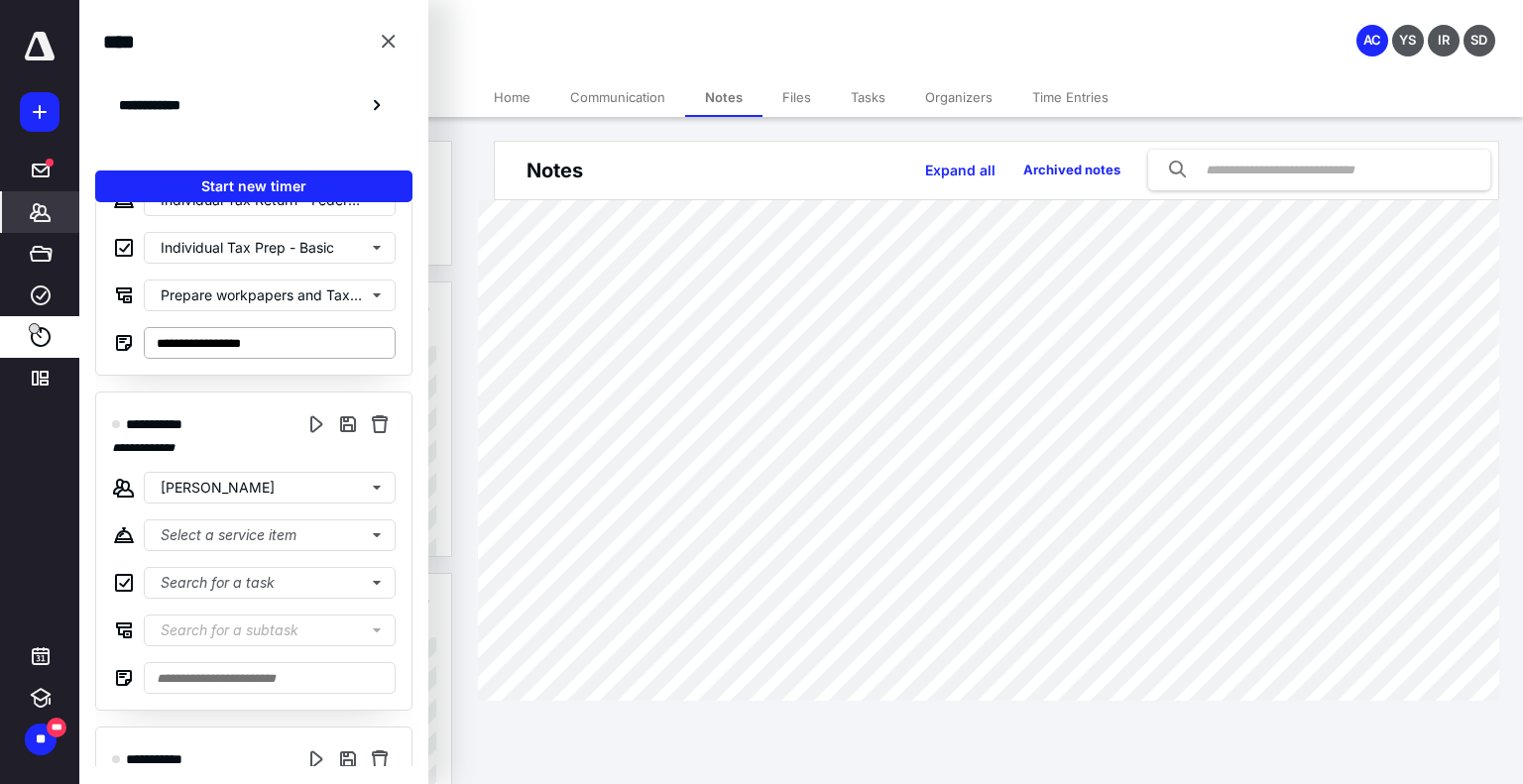 scroll, scrollTop: 892, scrollLeft: 0, axis: vertical 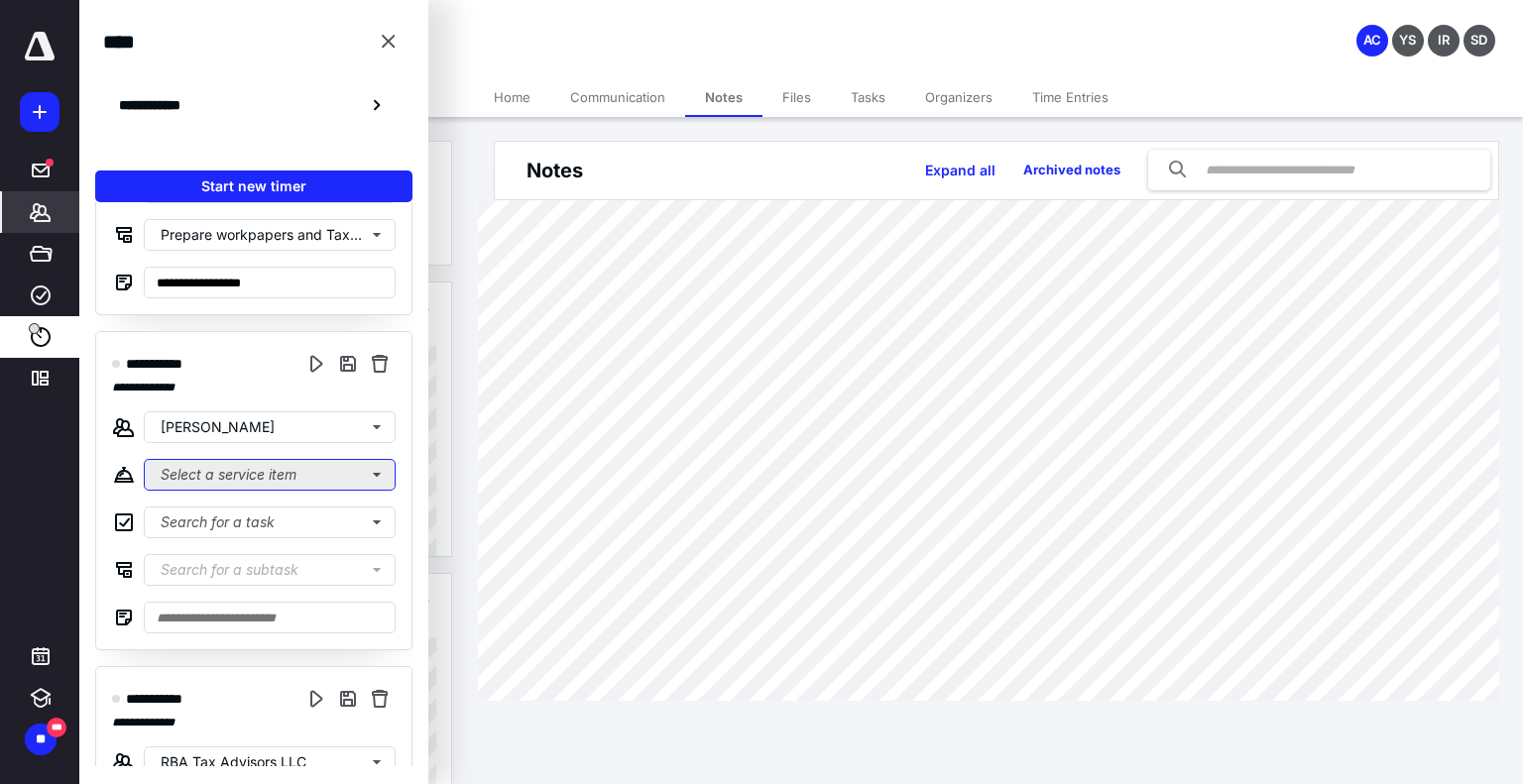 click on "Select a service item" at bounding box center (270, -530) 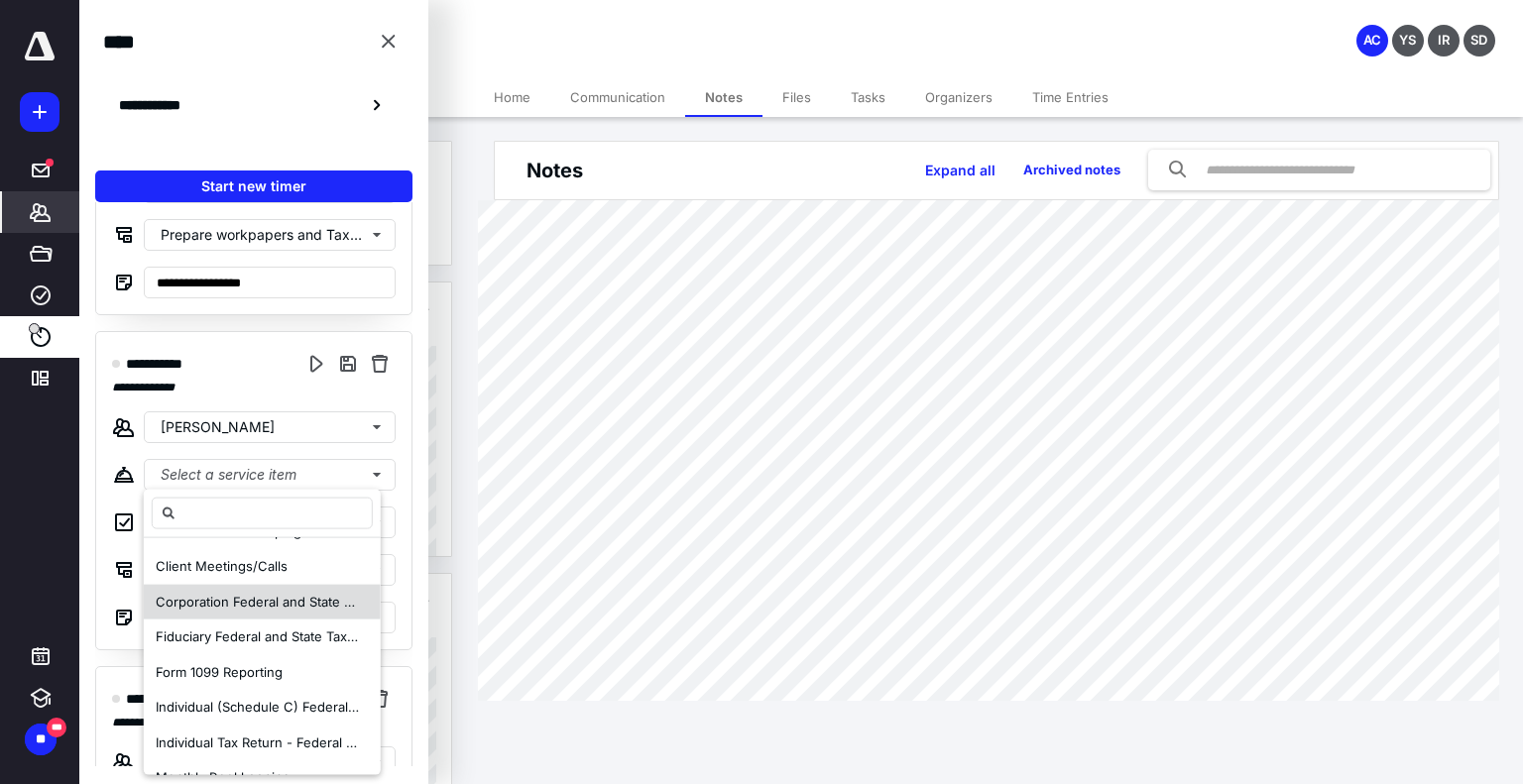 scroll, scrollTop: 99, scrollLeft: 0, axis: vertical 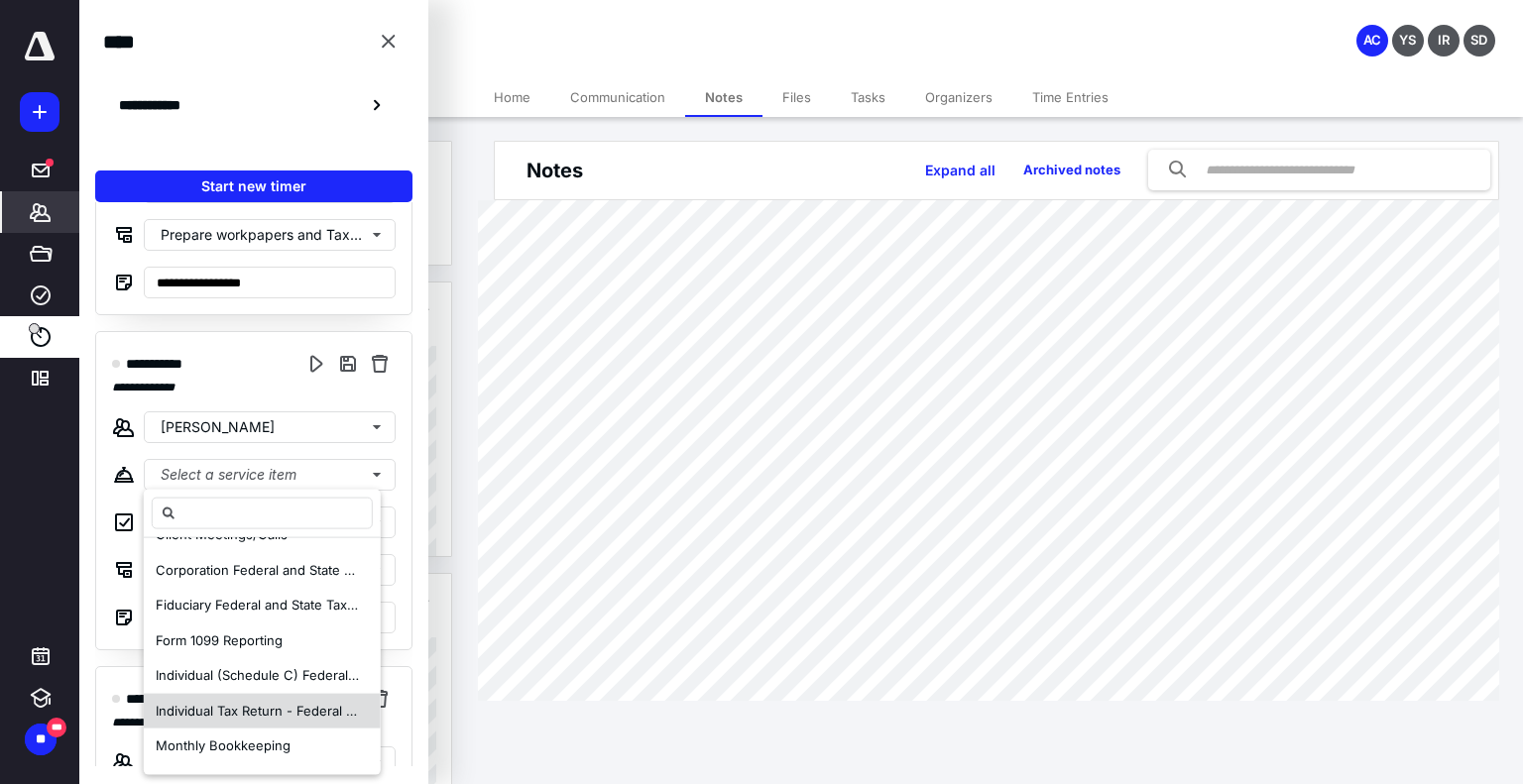 click on "Individual Tax Return - Federal and State" at bounding box center (280, 710) 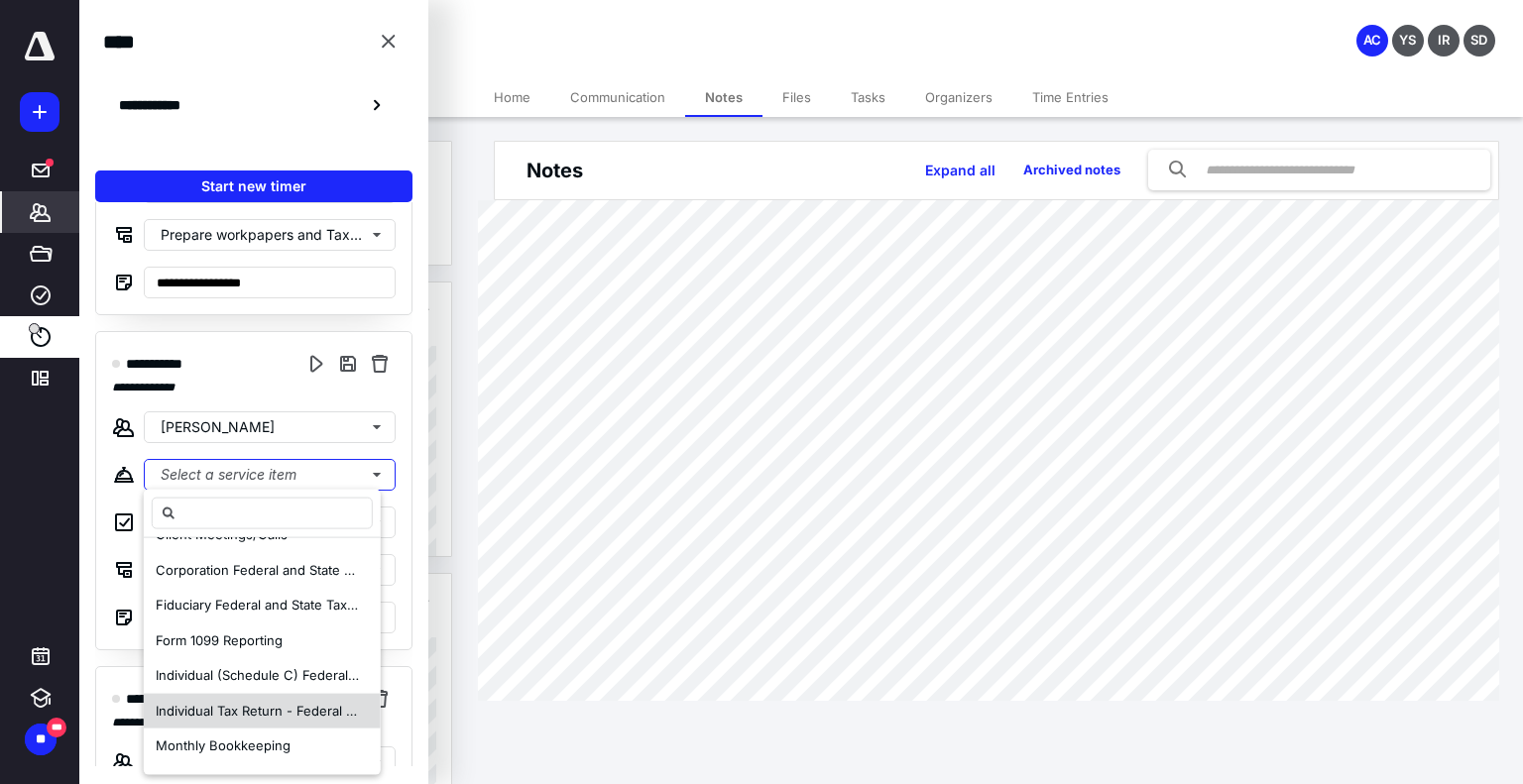 scroll, scrollTop: 0, scrollLeft: 0, axis: both 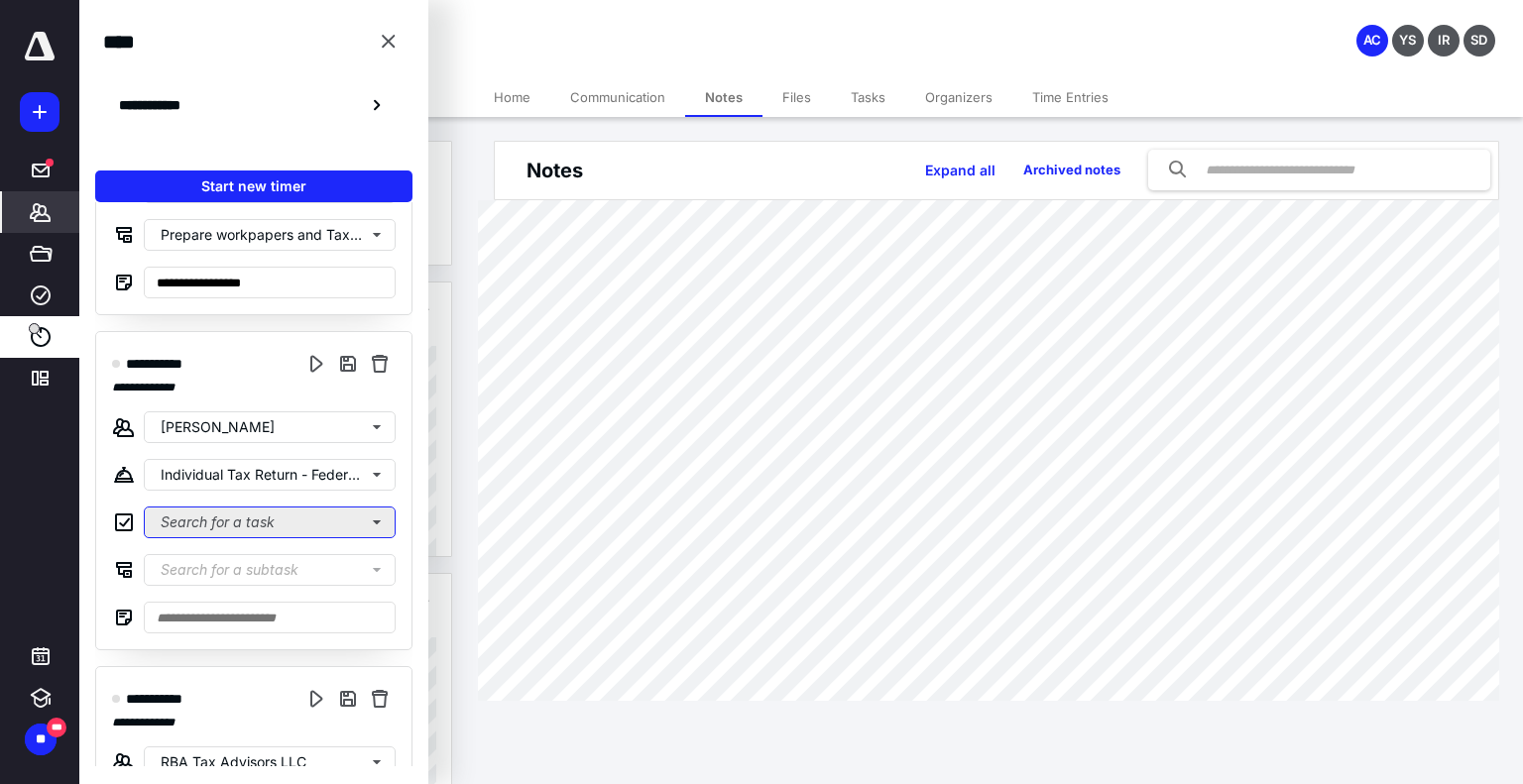 click on "Search for a task" at bounding box center [270, 522] 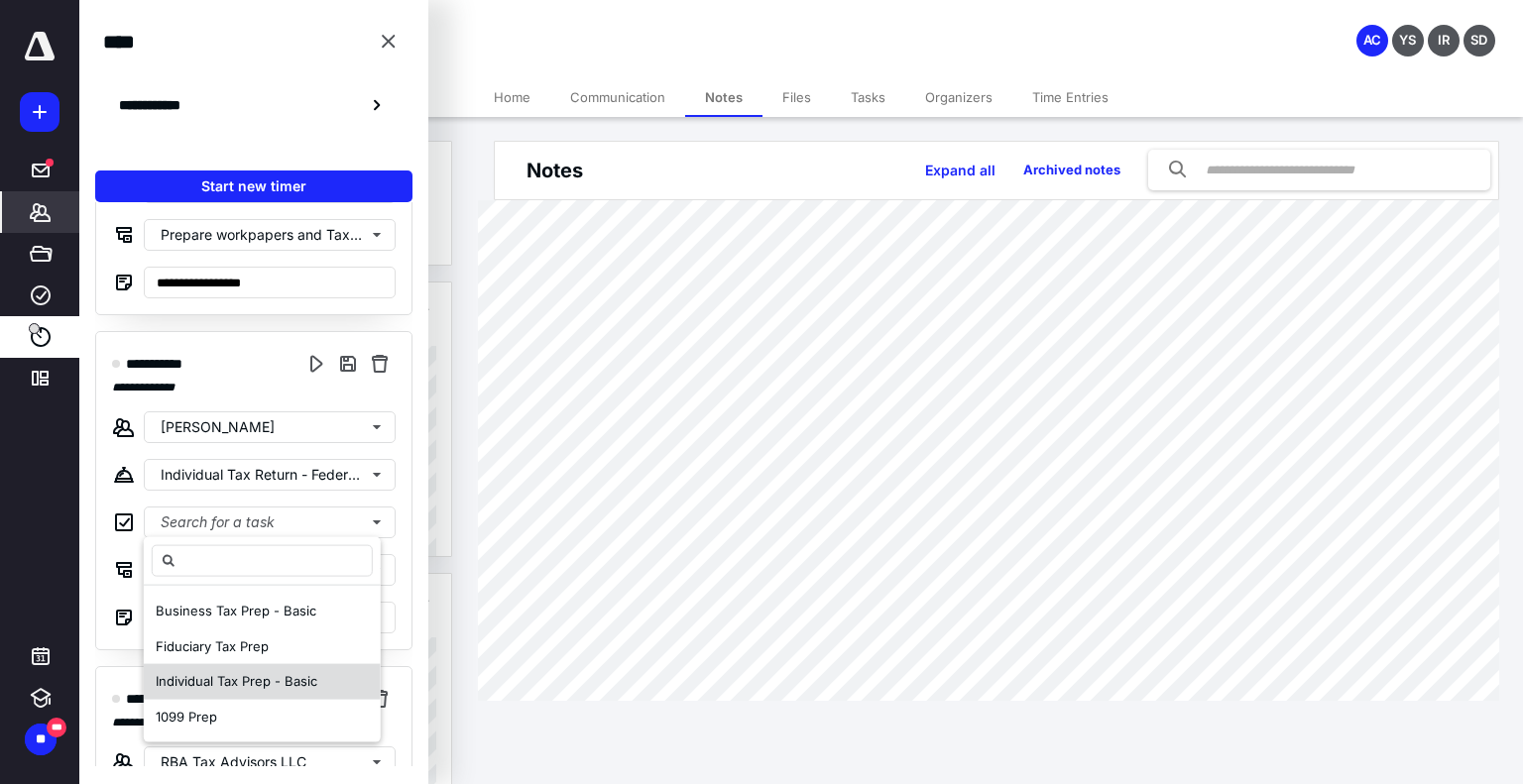 click on "Individual Tax Prep - Basic" at bounding box center [262, 682] 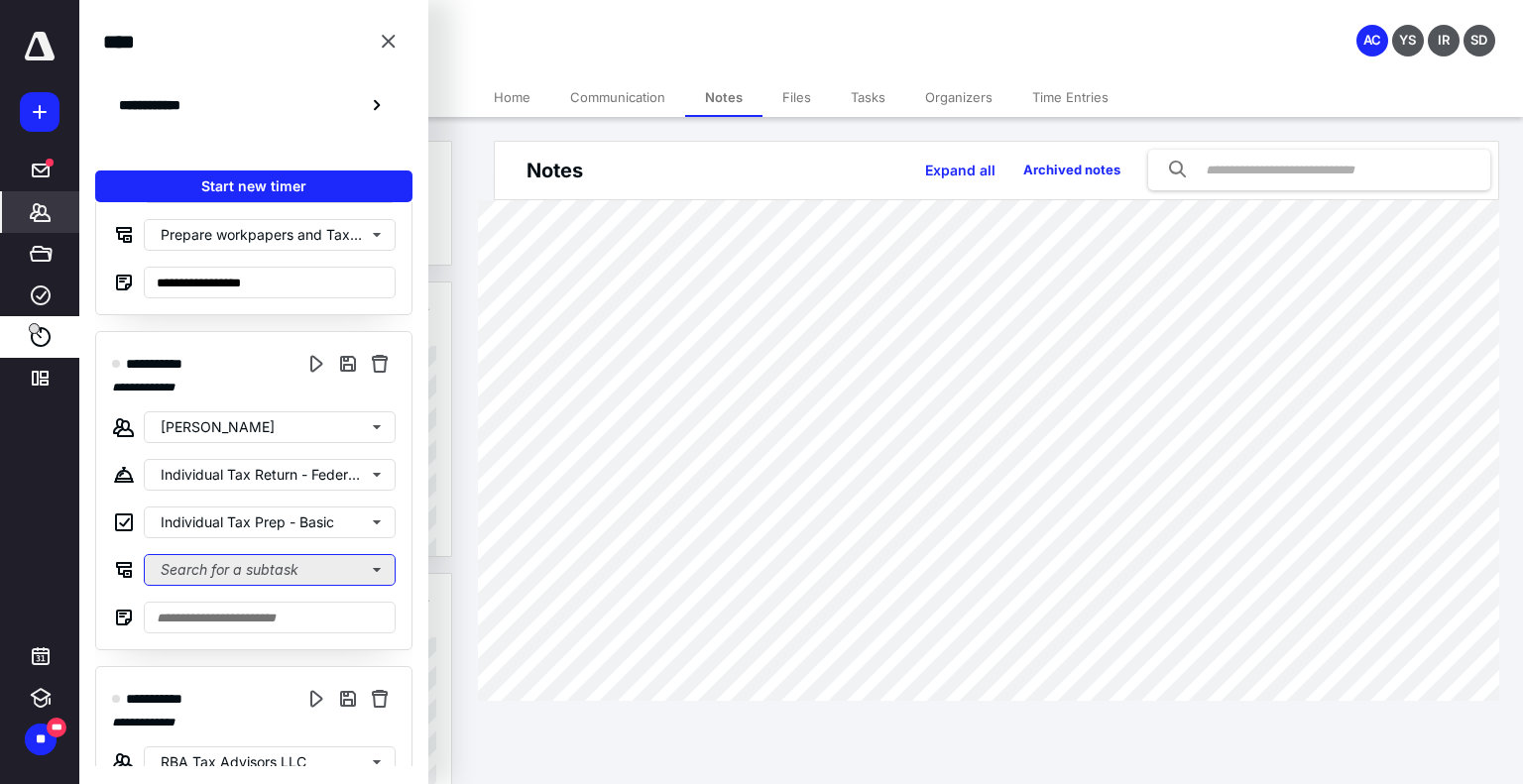 click on "Search for a subtask" at bounding box center (270, 570) 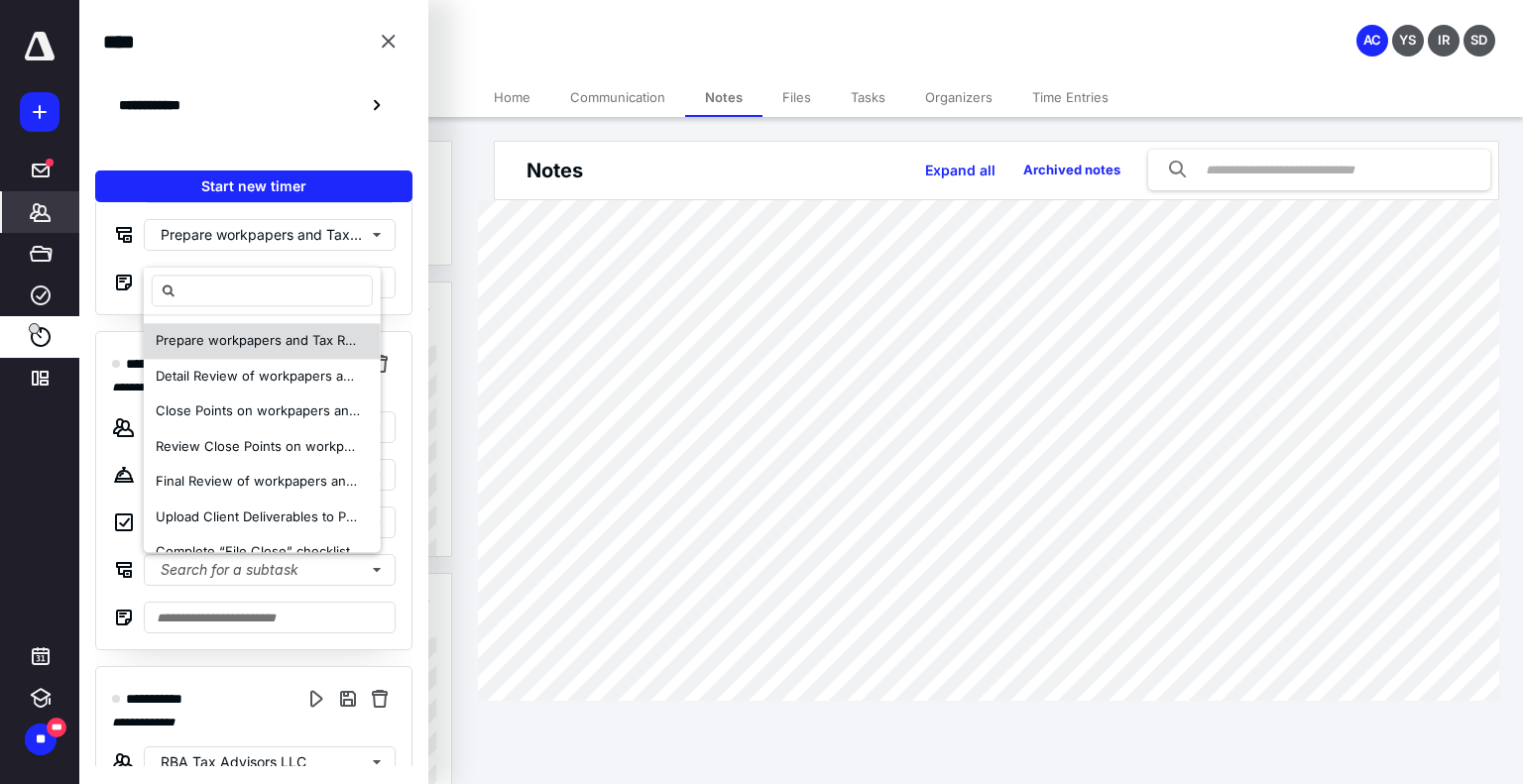 click on "Prepare workpapers and Tax Return" at bounding box center [262, 342] 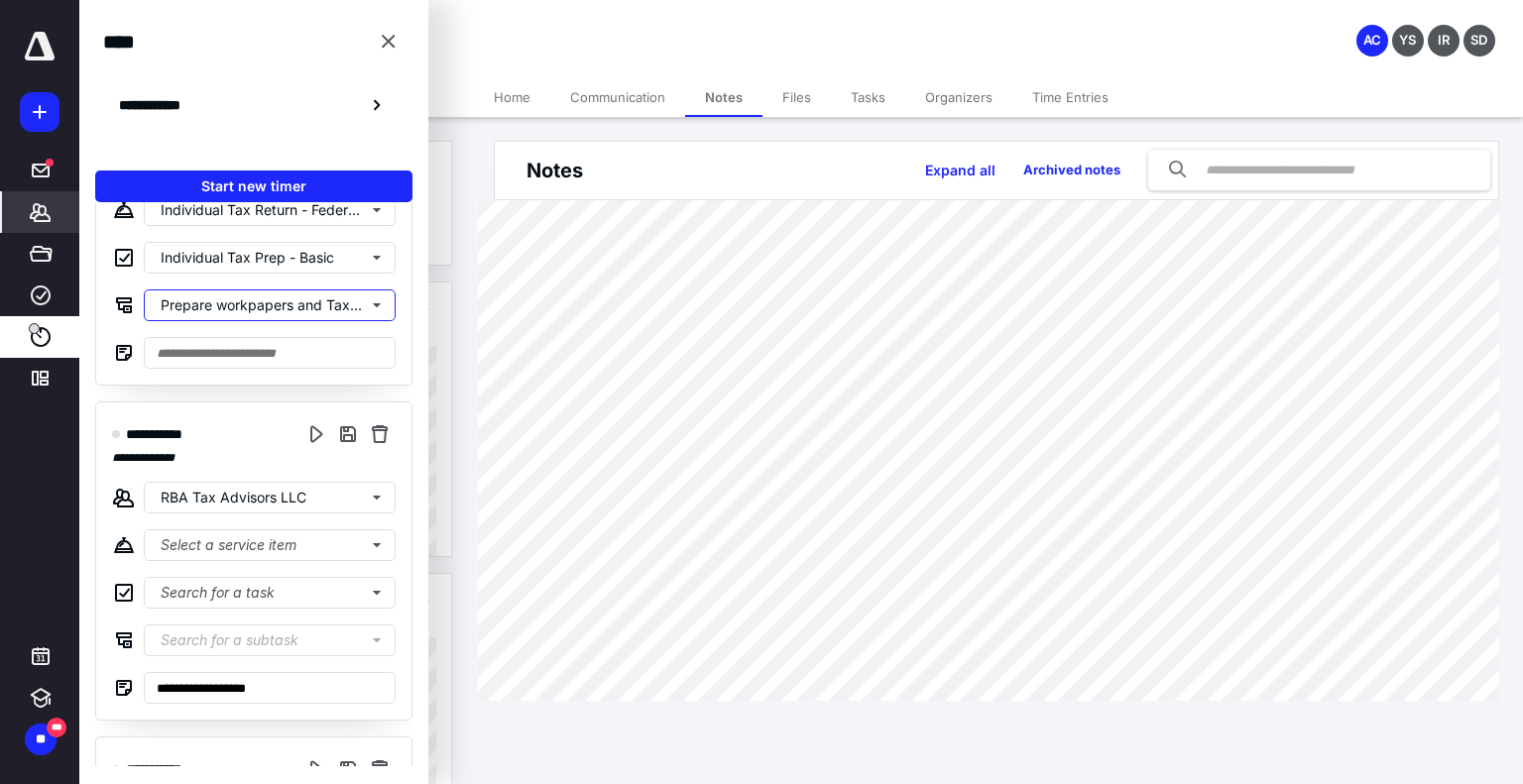 scroll, scrollTop: 1189, scrollLeft: 0, axis: vertical 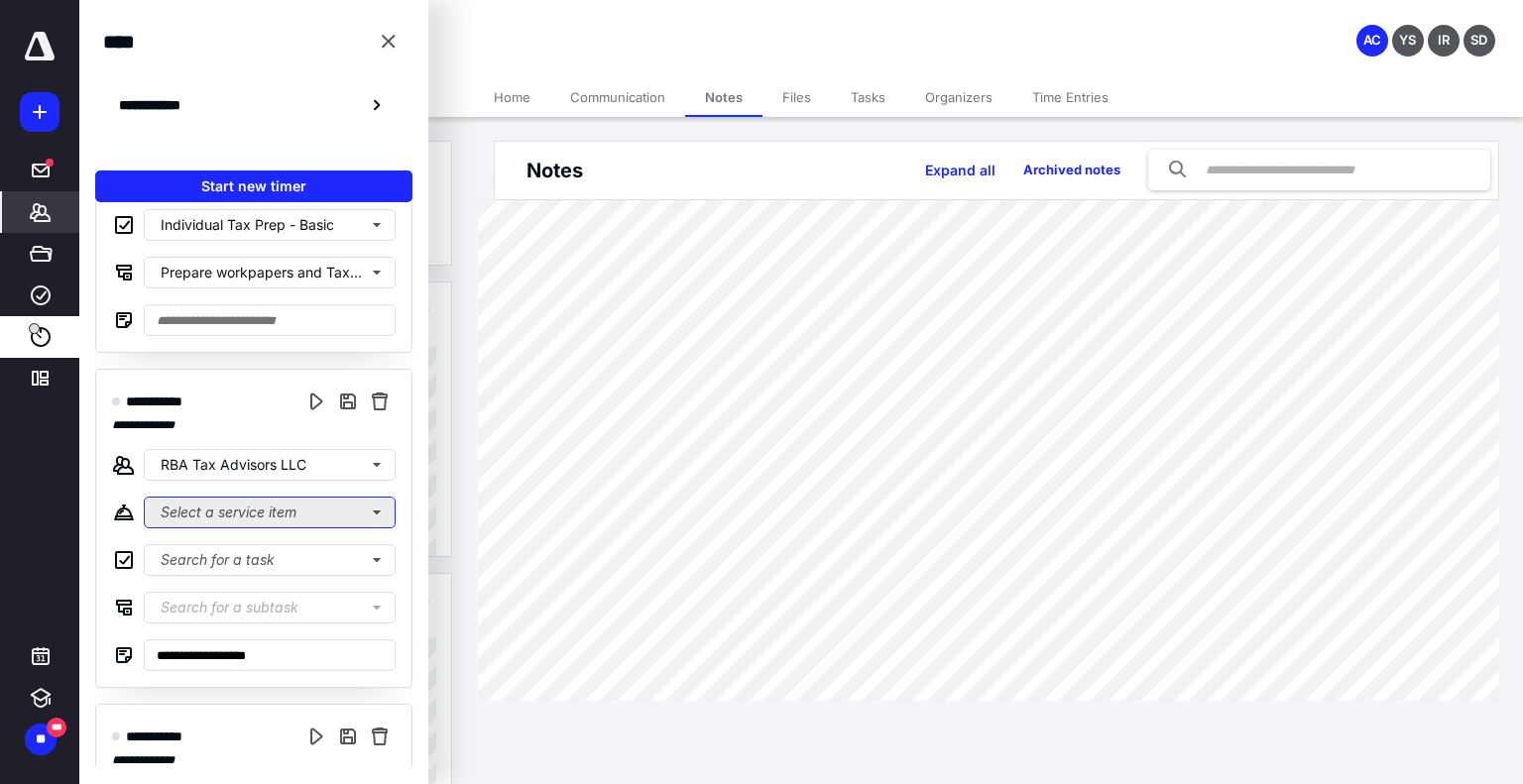 click on "Select a service item" at bounding box center [270, -828] 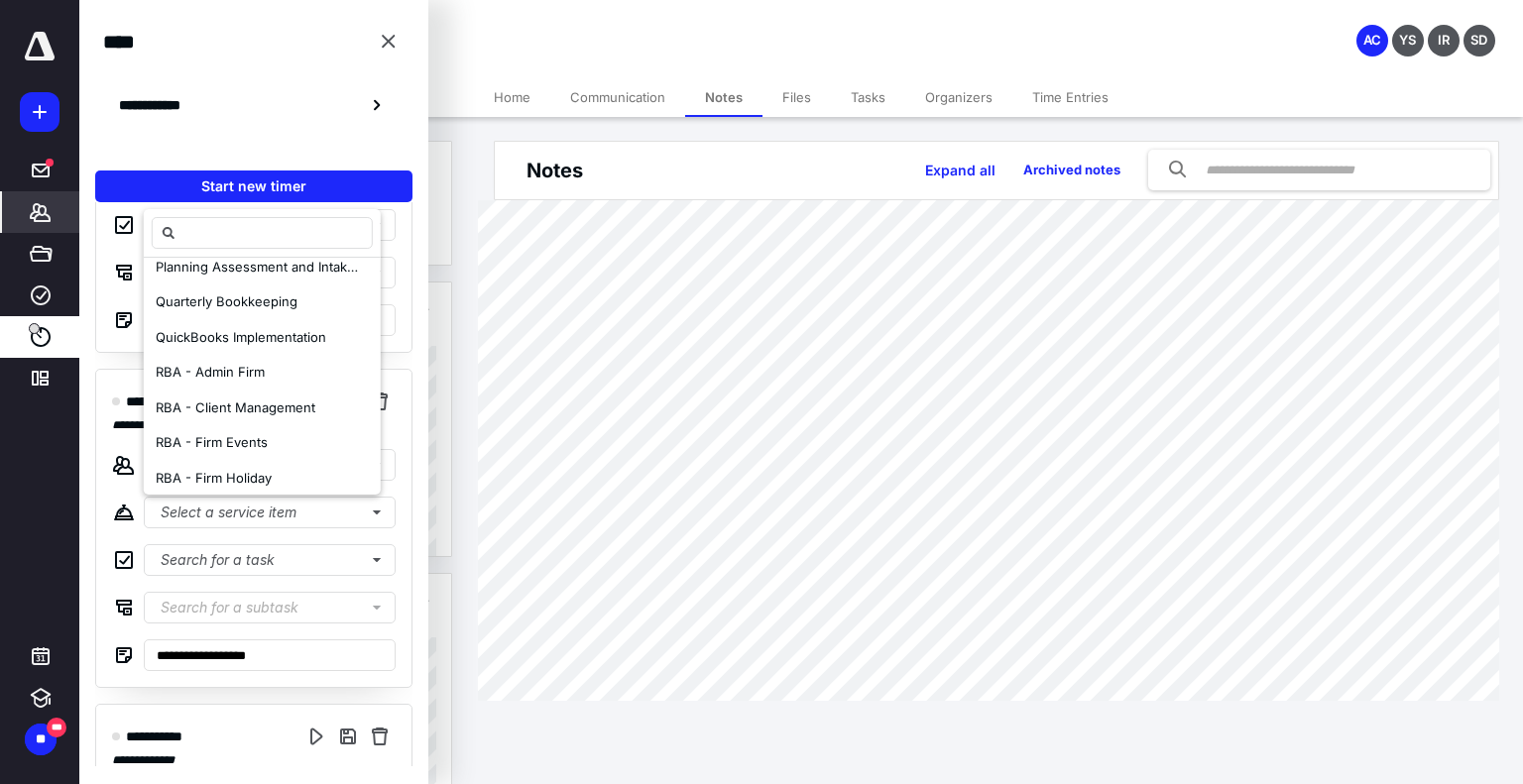 scroll, scrollTop: 496, scrollLeft: 0, axis: vertical 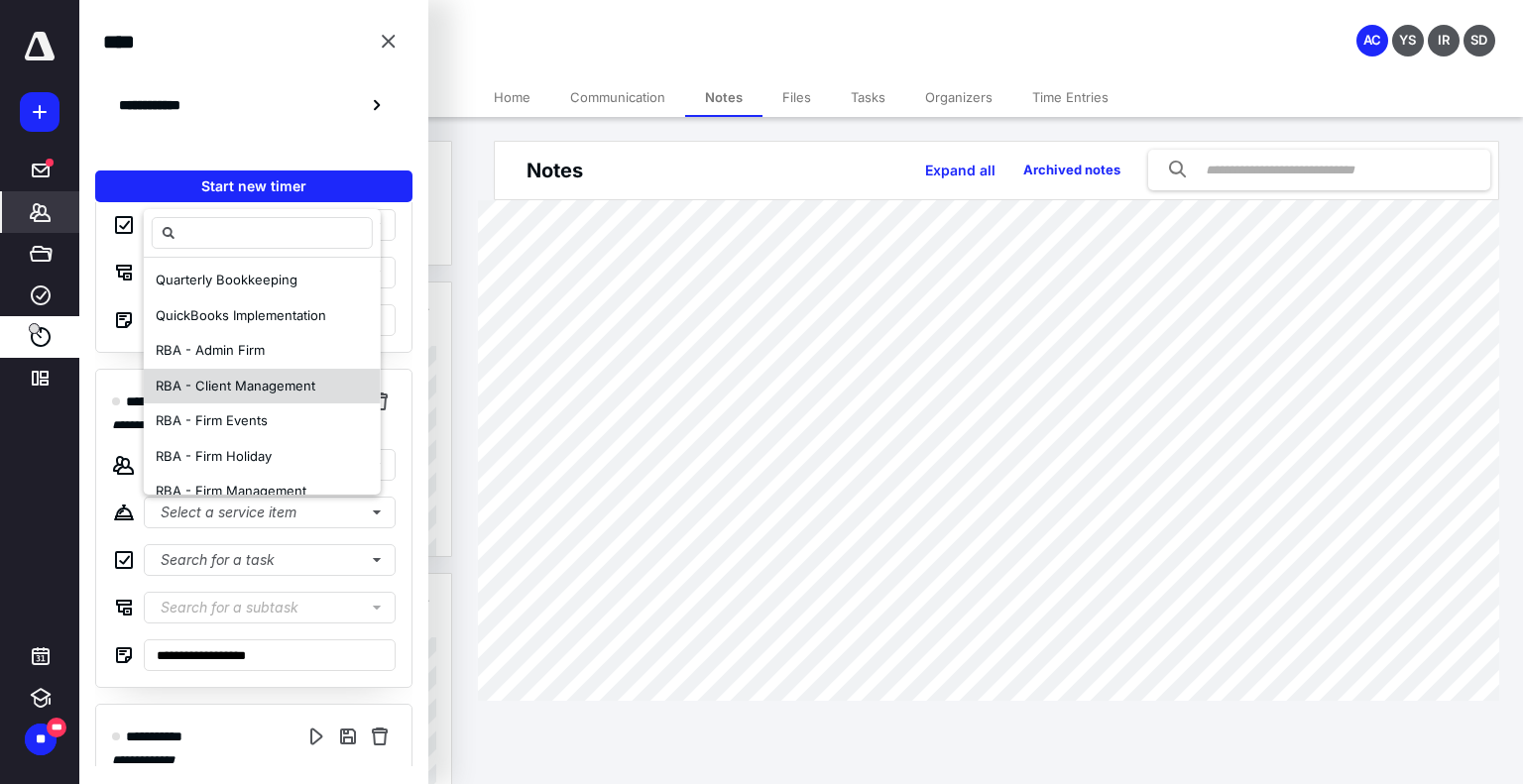 click on "RBA - Client Management" at bounding box center [262, 387] 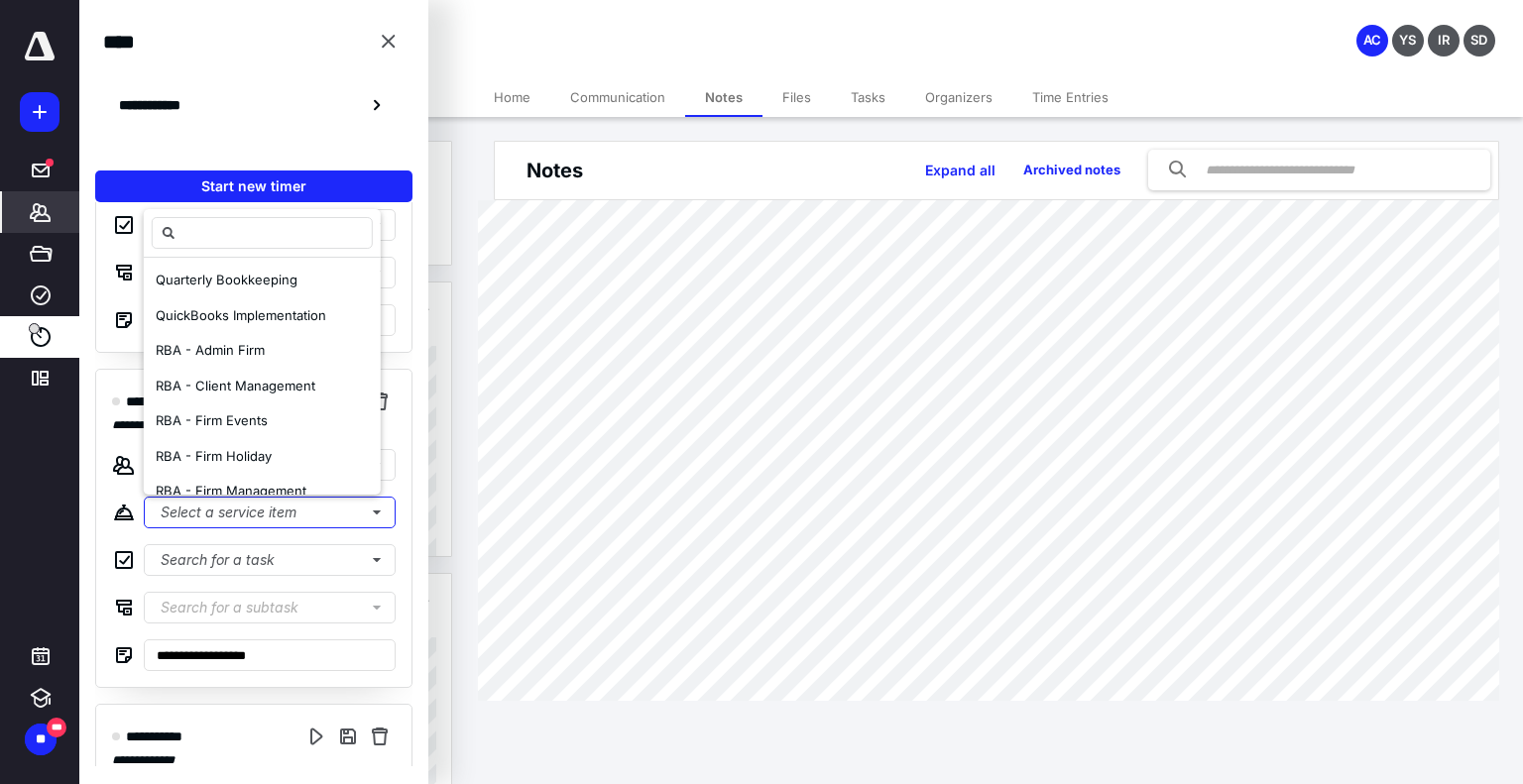 scroll, scrollTop: 0, scrollLeft: 0, axis: both 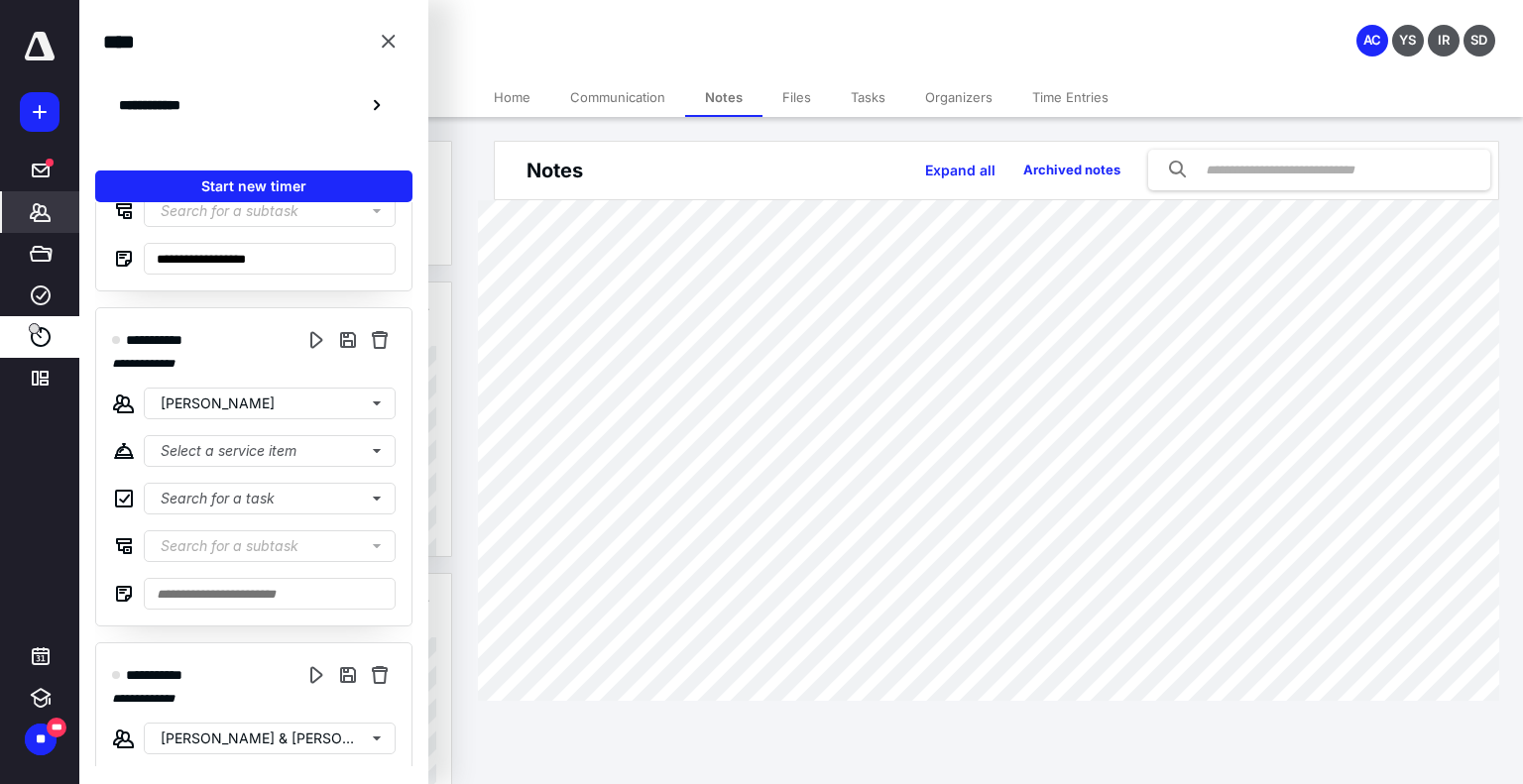 click on "**********" at bounding box center (254, 484) 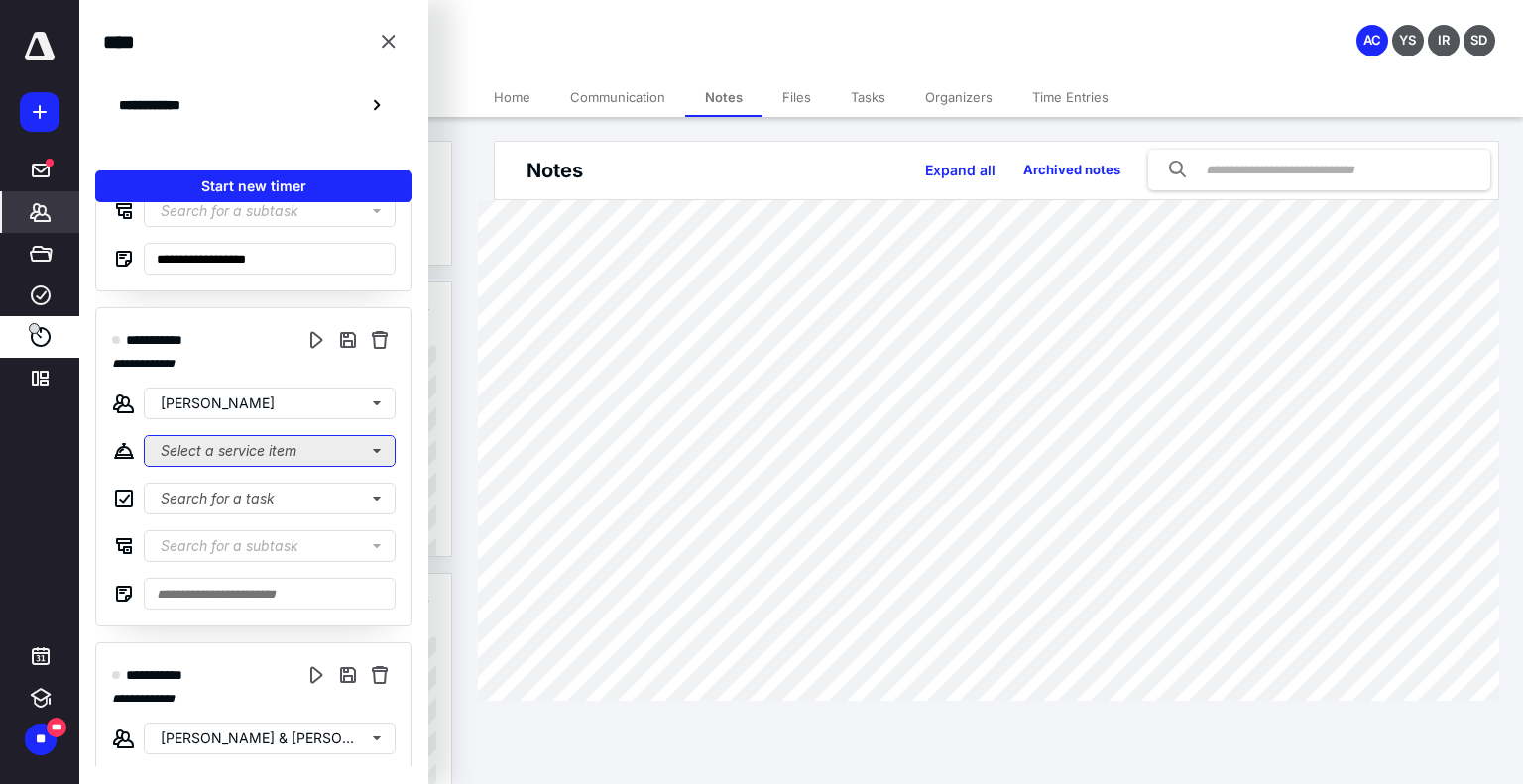 click on "Select a service item" at bounding box center (270, -1224) 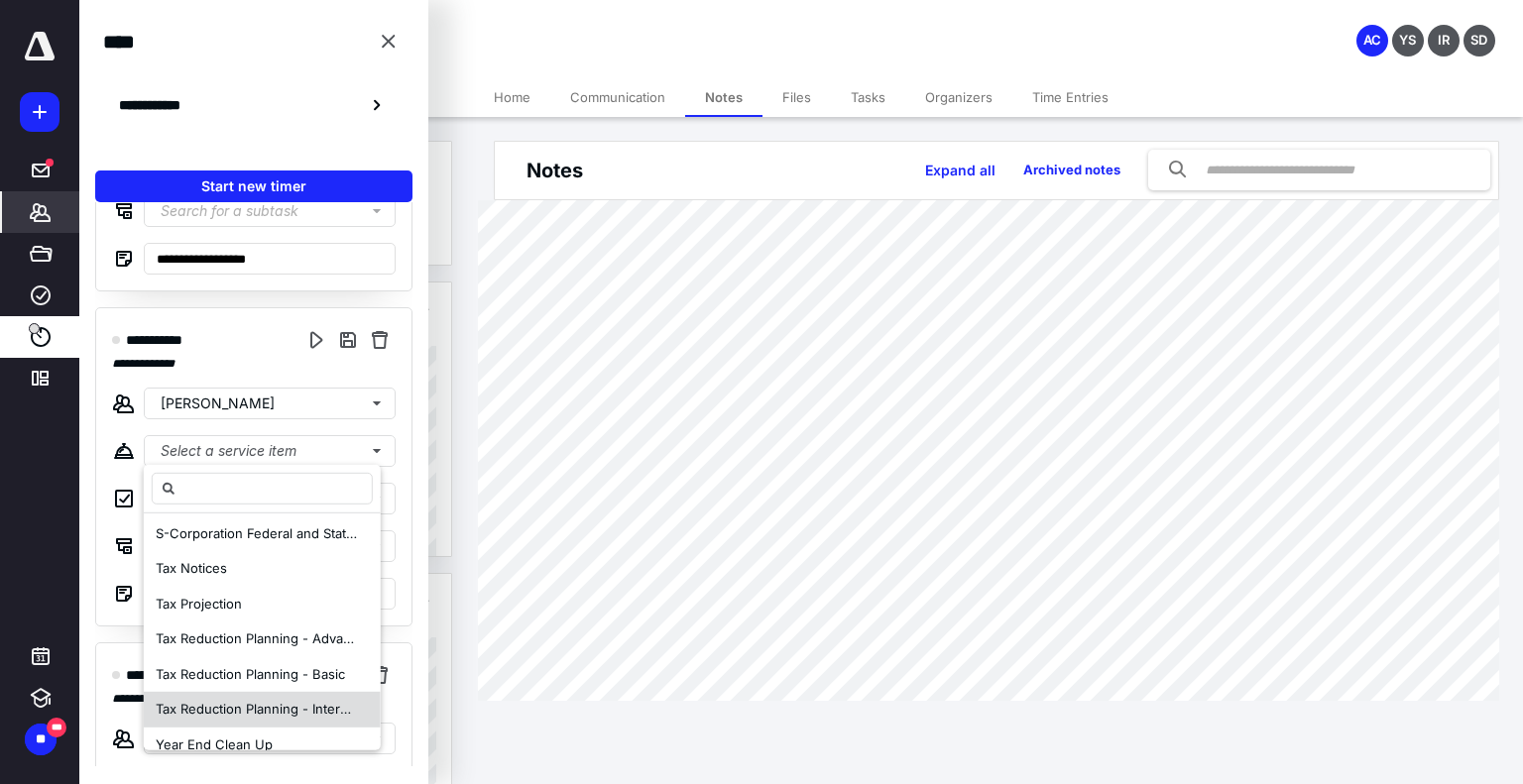 scroll, scrollTop: 975, scrollLeft: 0, axis: vertical 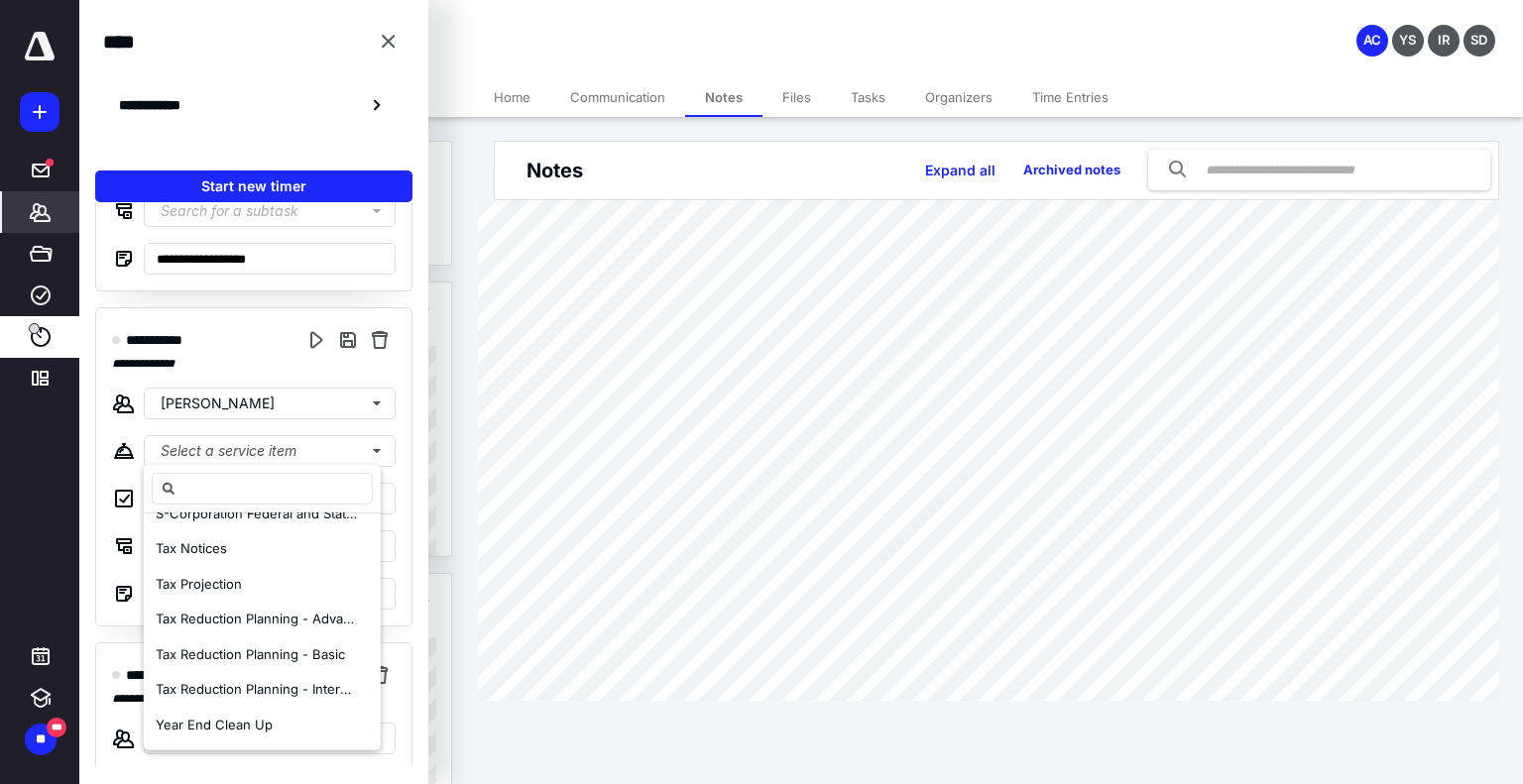 click on "Year End Clean Up" at bounding box center (214, 724) 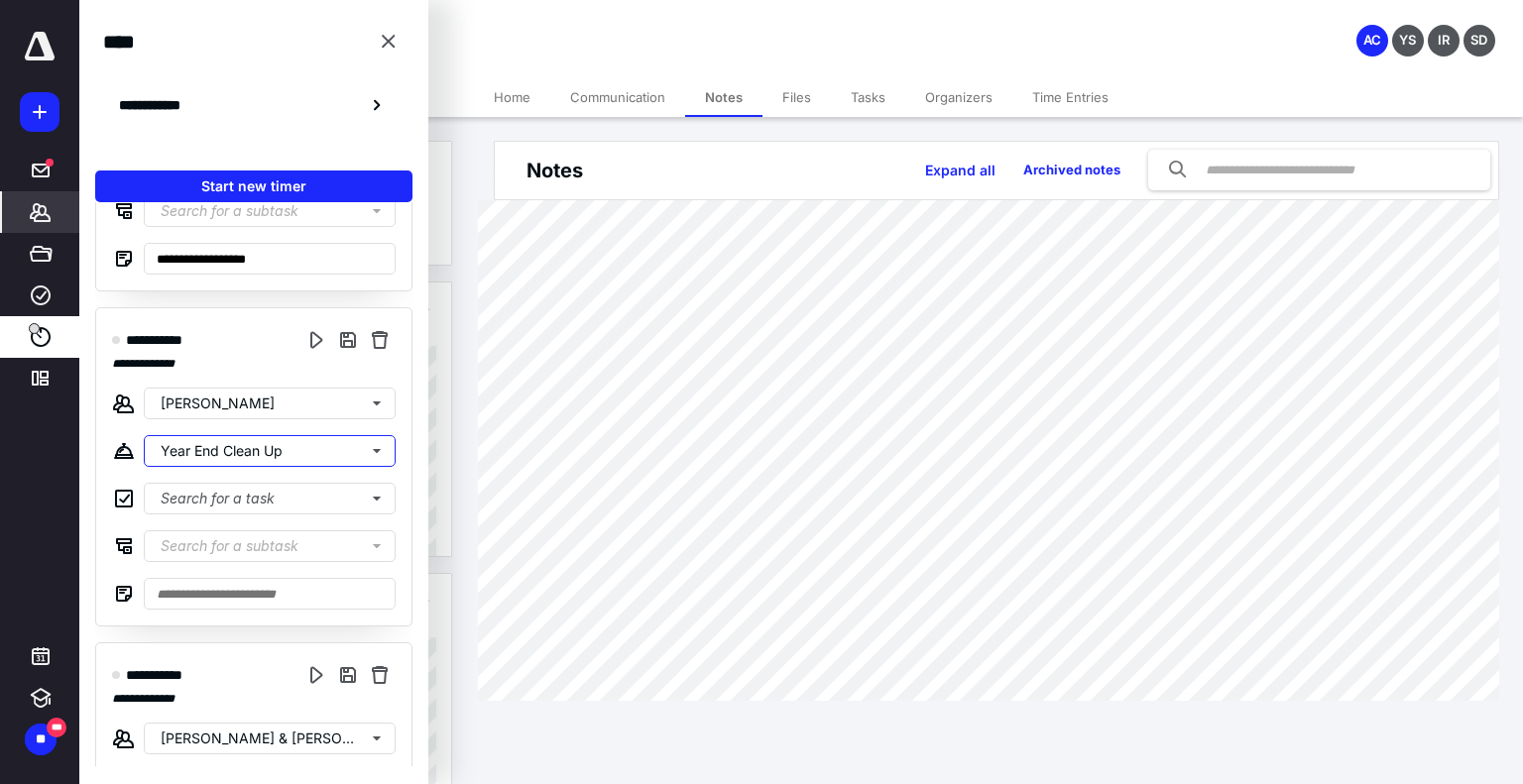scroll, scrollTop: 0, scrollLeft: 0, axis: both 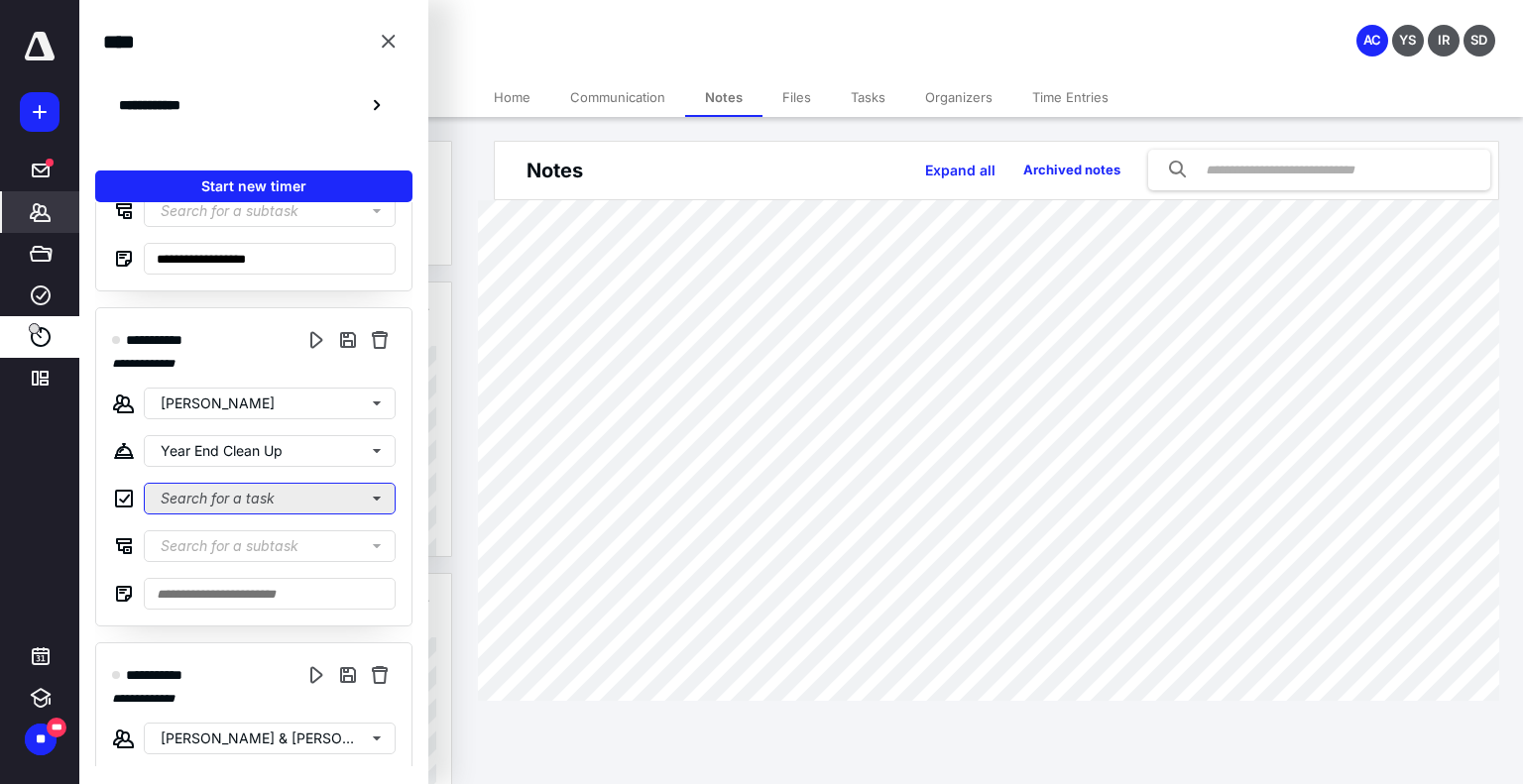 click on "Search for a task" at bounding box center (270, 499) 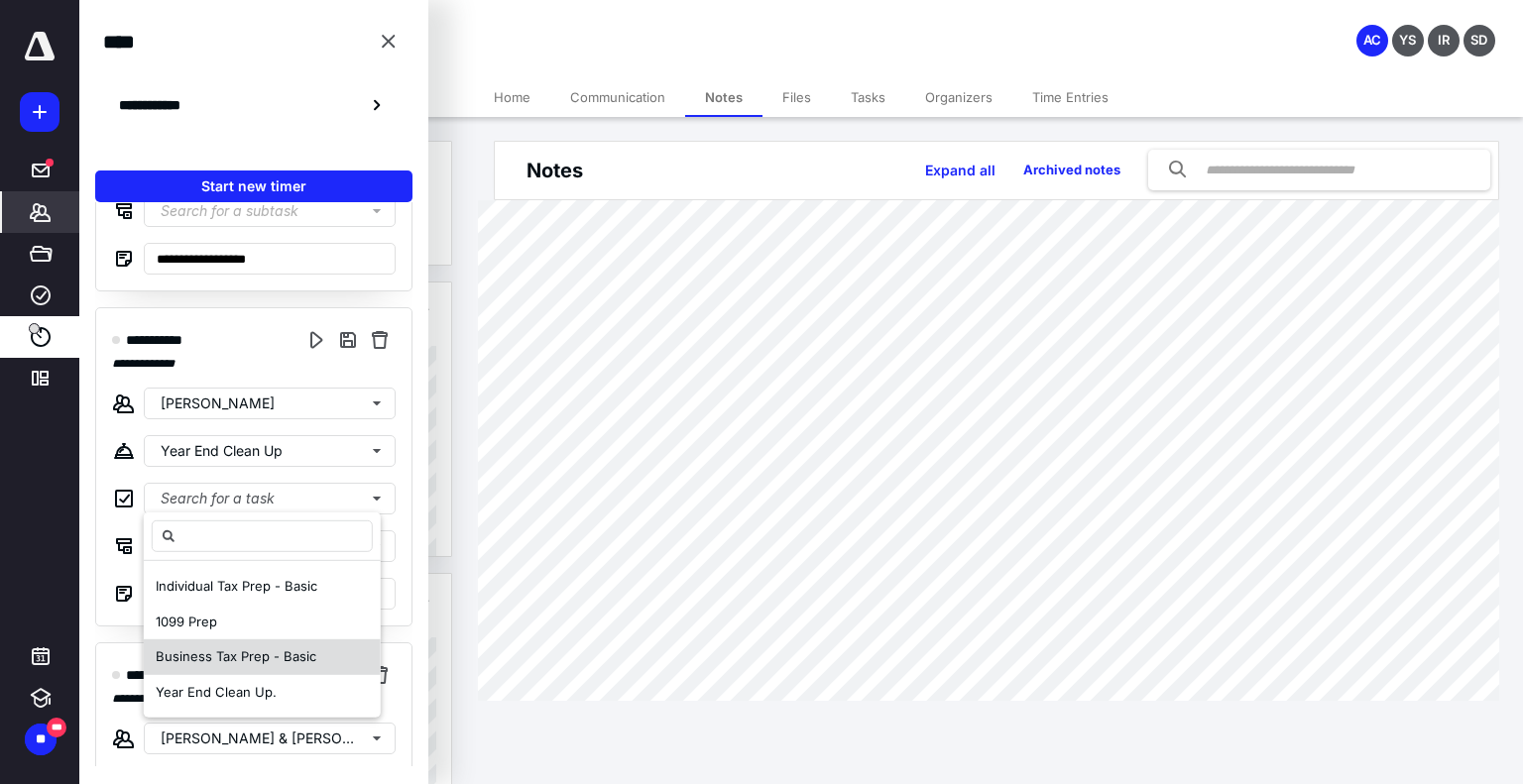drag, startPoint x: 223, startPoint y: 693, endPoint x: 225, endPoint y: 655, distance: 38.052595 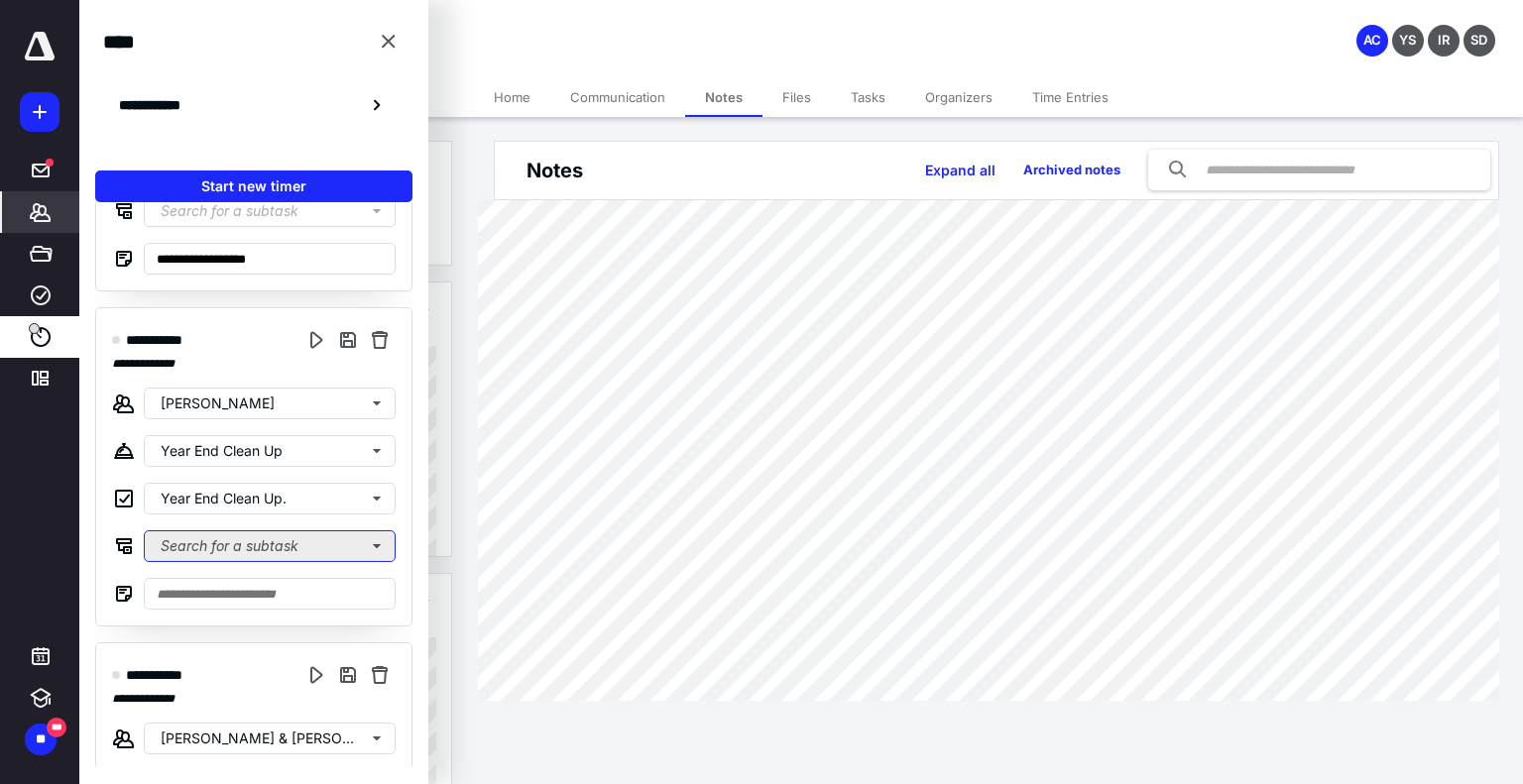 click on "Search for a subtask" at bounding box center [270, 546] 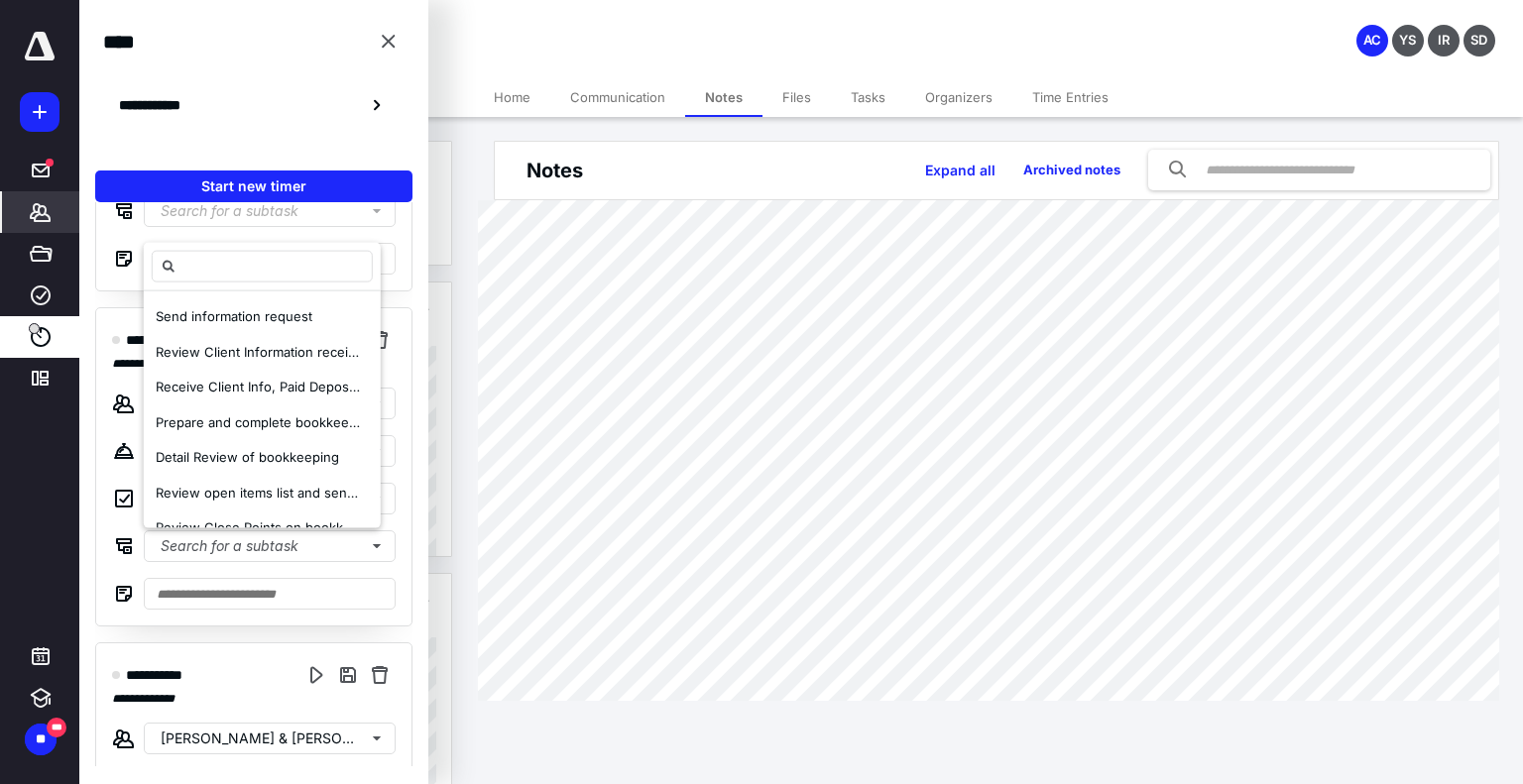 scroll, scrollTop: 0, scrollLeft: 0, axis: both 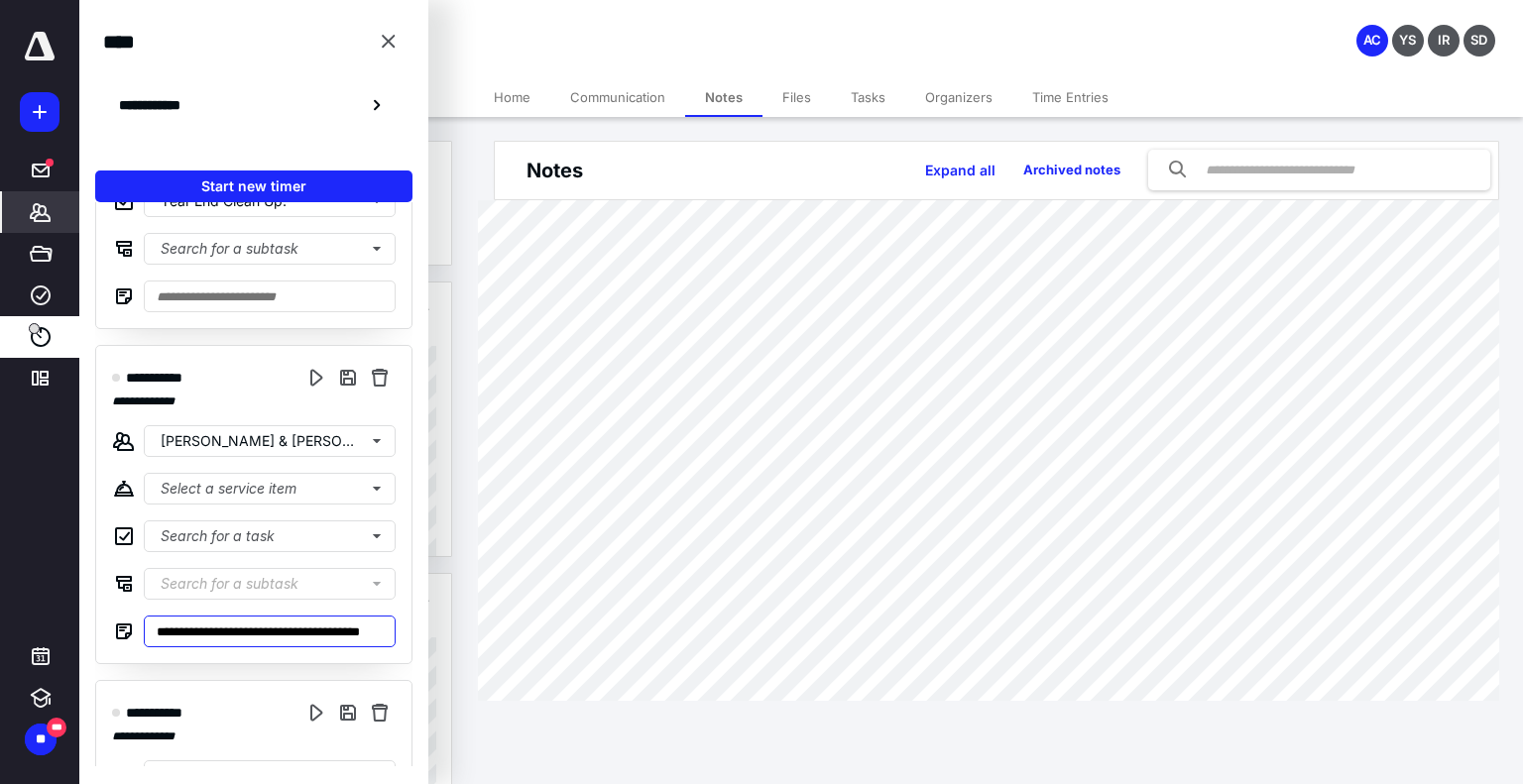click on "**********" at bounding box center [270, 631] 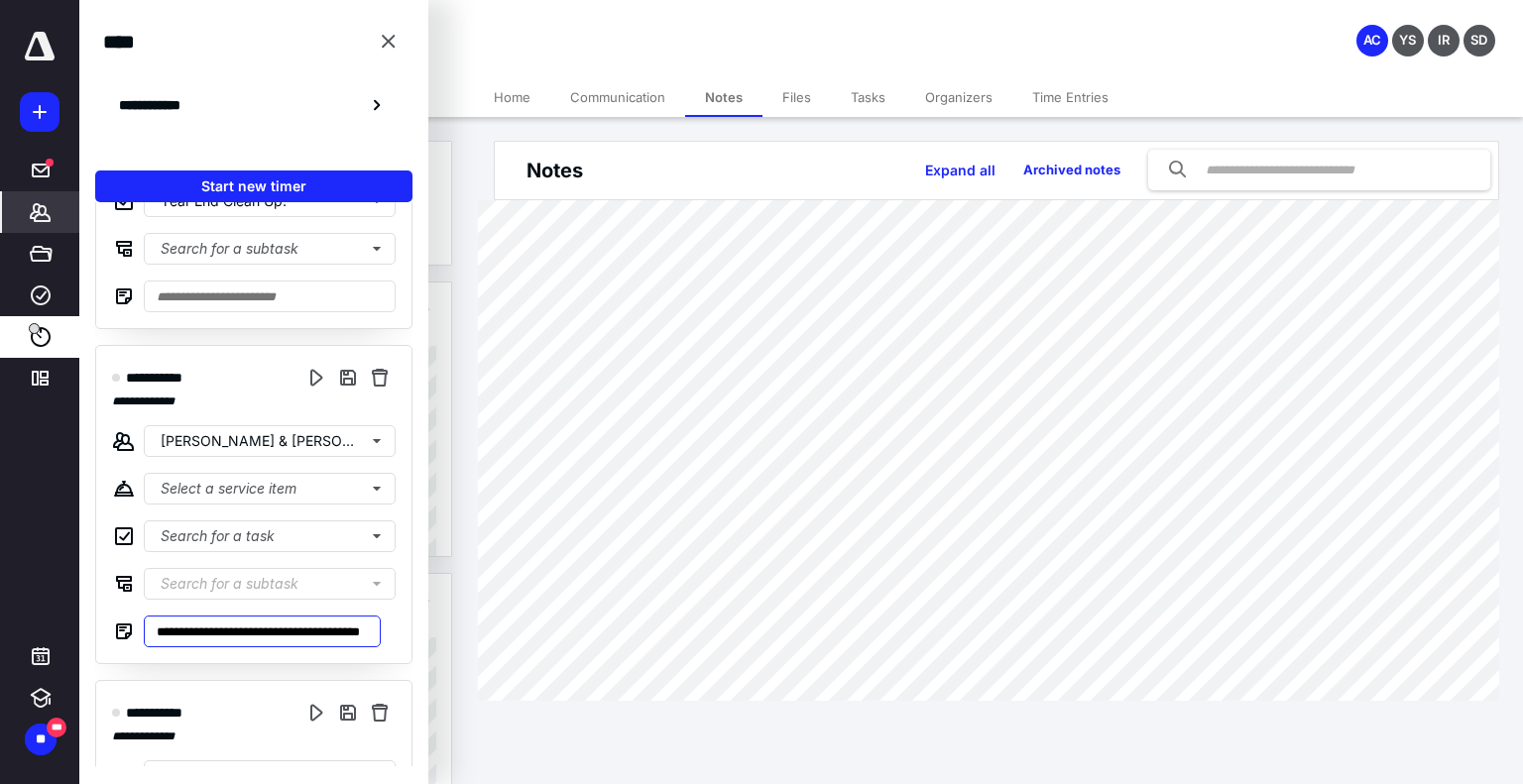 scroll, scrollTop: 0, scrollLeft: 40, axis: horizontal 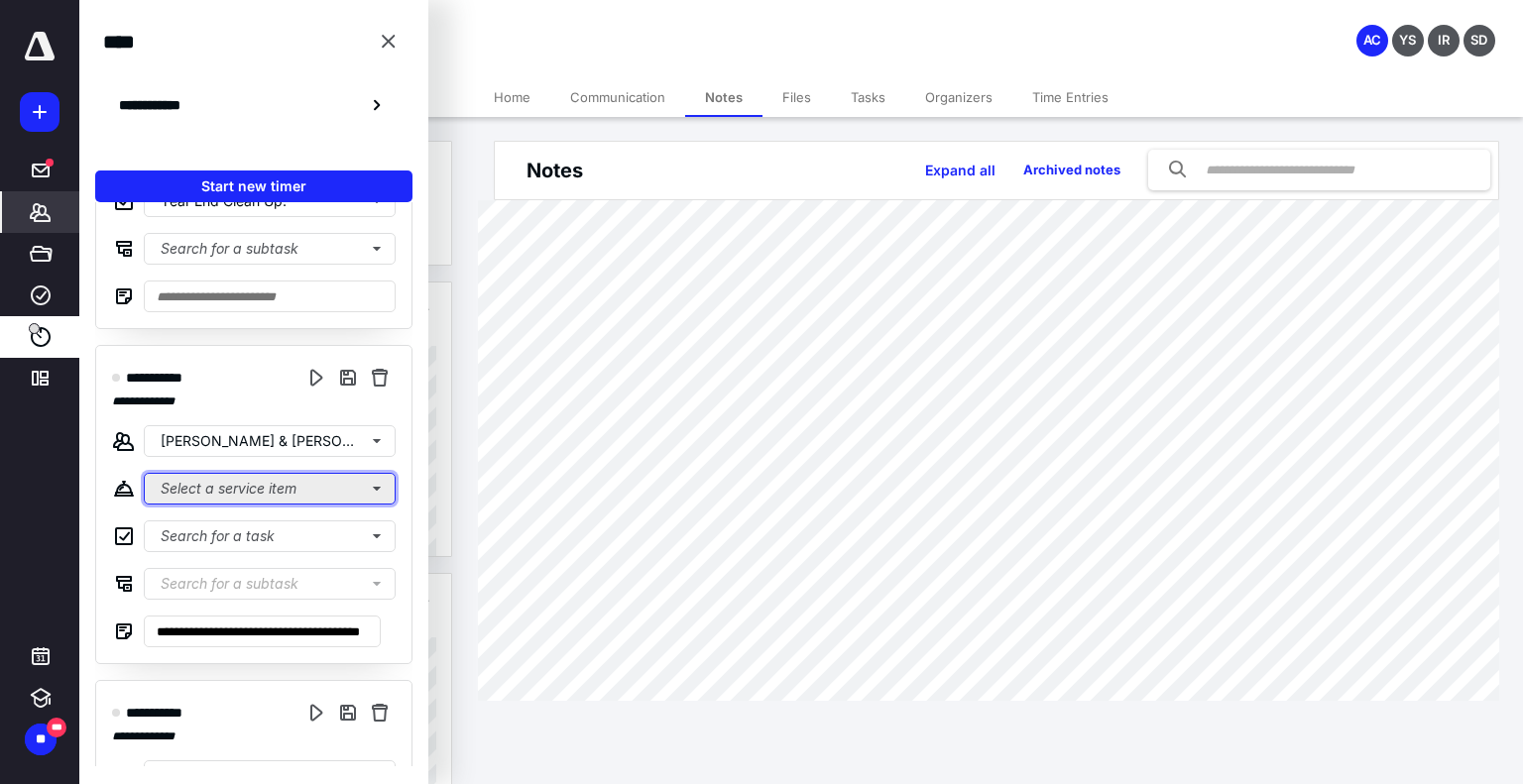 click on "Select a service item" at bounding box center [270, -1521] 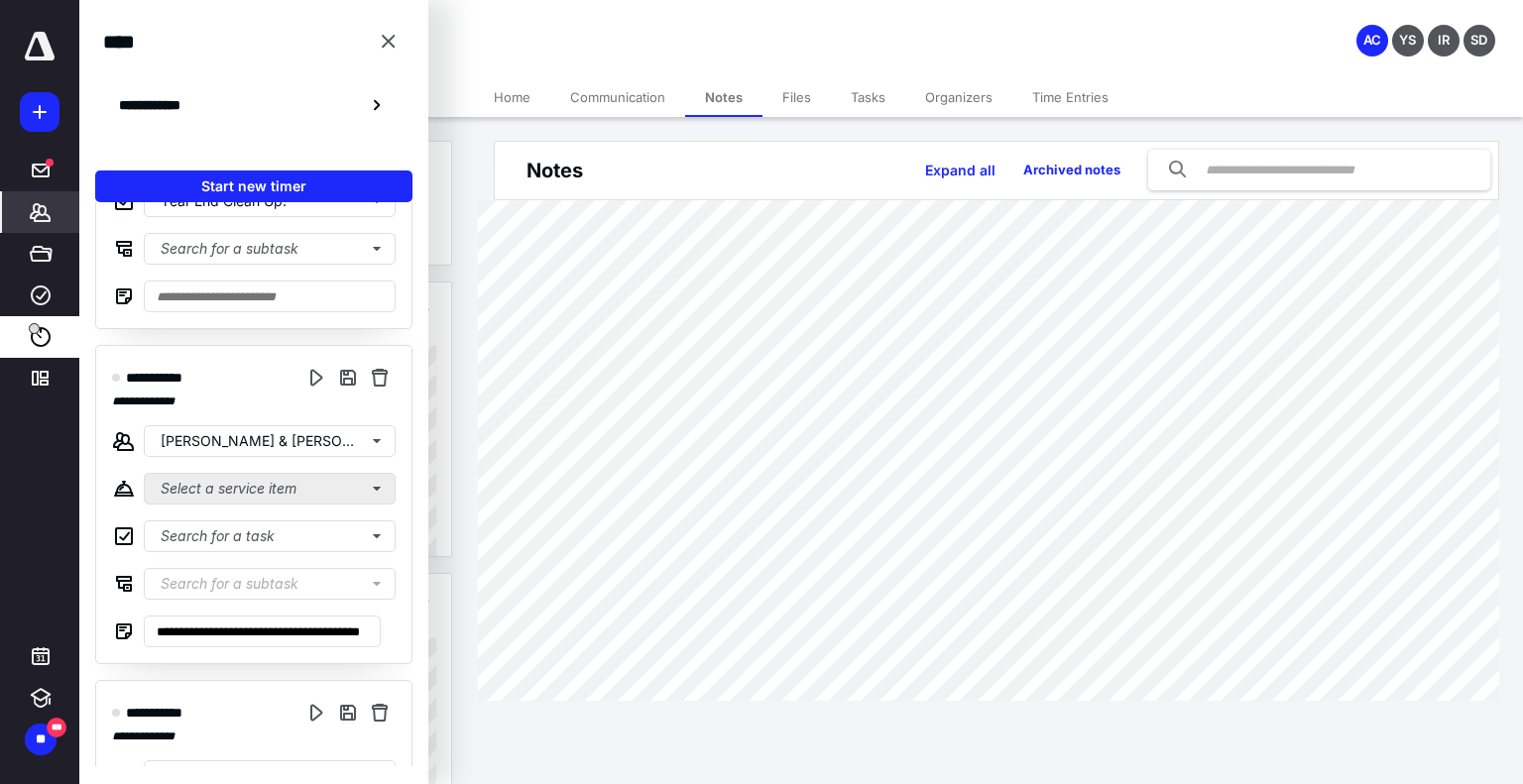 scroll, scrollTop: 0, scrollLeft: 0, axis: both 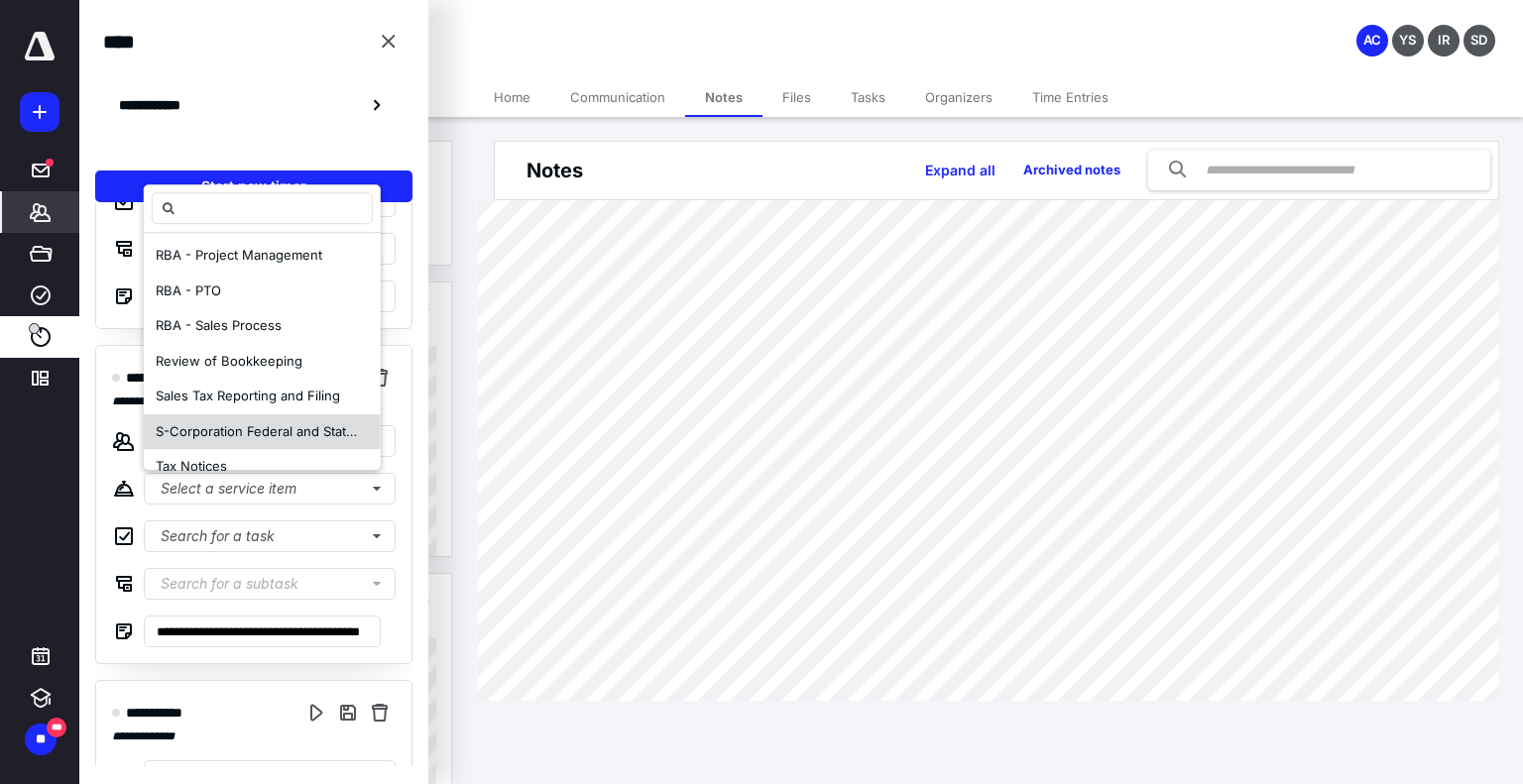 click on "S-Corporation Federal and State Tax Returns (Form 1120-S)" at bounding box center (337, 431) 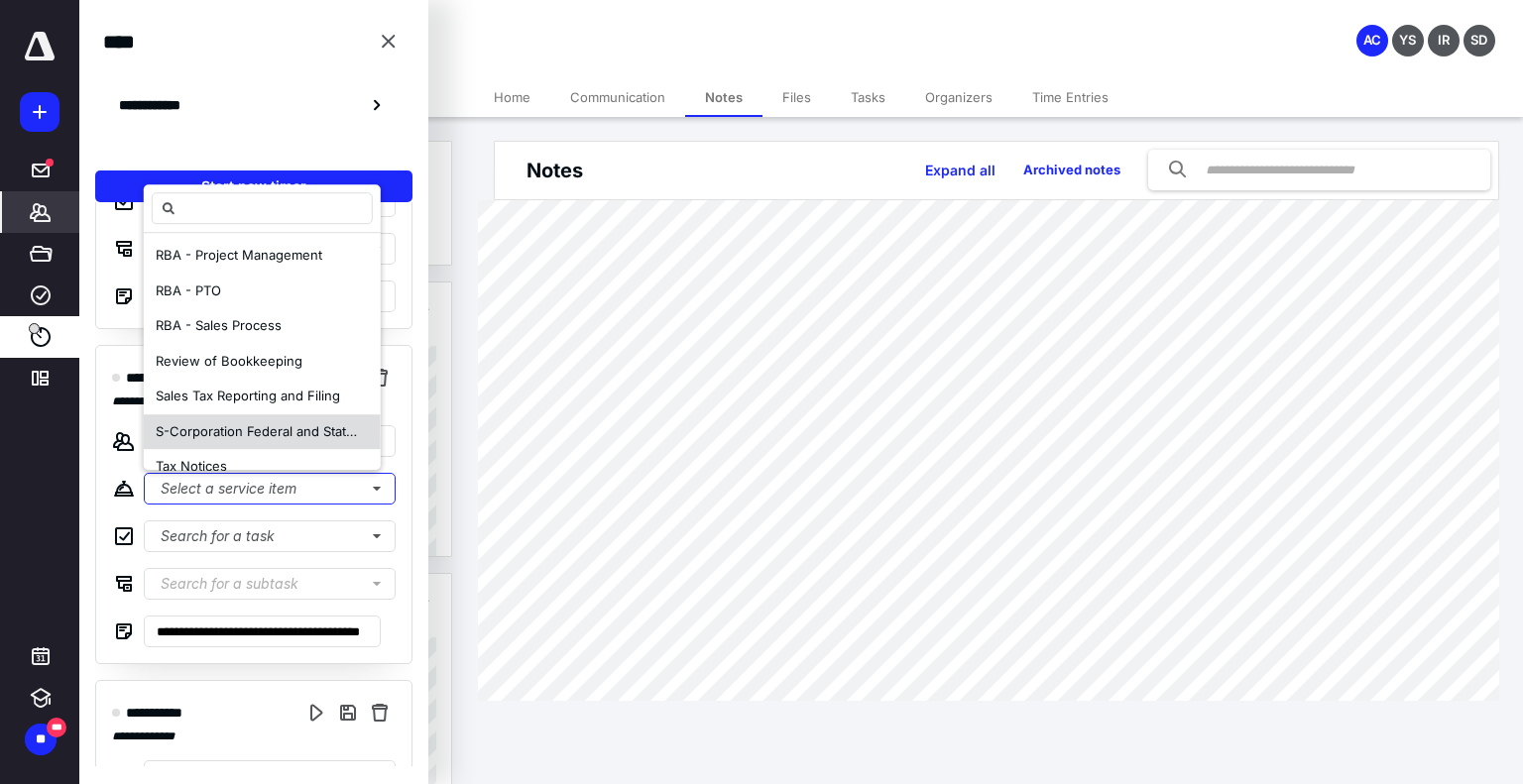 scroll, scrollTop: 0, scrollLeft: 0, axis: both 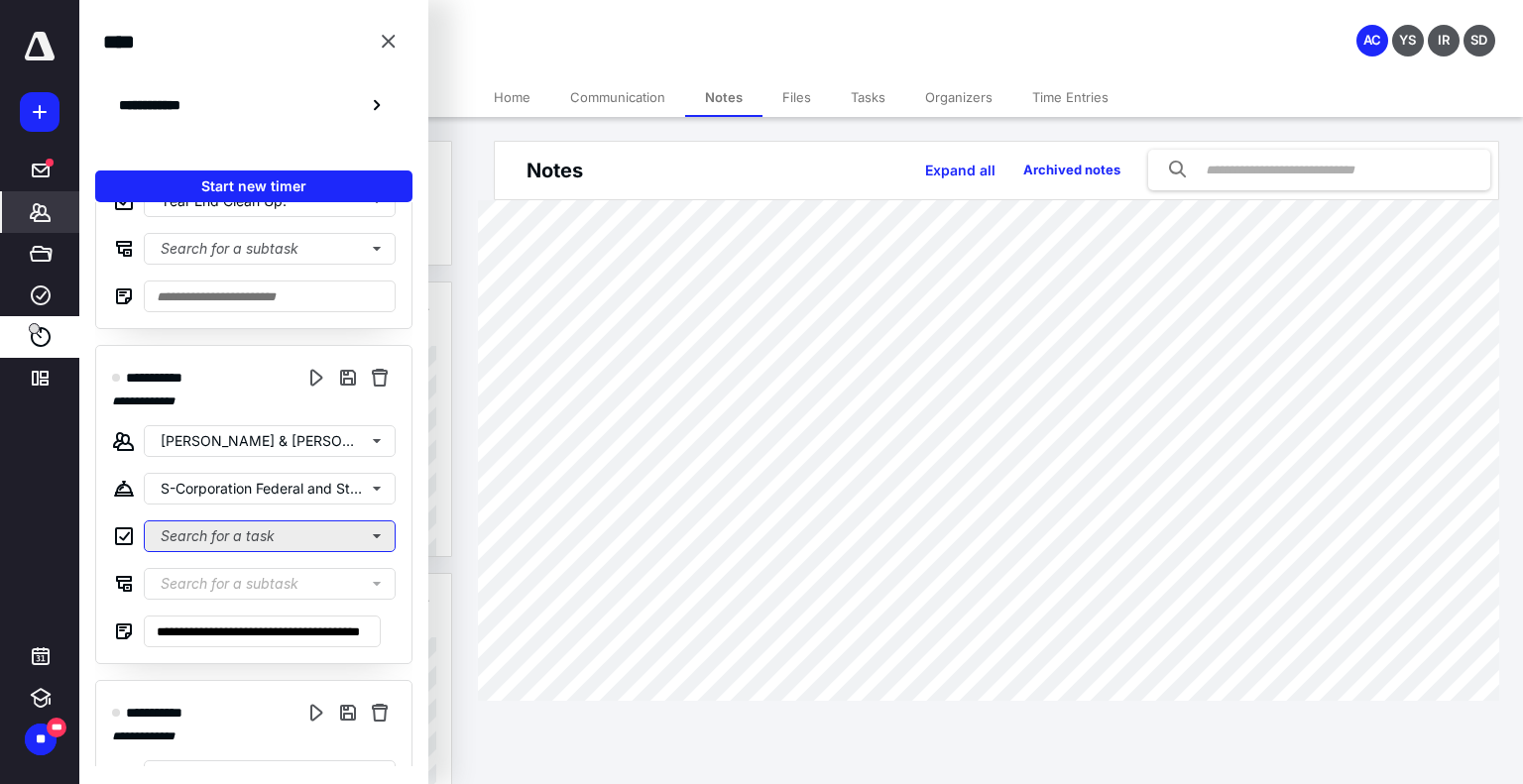 click on "Search for a task" at bounding box center (270, 536) 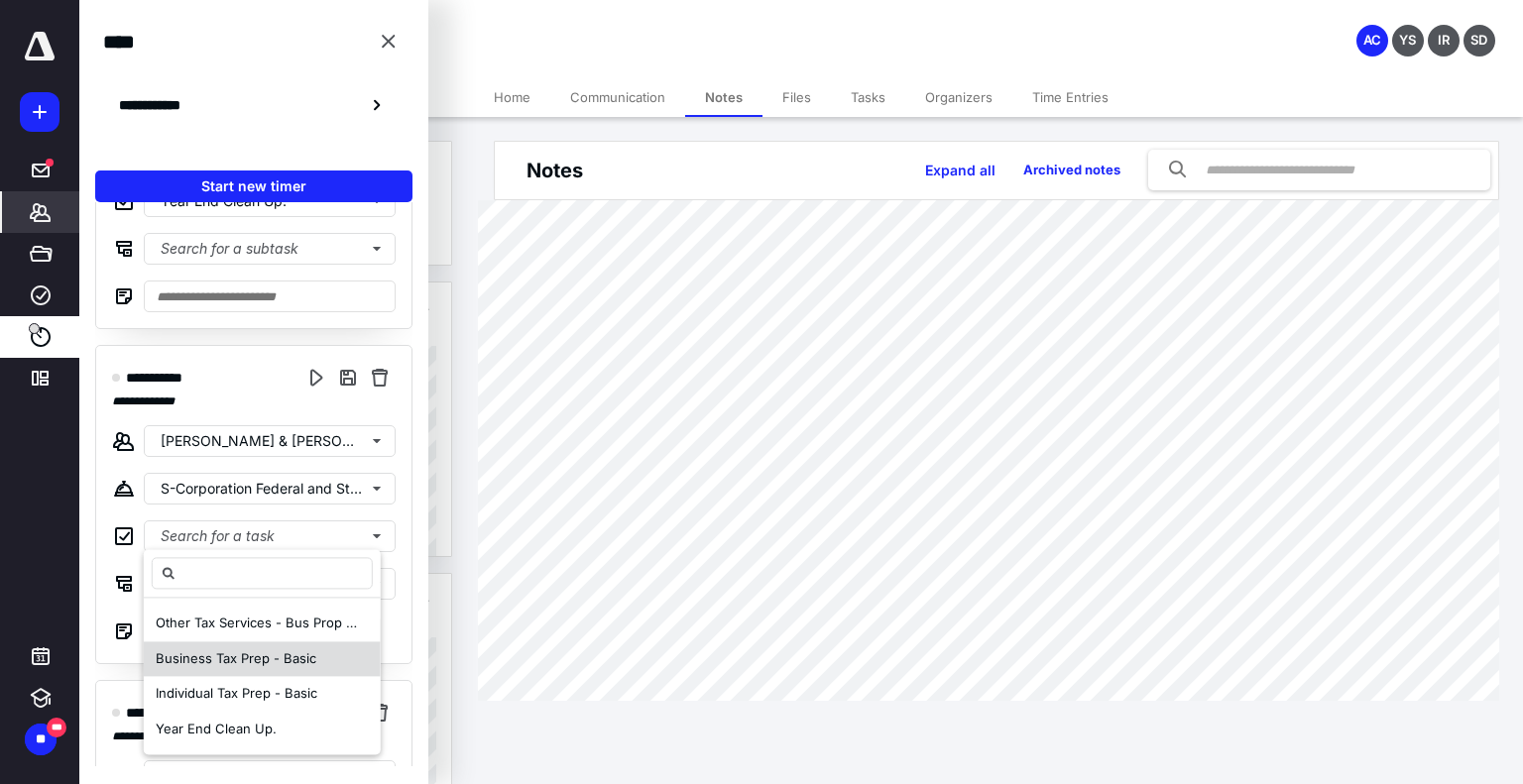 click on "Business Tax Prep - Basic" at bounding box center (236, 658) 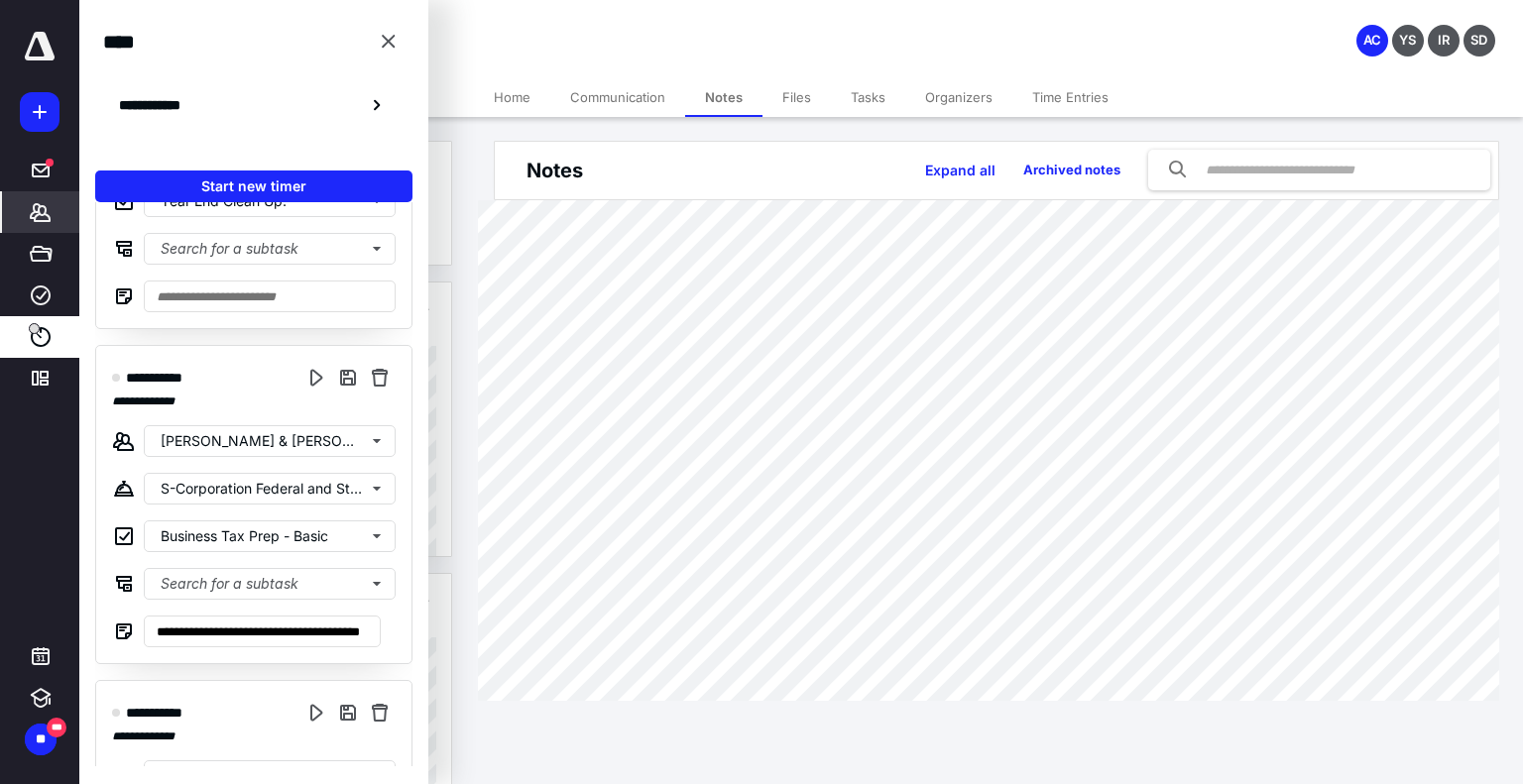 click on "**********" at bounding box center [254, 484] 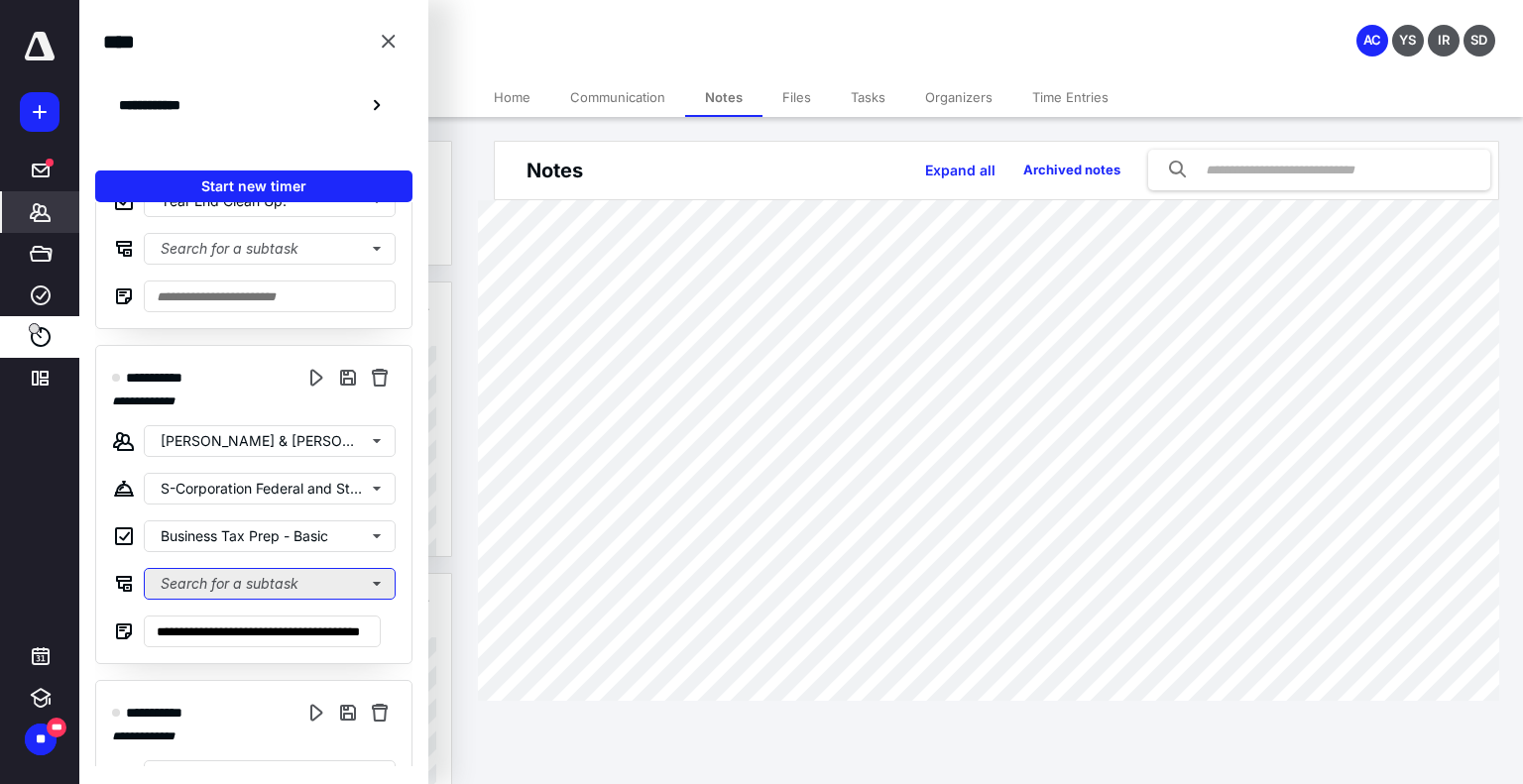 click on "Search for a subtask" at bounding box center (270, 584) 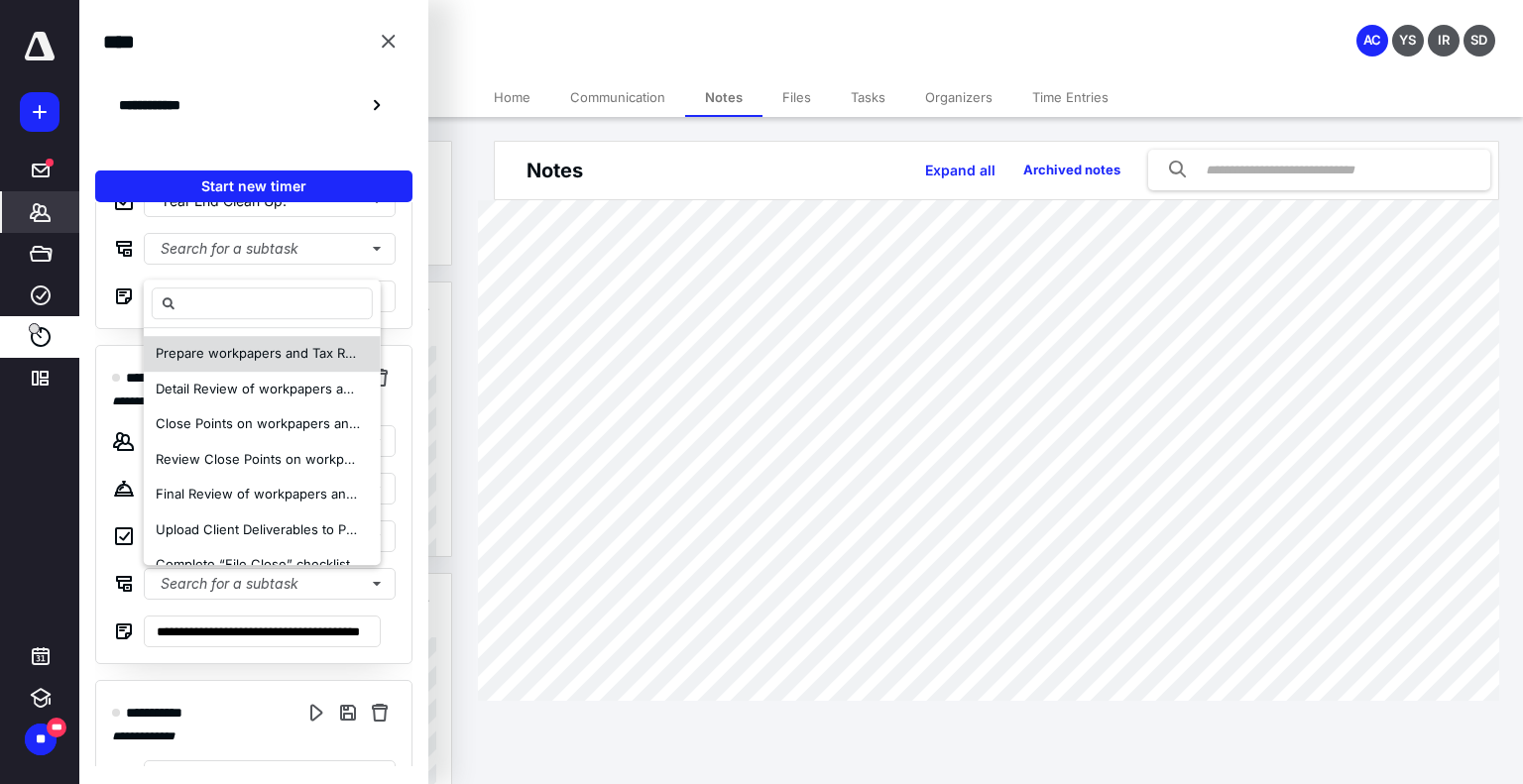 click on "Prepare workpapers and Tax Return" at bounding box center [262, 354] 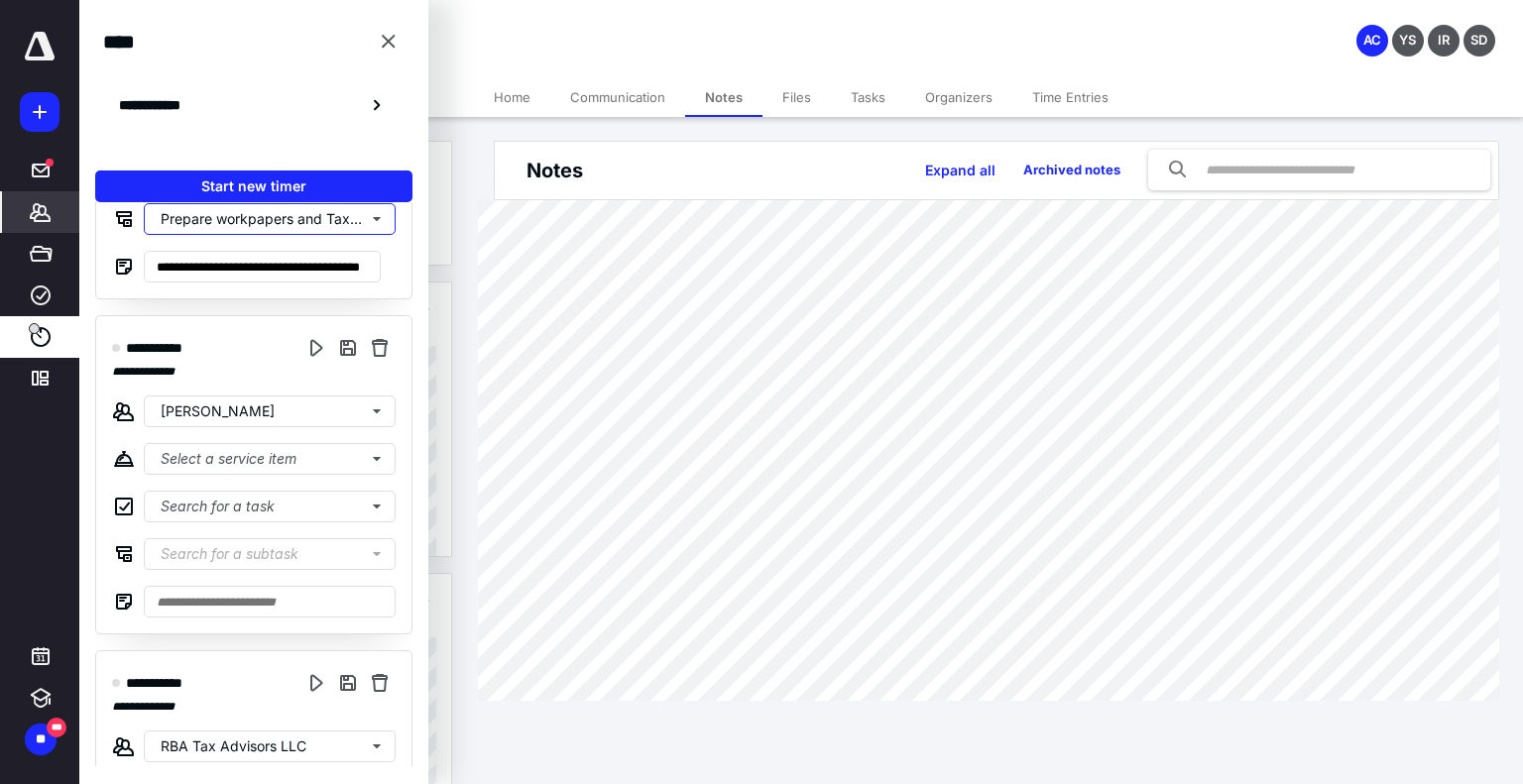 scroll, scrollTop: 2280, scrollLeft: 0, axis: vertical 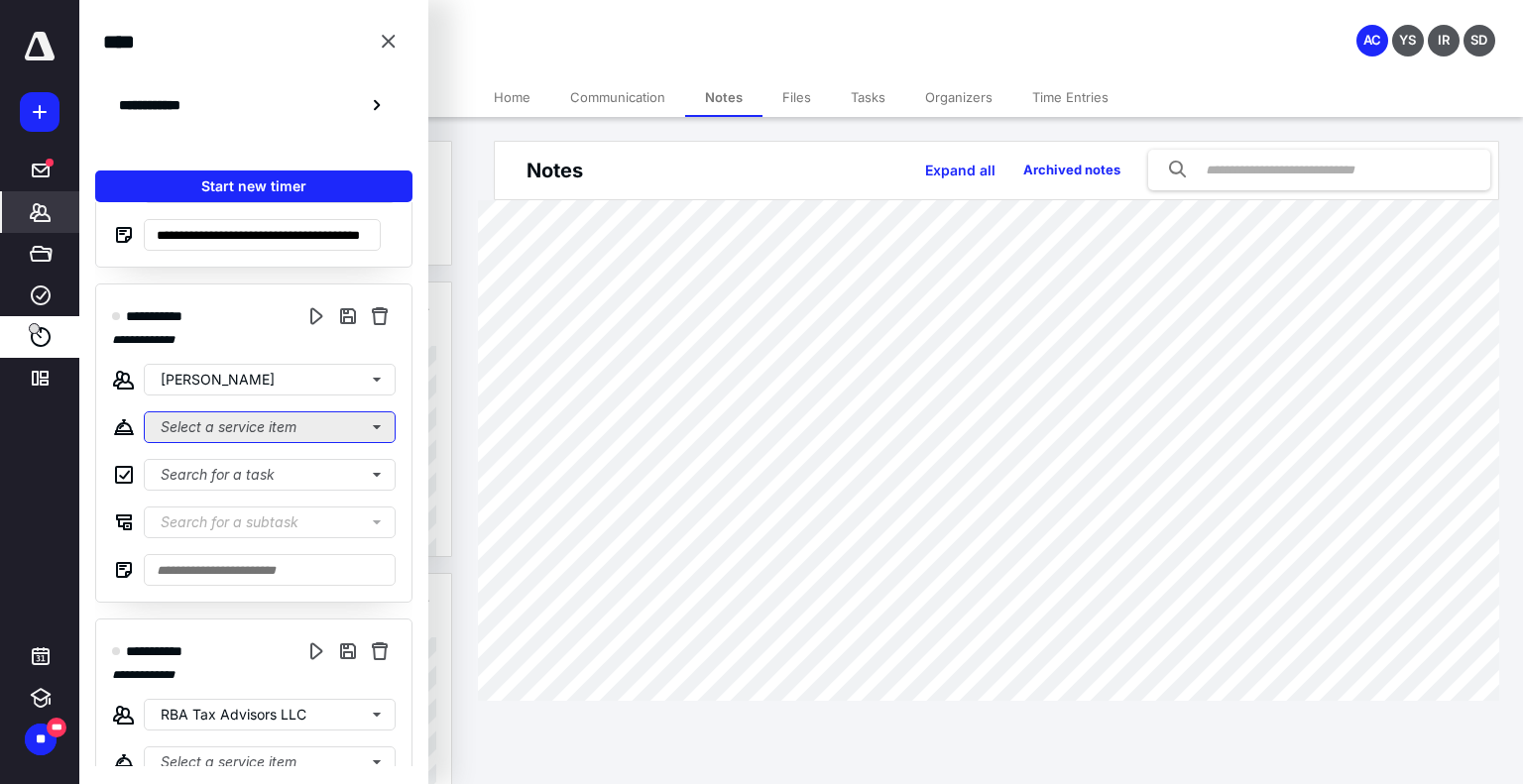 click on "Select a service item" at bounding box center (270, -1918) 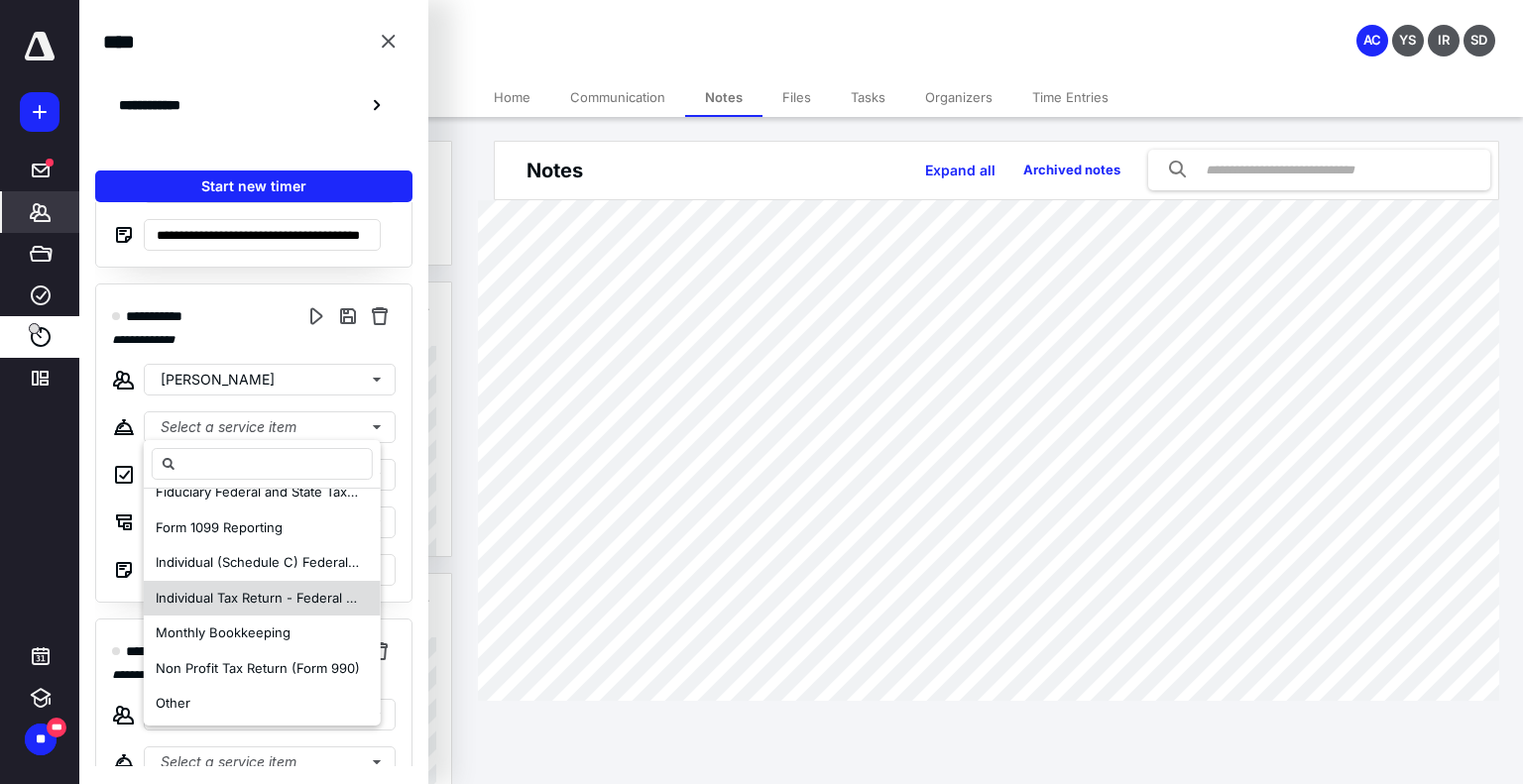 scroll, scrollTop: 198, scrollLeft: 0, axis: vertical 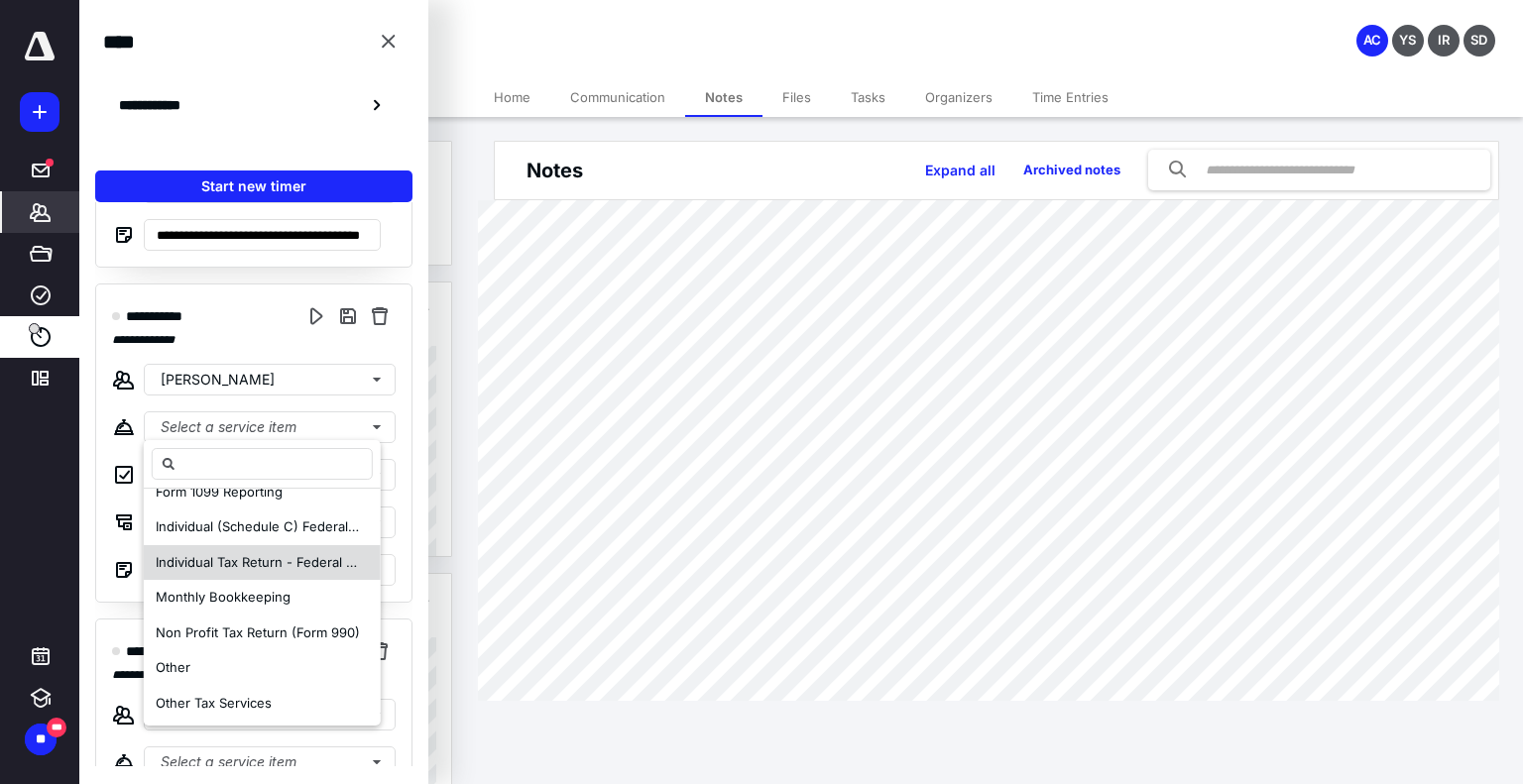 click on "Individual Tax Return - Federal and State" at bounding box center (280, 562) 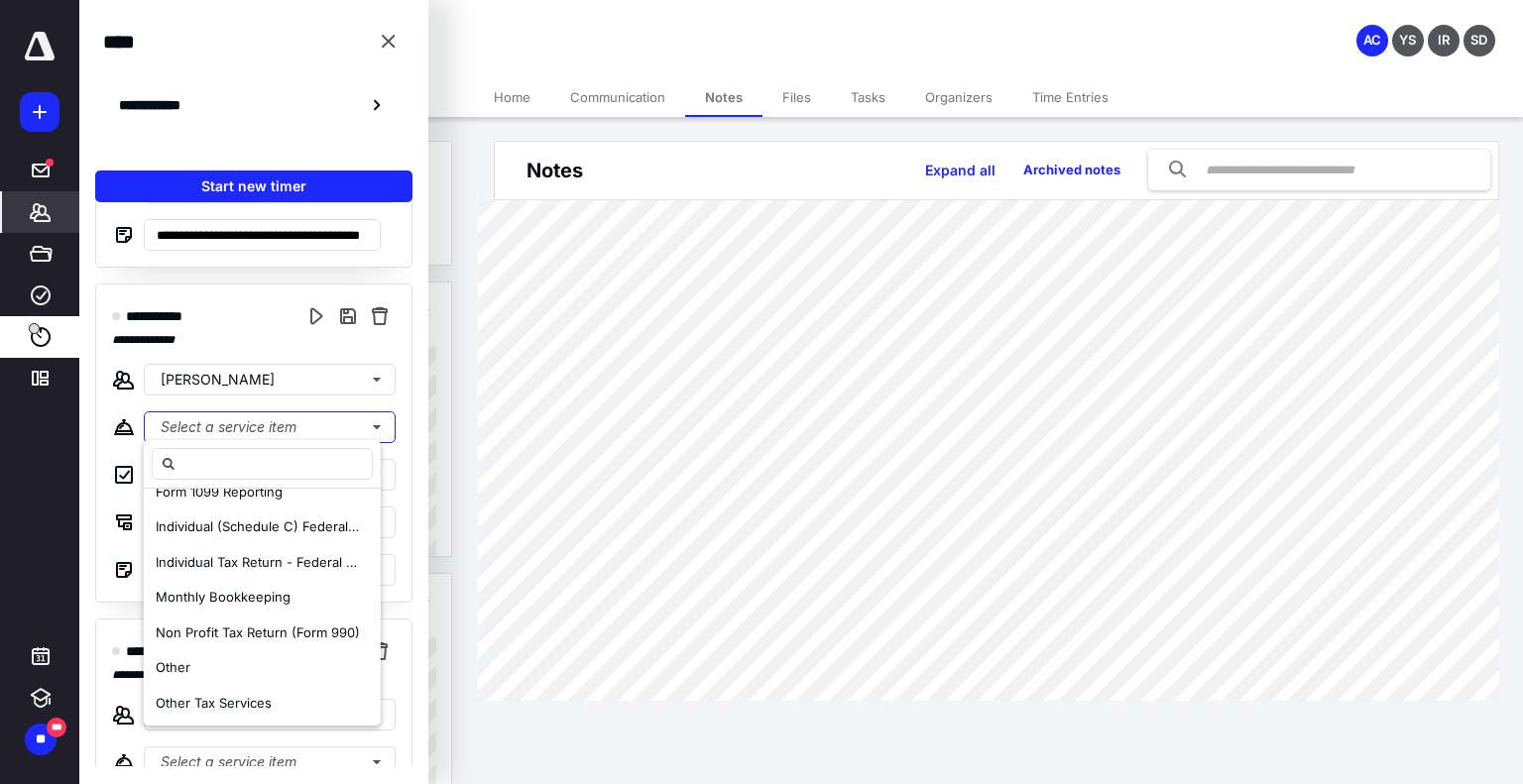 scroll, scrollTop: 0, scrollLeft: 0, axis: both 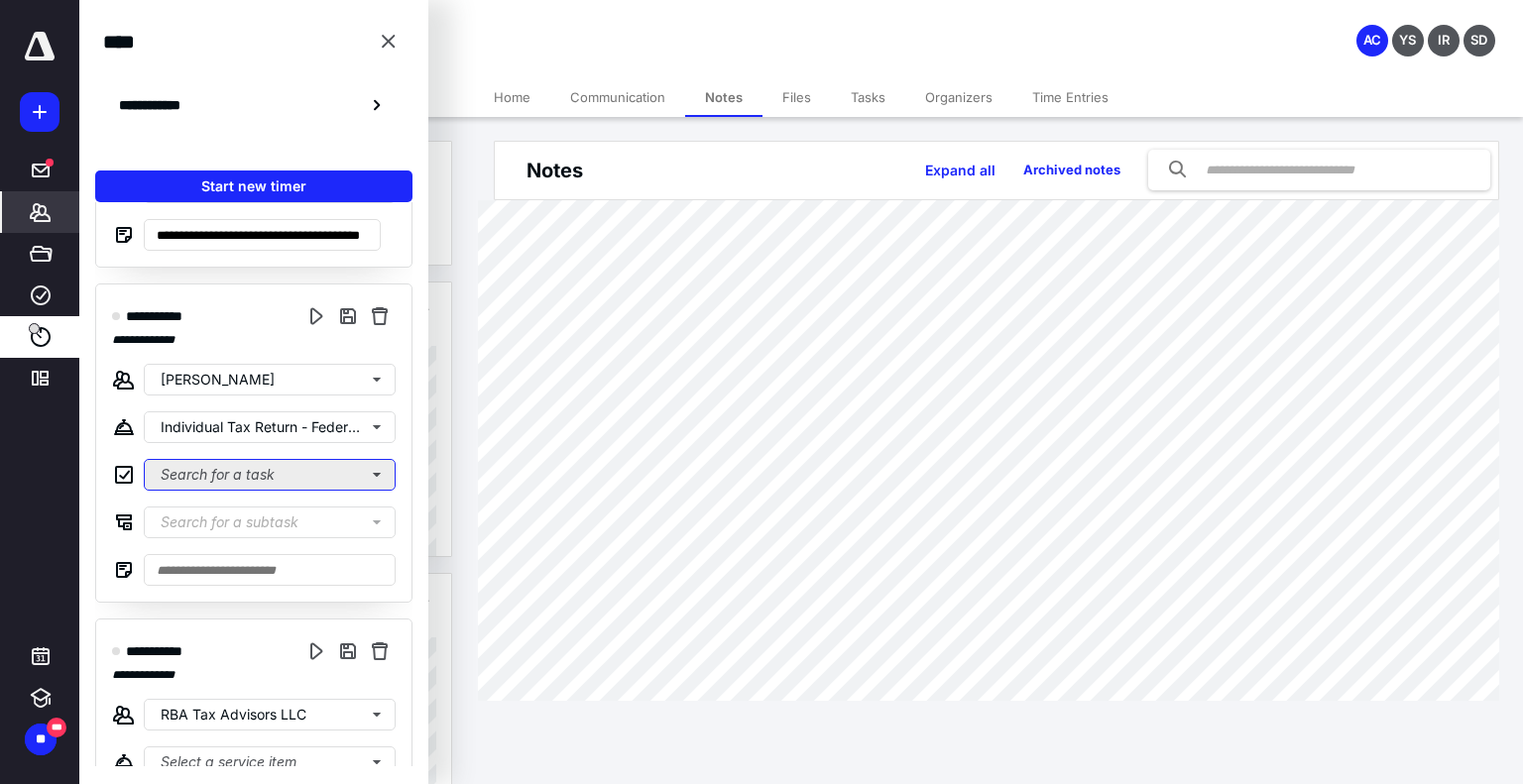 click on "Search for a task" at bounding box center (270, 475) 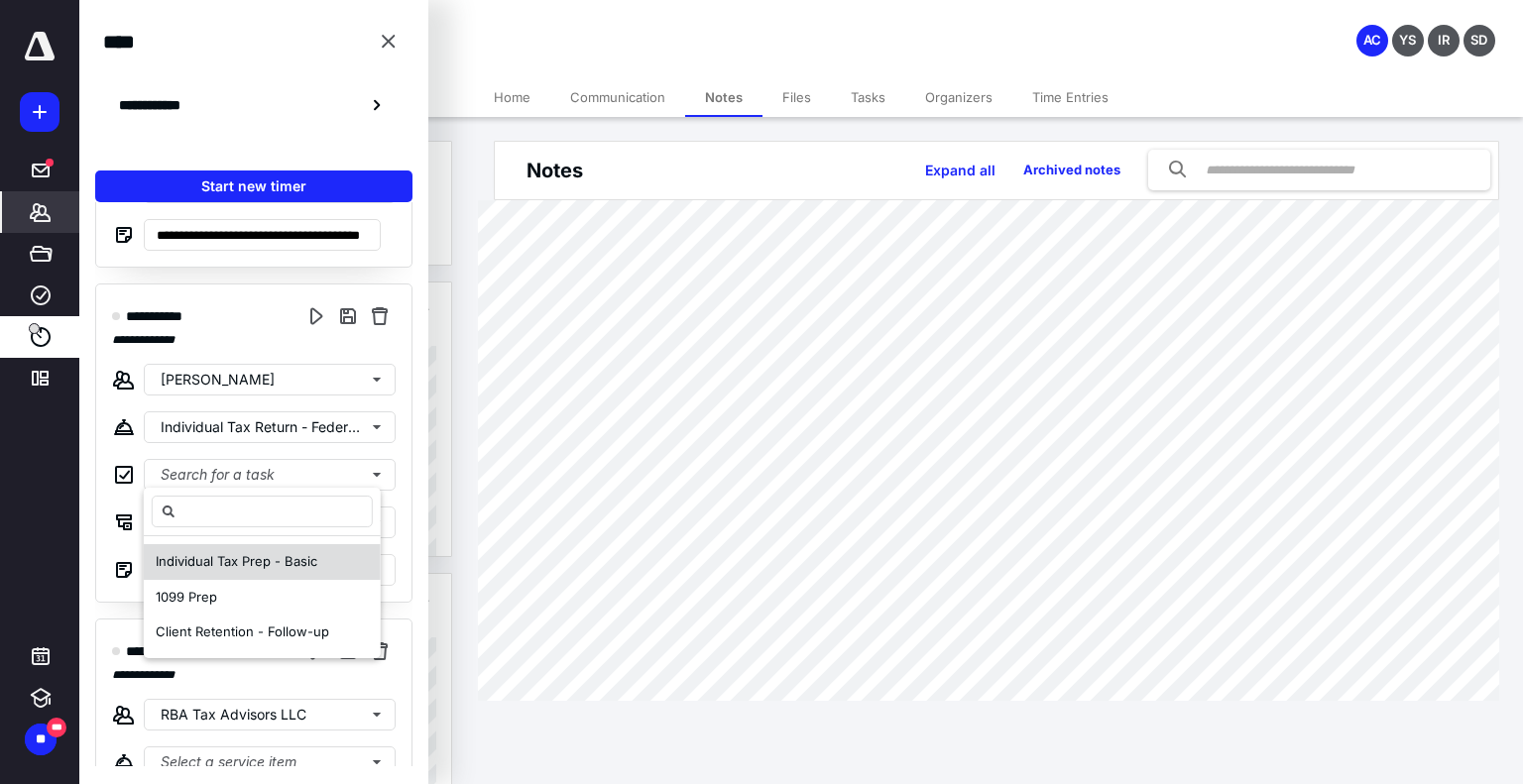 click on "Individual Tax Prep - Basic" at bounding box center (236, 561) 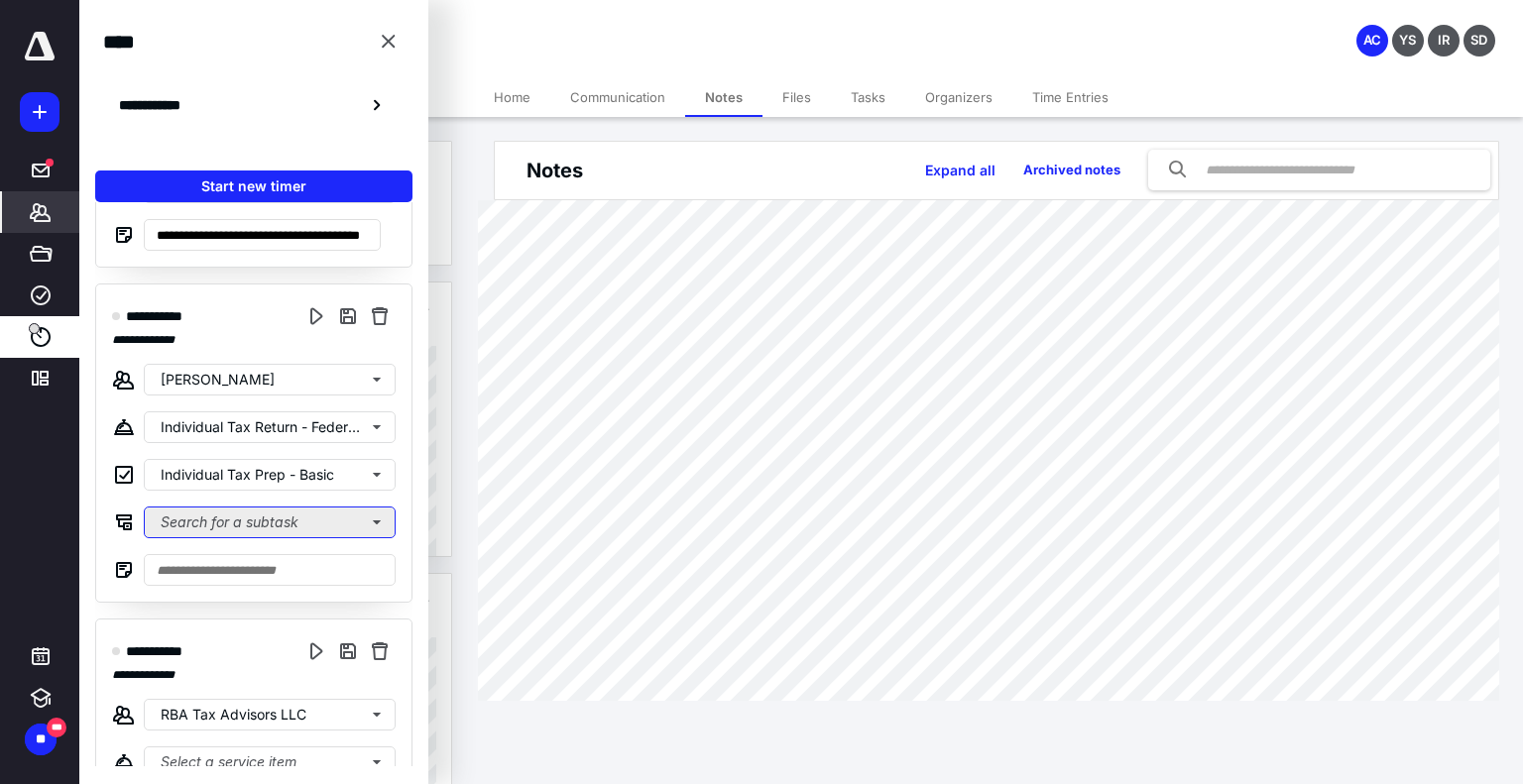 click on "Search for a subtask" at bounding box center (270, 522) 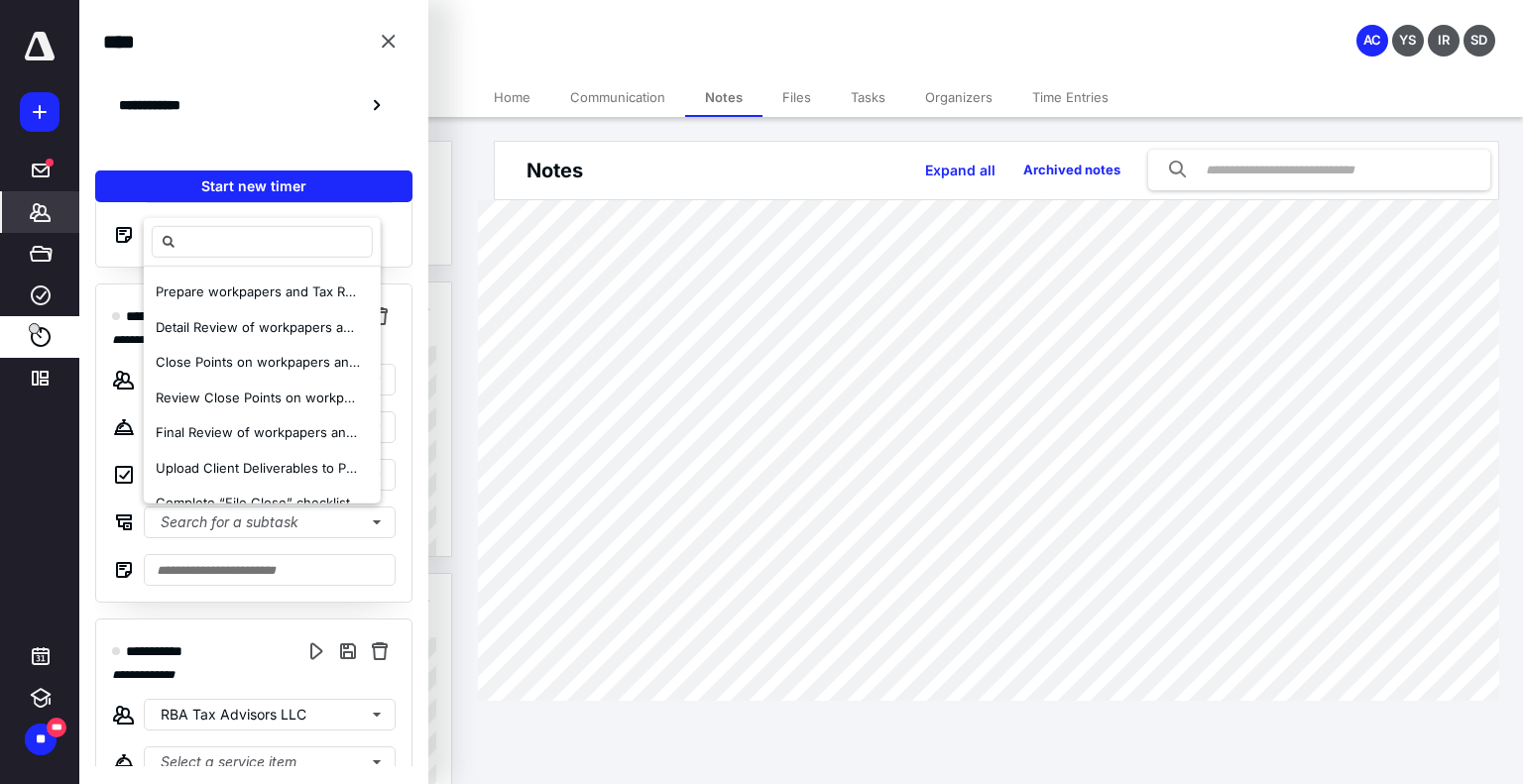 click on "**********" at bounding box center [254, 484] 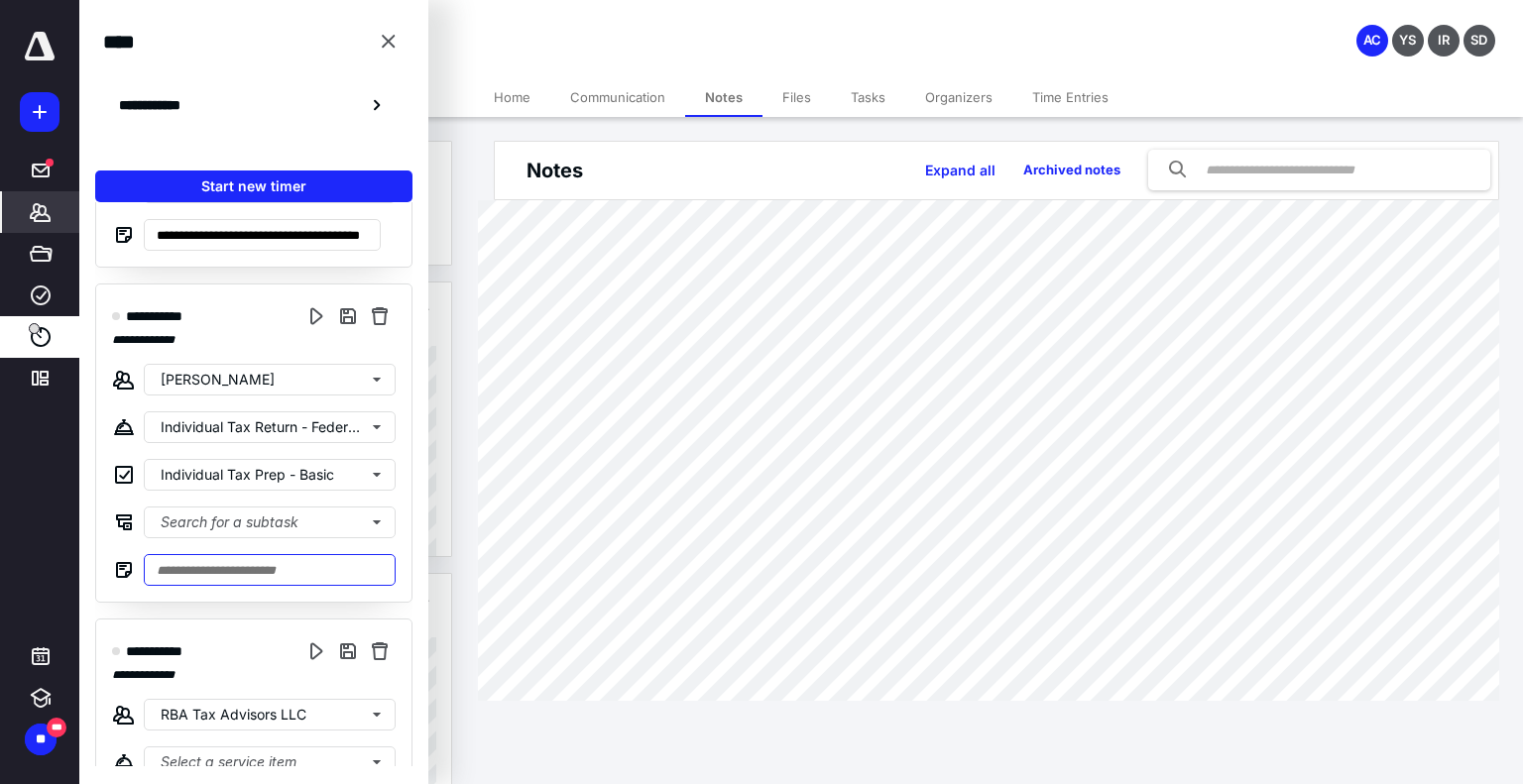 click at bounding box center [270, 570] 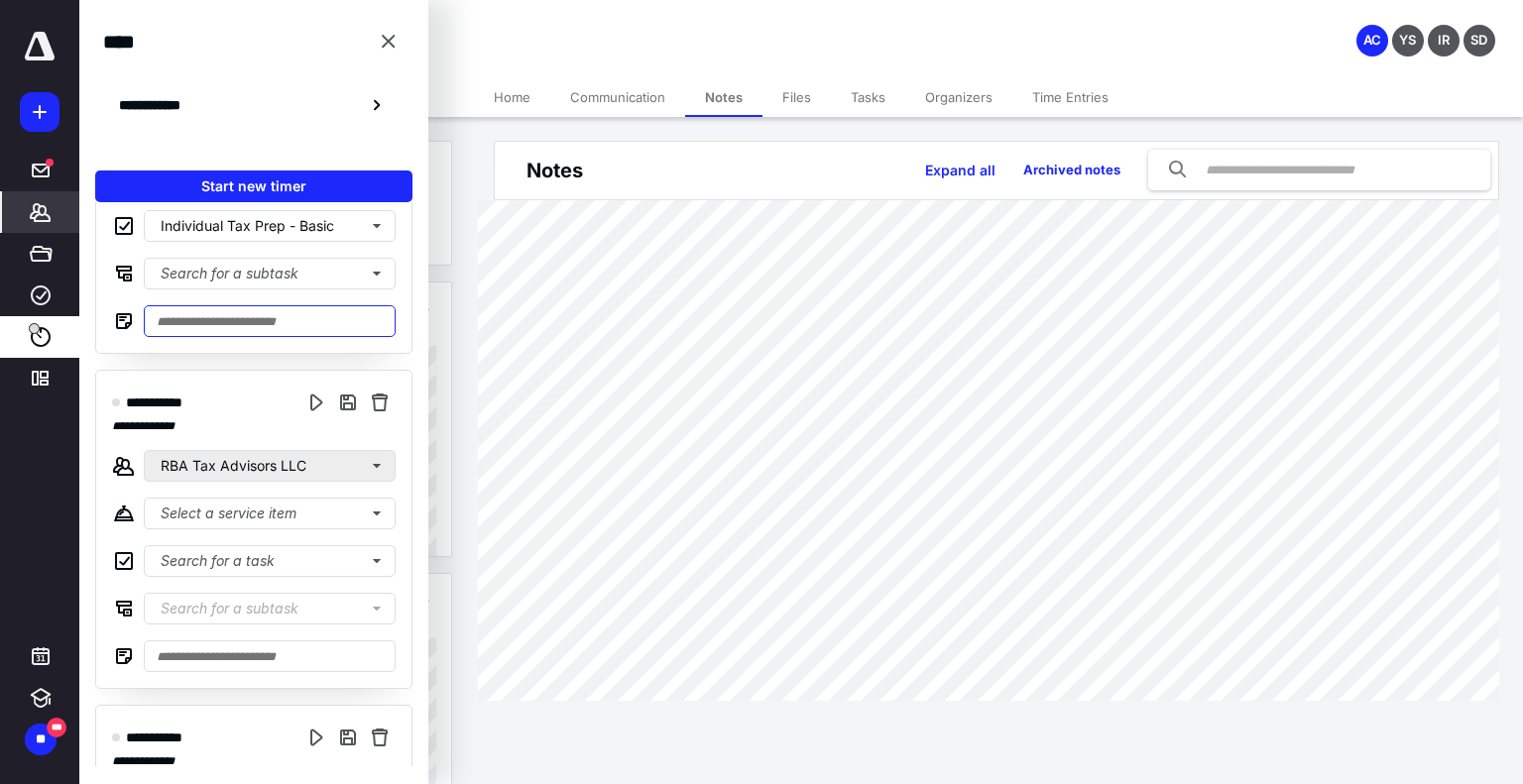 scroll, scrollTop: 2577, scrollLeft: 0, axis: vertical 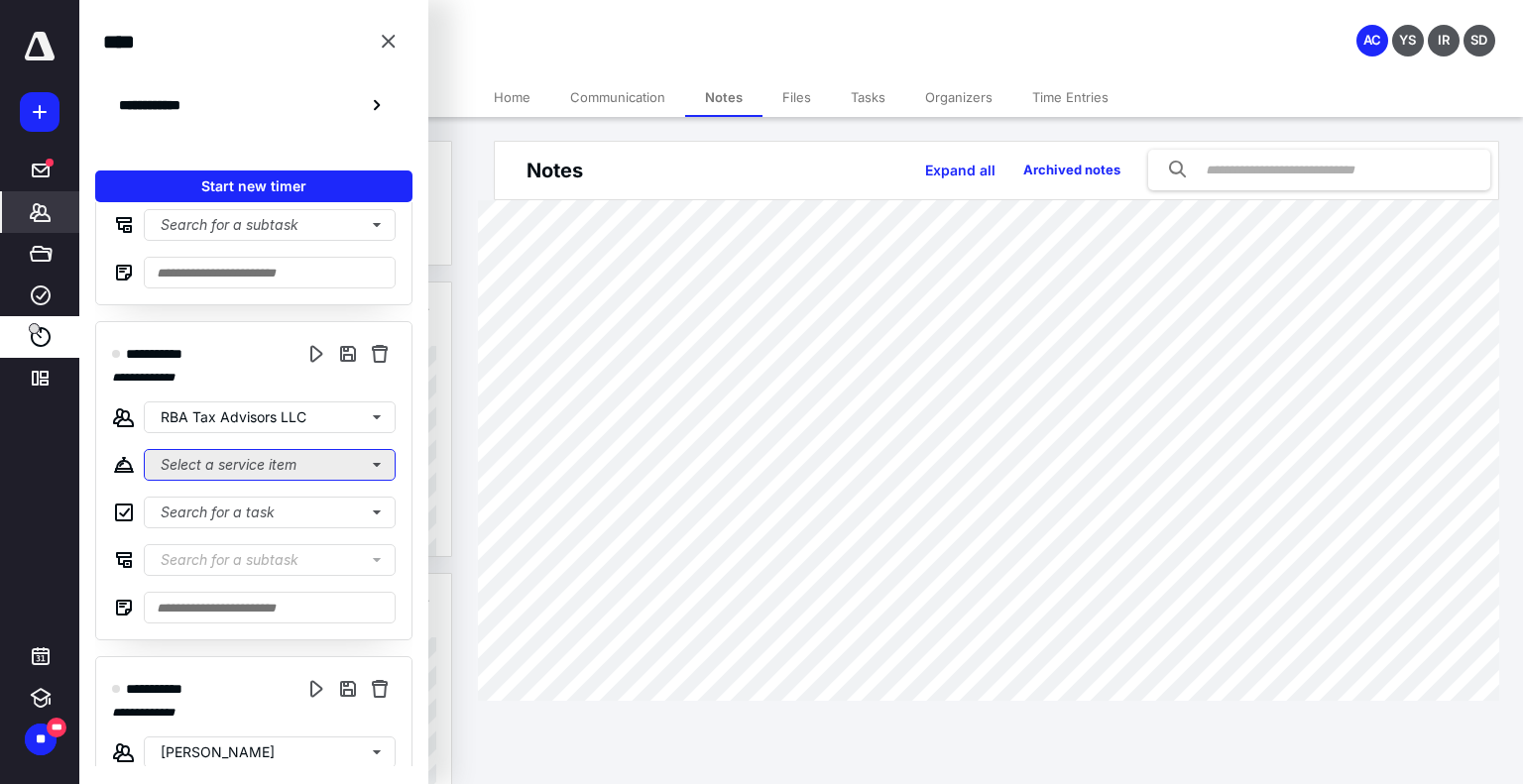 click on "Select a service item" at bounding box center [270, -2215] 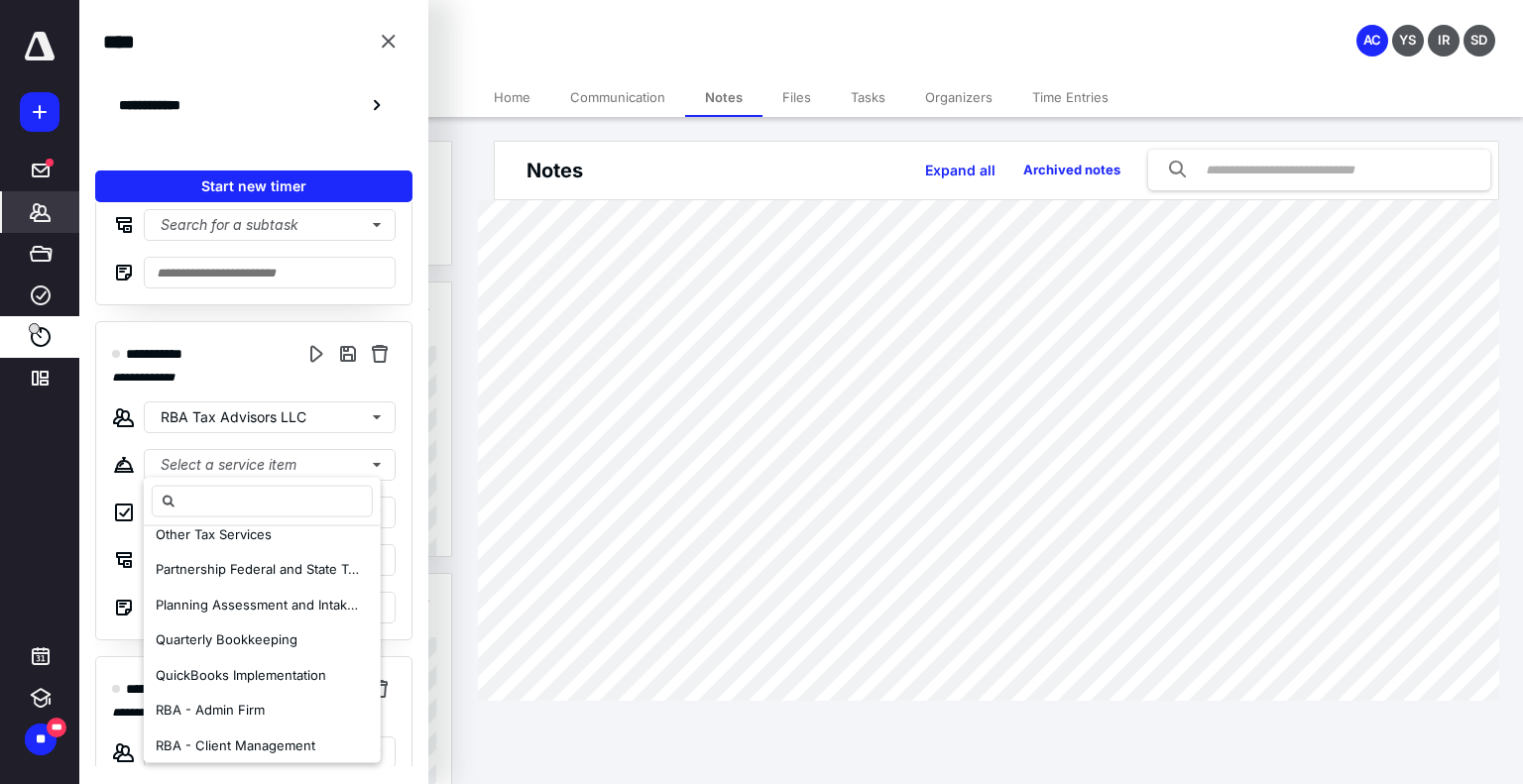 scroll, scrollTop: 496, scrollLeft: 0, axis: vertical 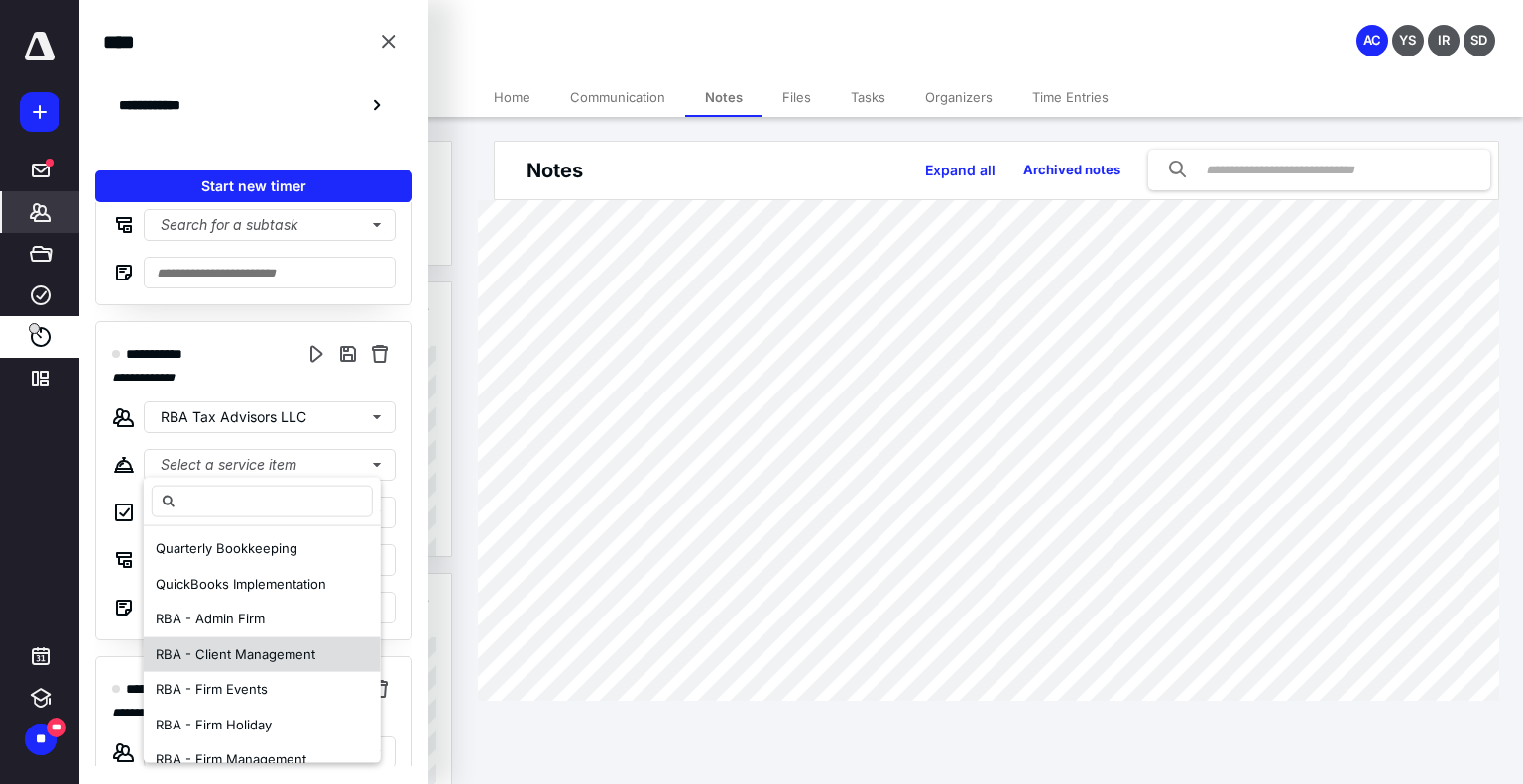 click on "RBA - Client Management" at bounding box center [262, 654] 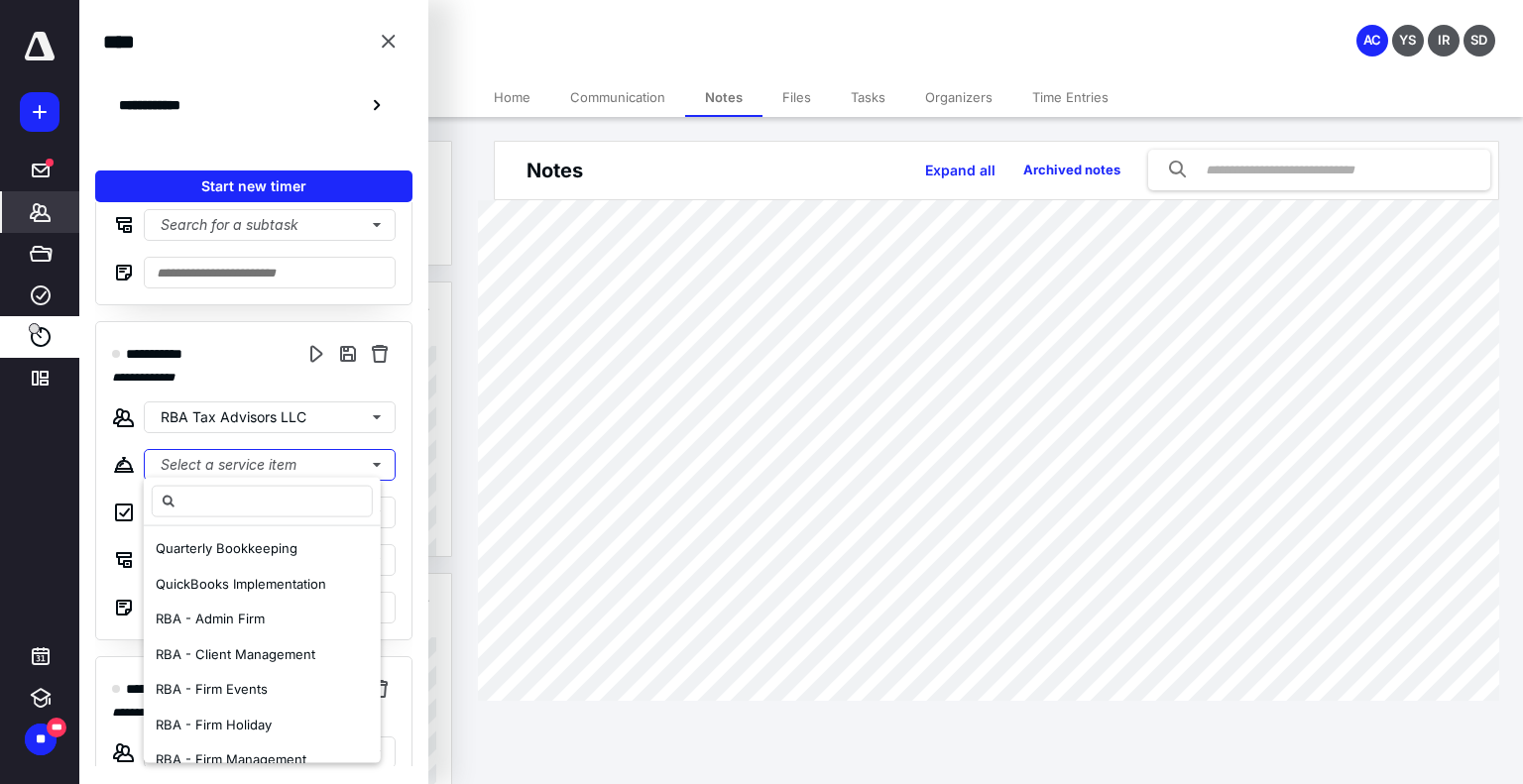 scroll, scrollTop: 0, scrollLeft: 0, axis: both 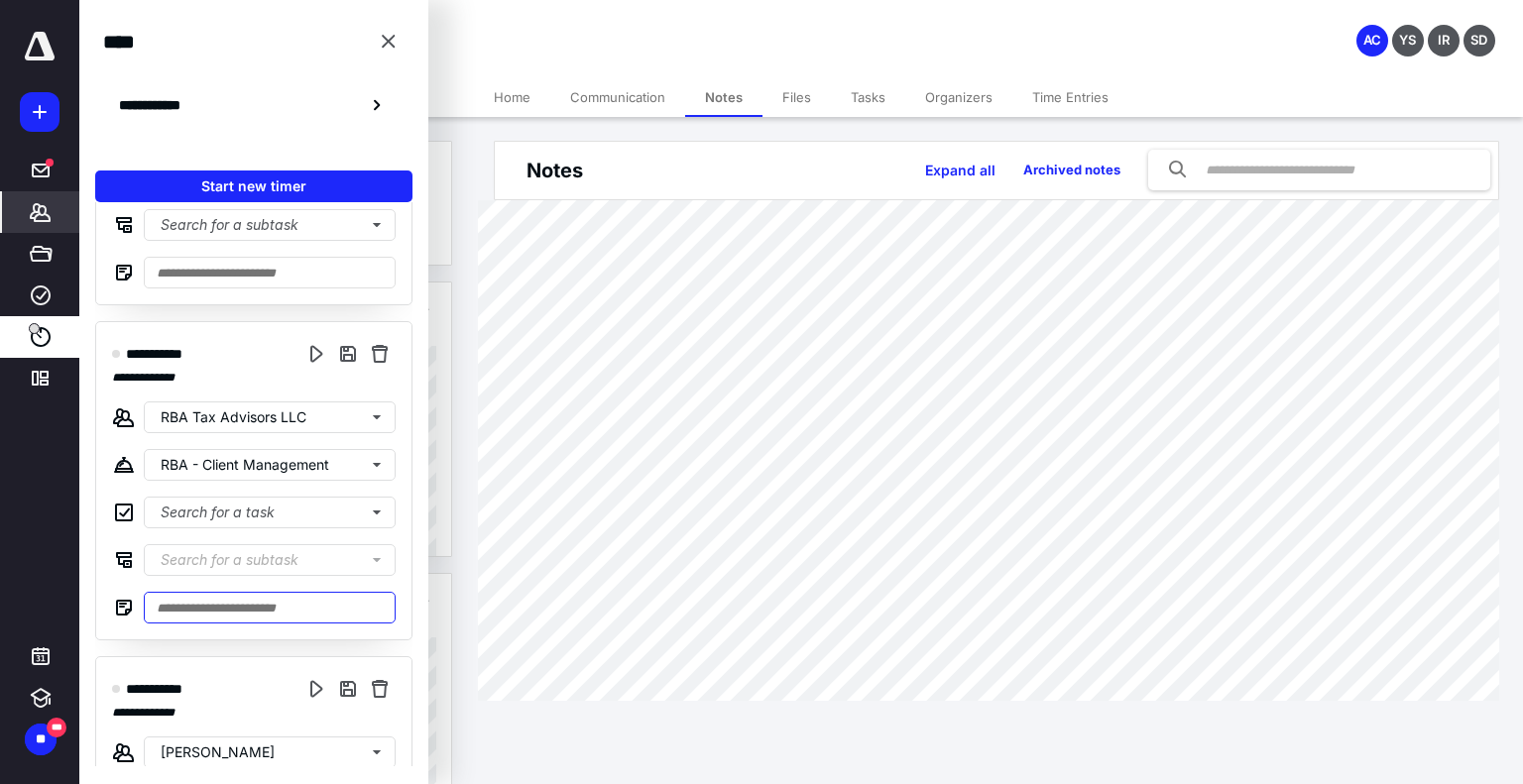 click at bounding box center (270, 608) 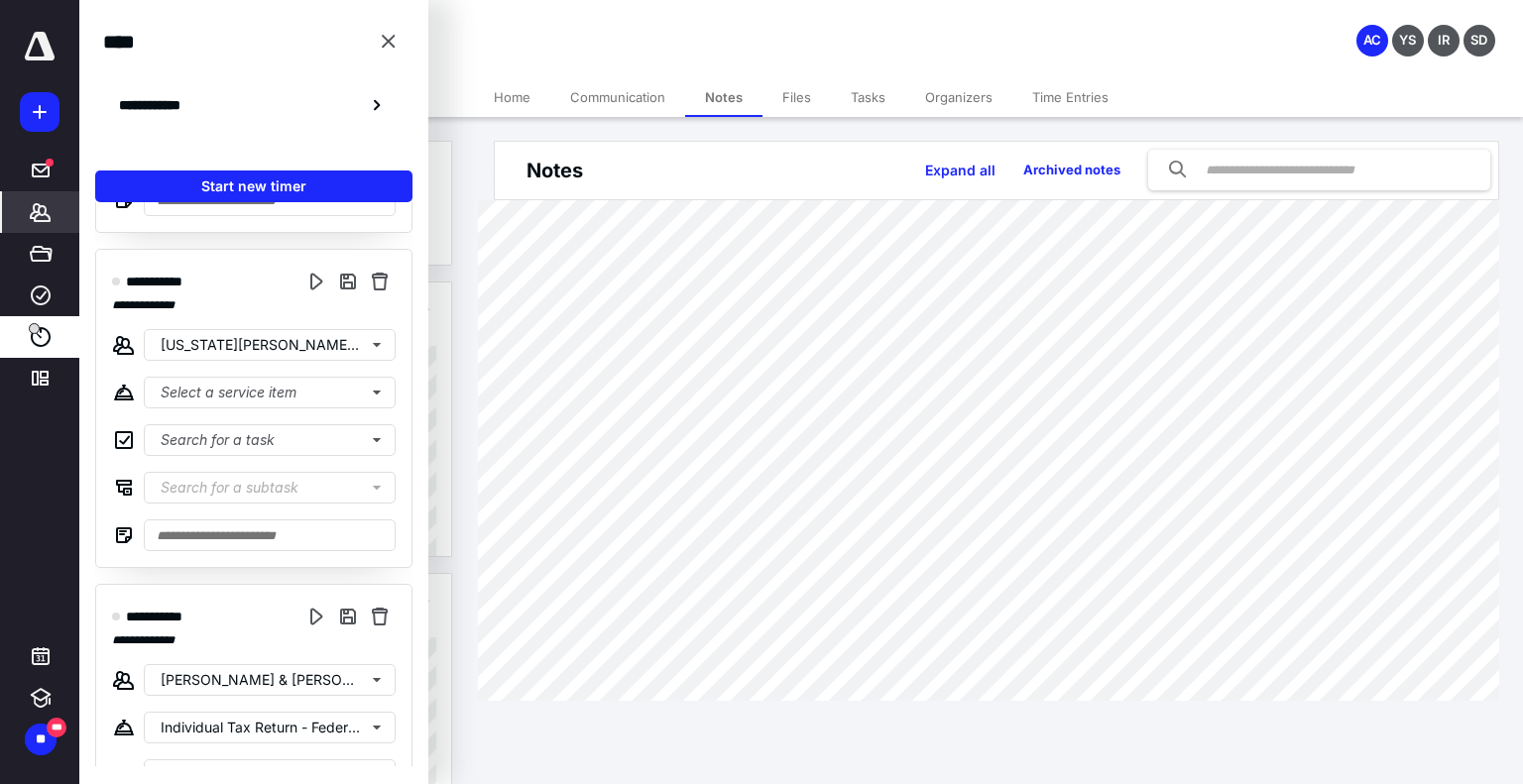 scroll, scrollTop: 205, scrollLeft: 0, axis: vertical 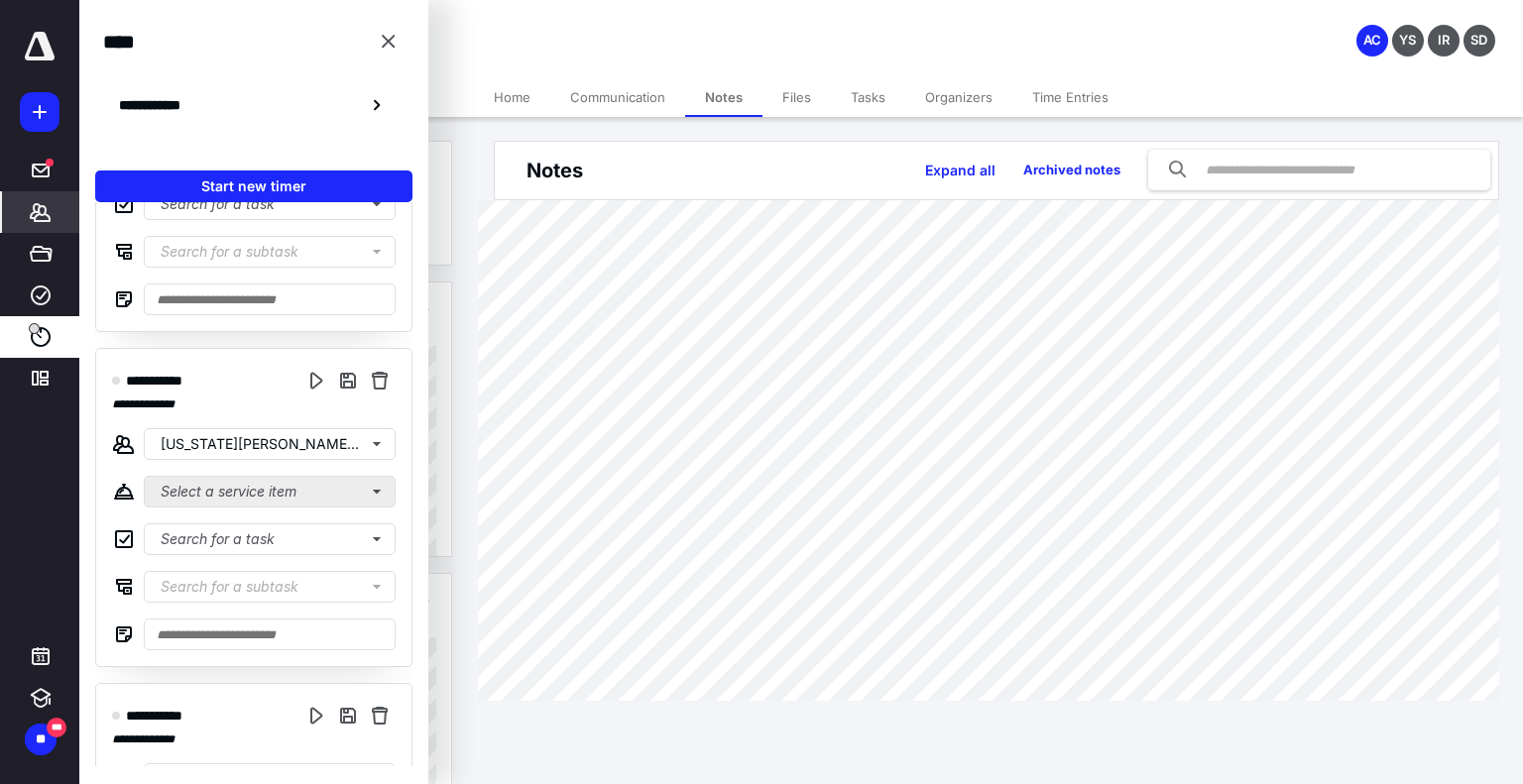 type on "**********" 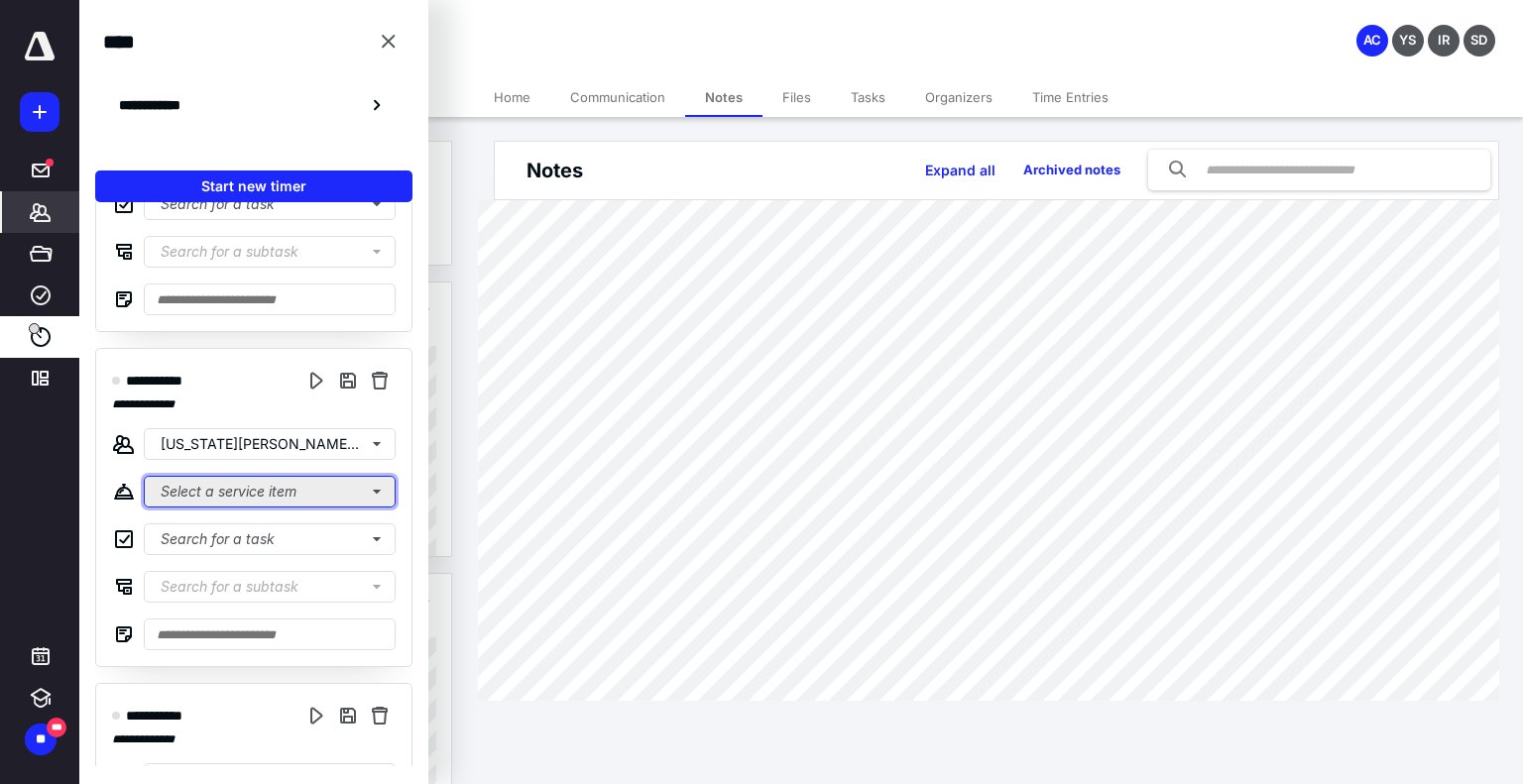 click on "Select a service item" at bounding box center [270, 157] 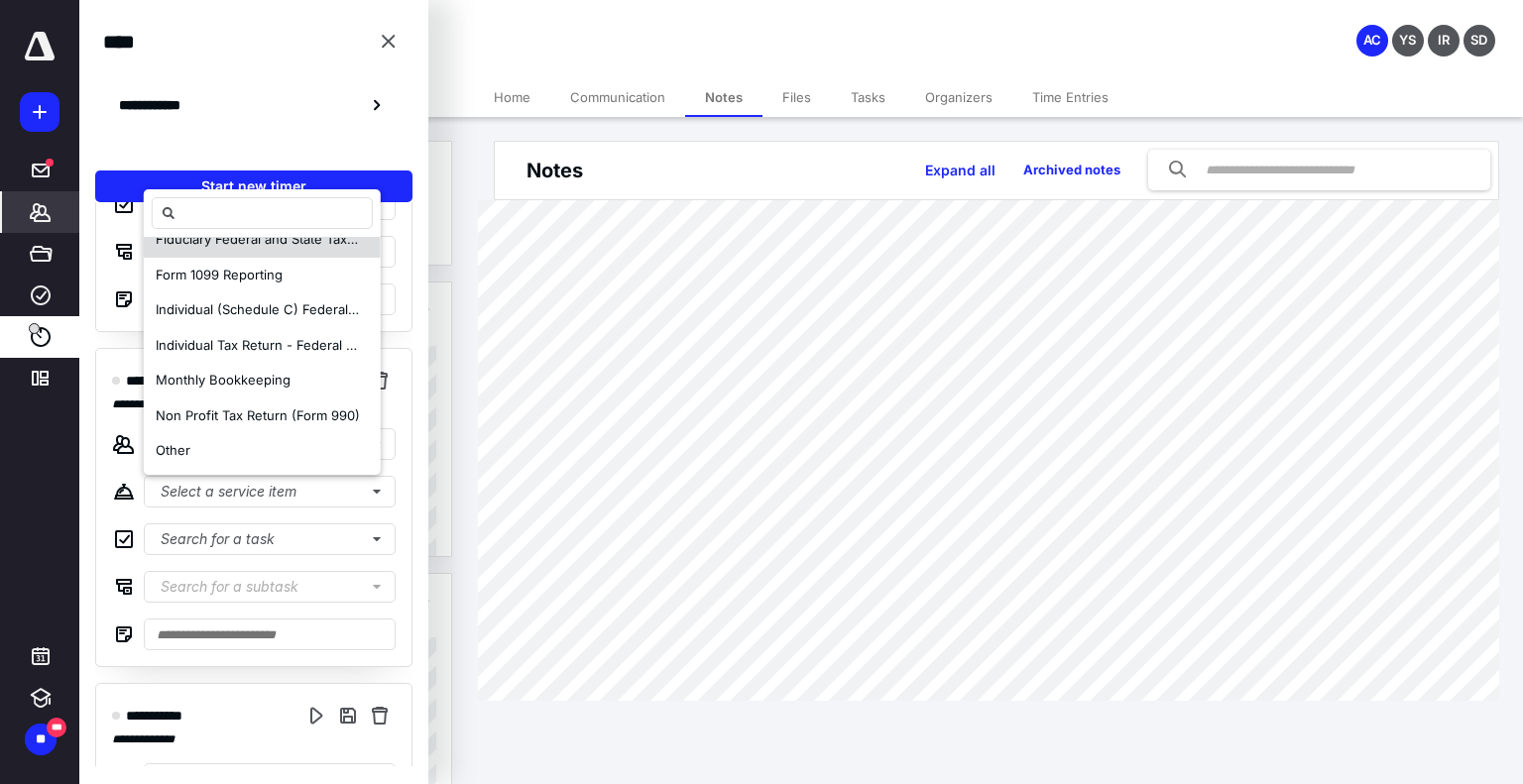 scroll, scrollTop: 198, scrollLeft: 0, axis: vertical 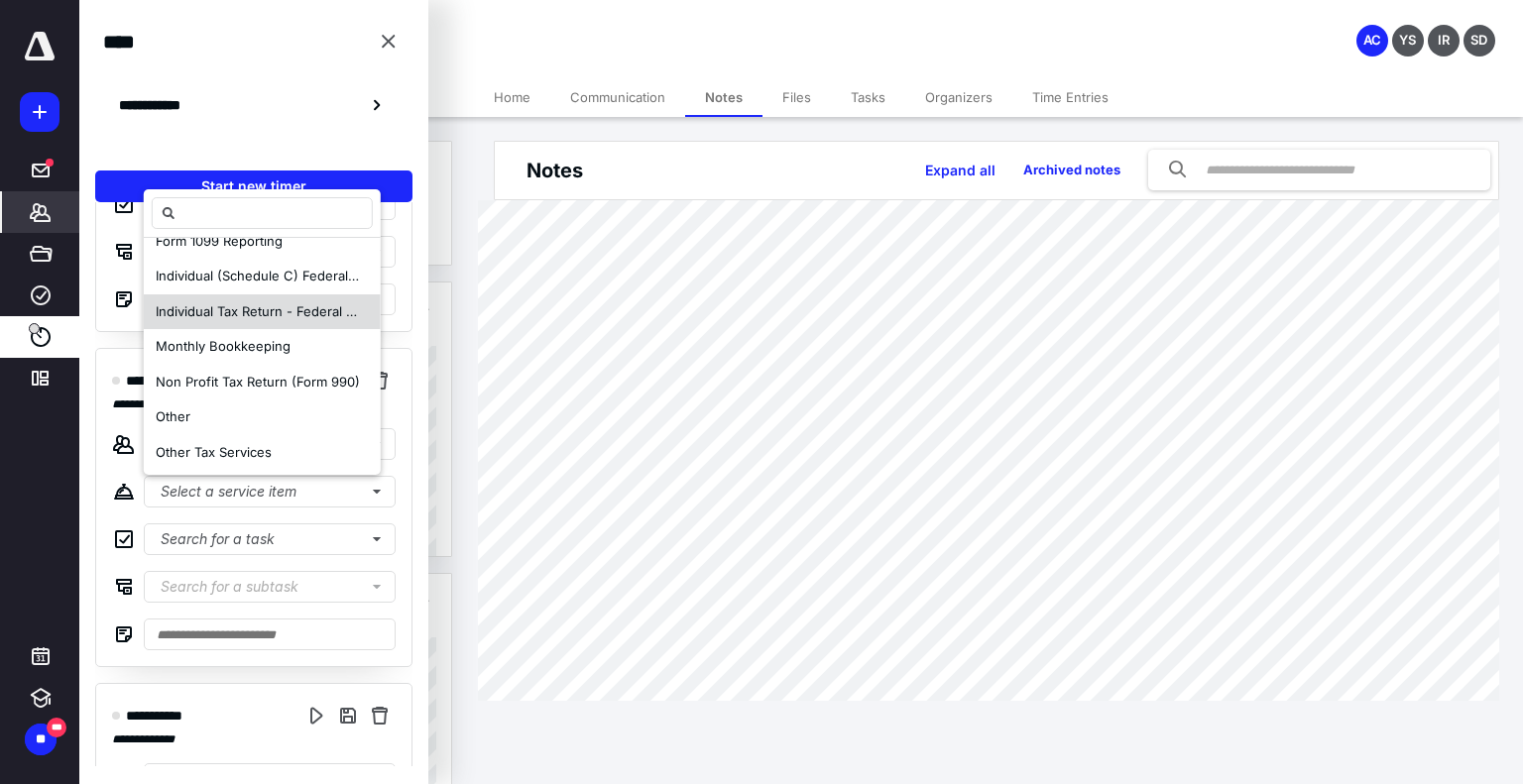 click on "Individual Tax Return - Federal and State" at bounding box center (280, 311) 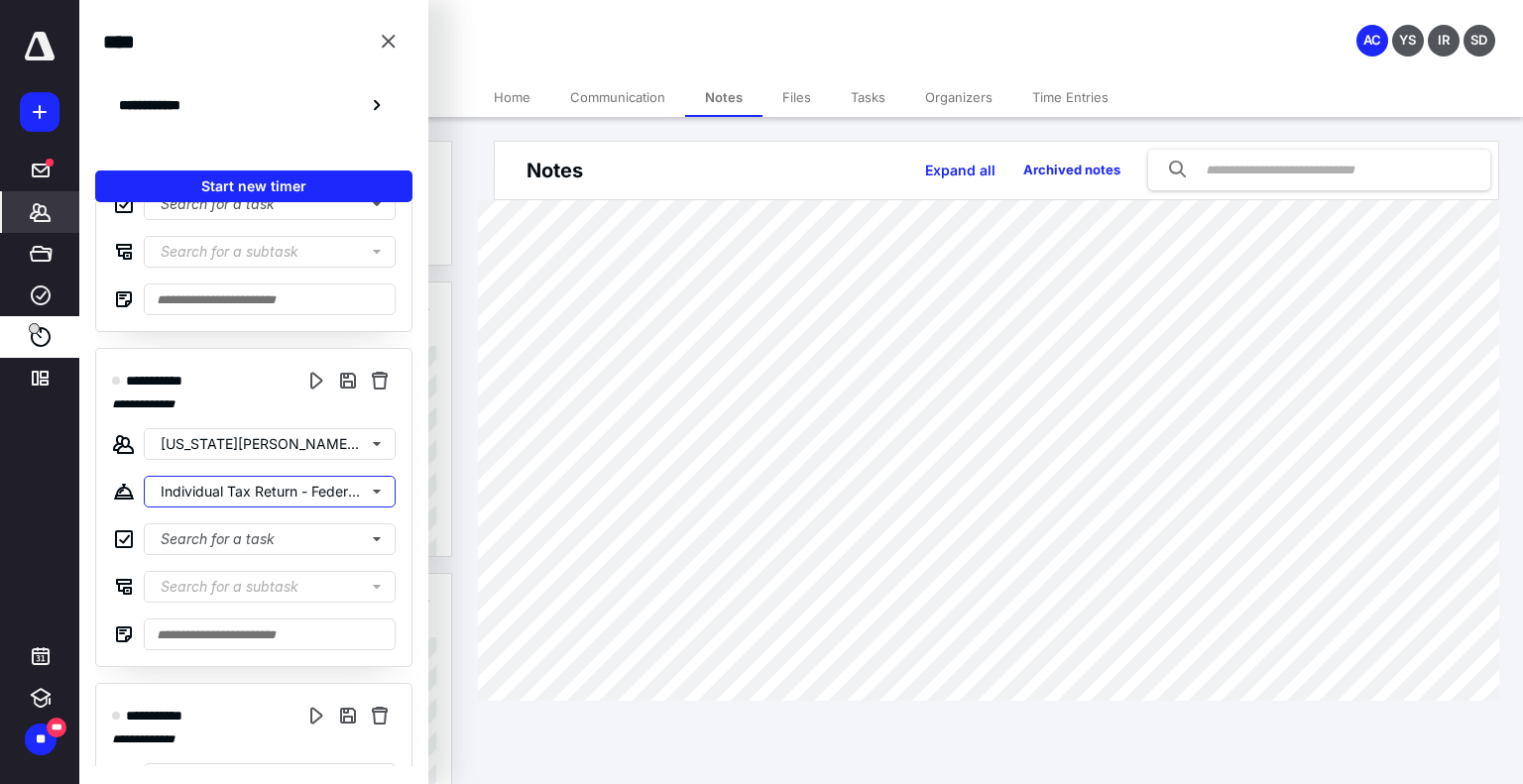 scroll, scrollTop: 0, scrollLeft: 0, axis: both 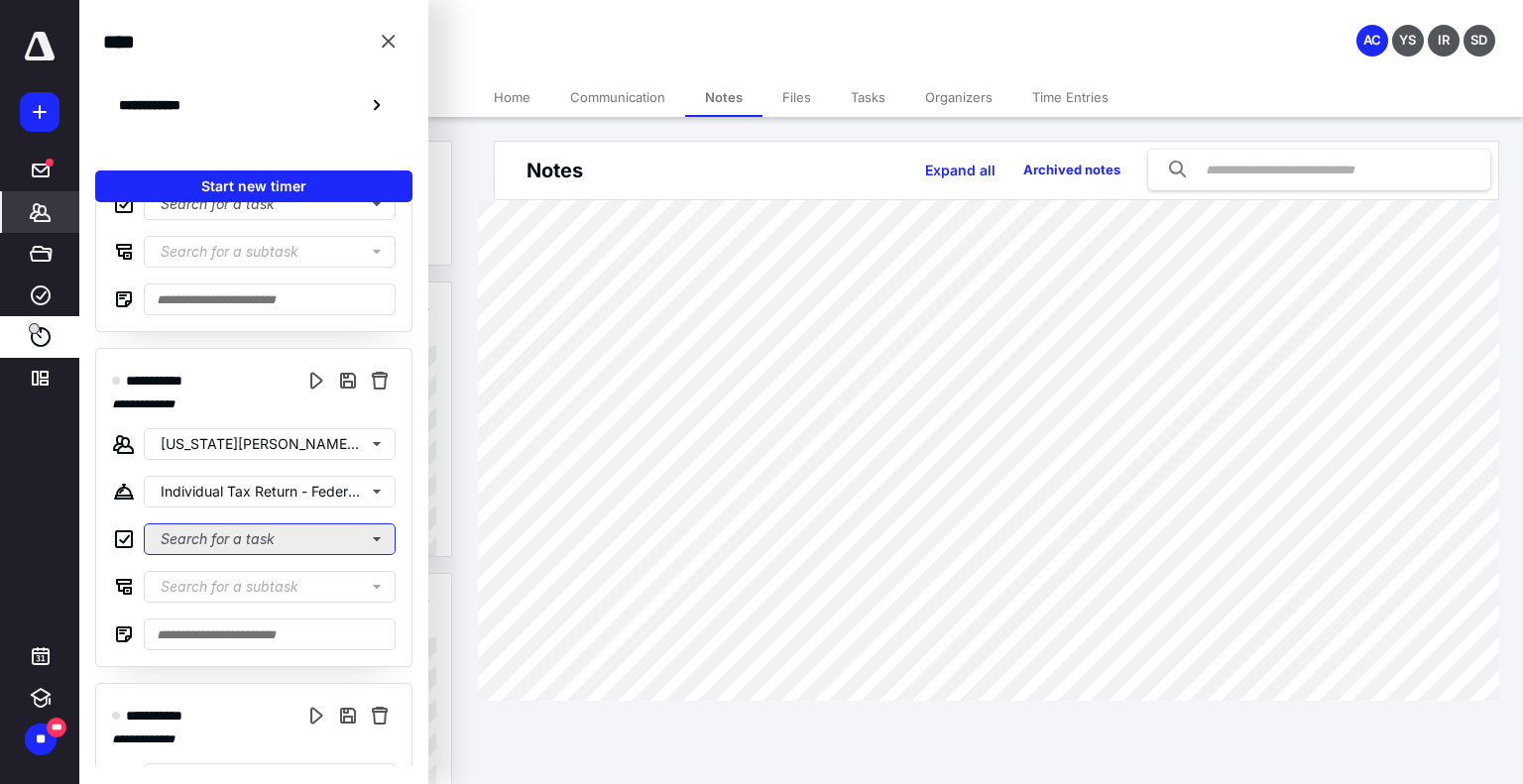 click on "Search for a task" at bounding box center [270, 539] 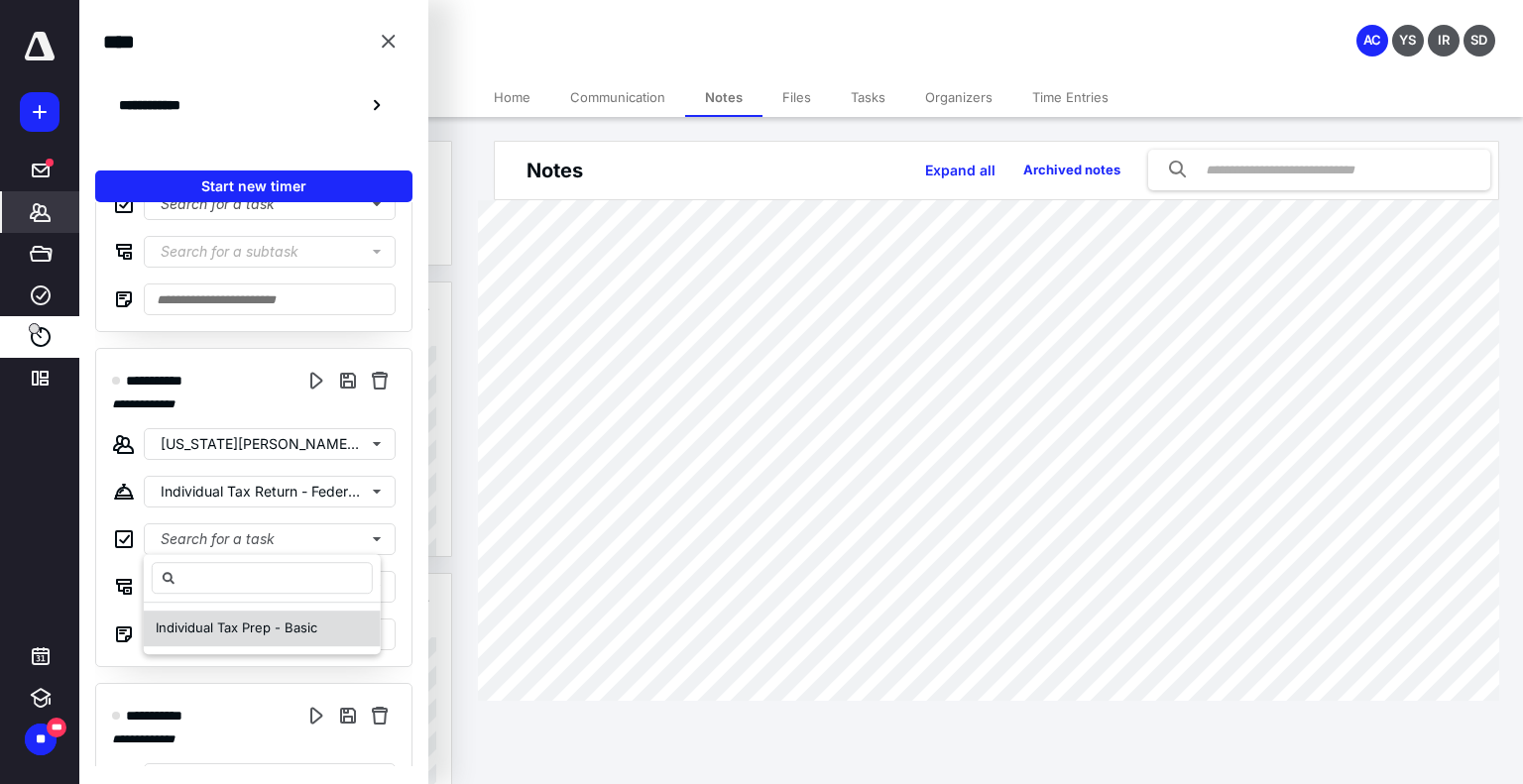 click on "Individual Tax Prep - Basic" at bounding box center [236, 627] 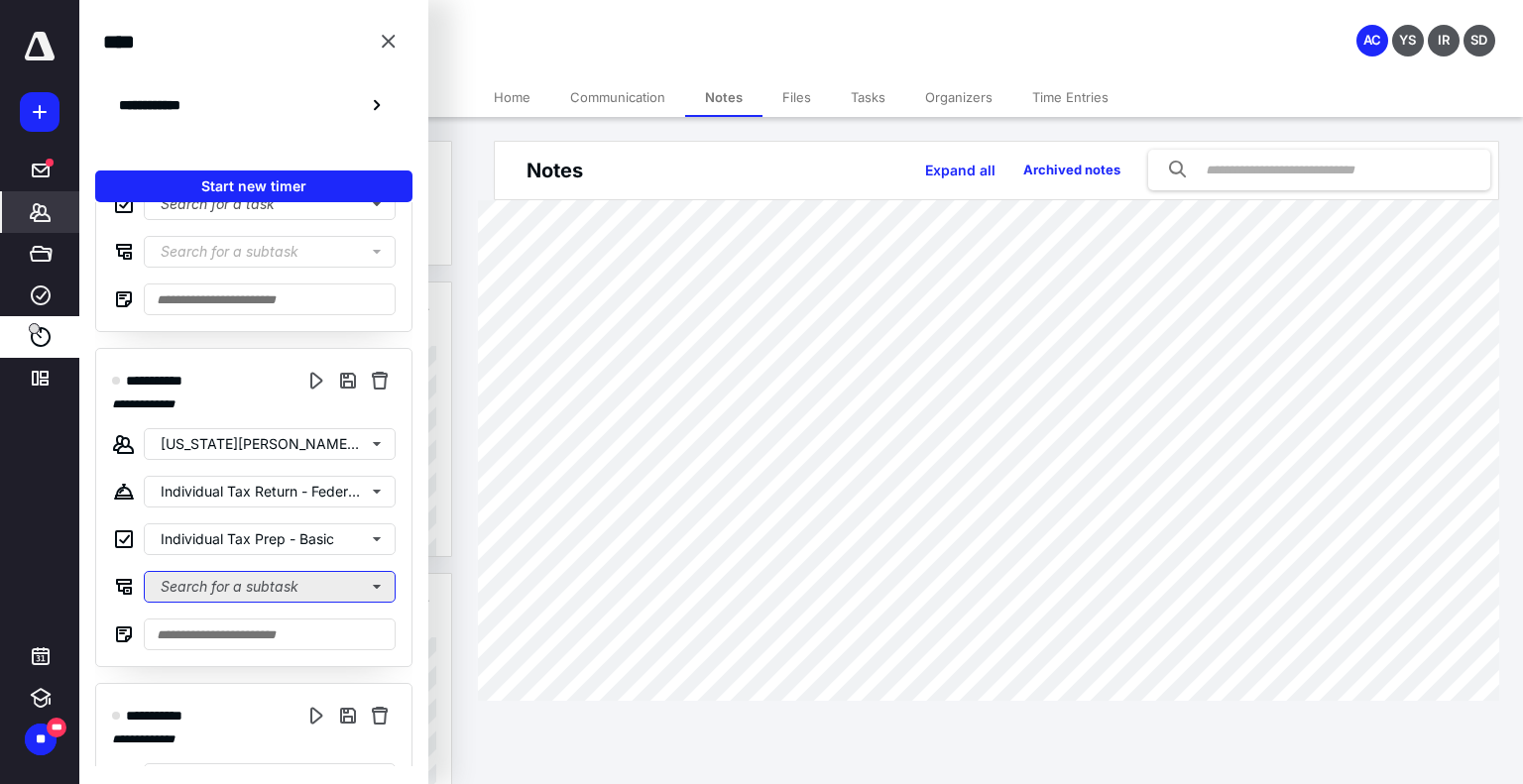 click on "Search for a subtask" at bounding box center [270, 587] 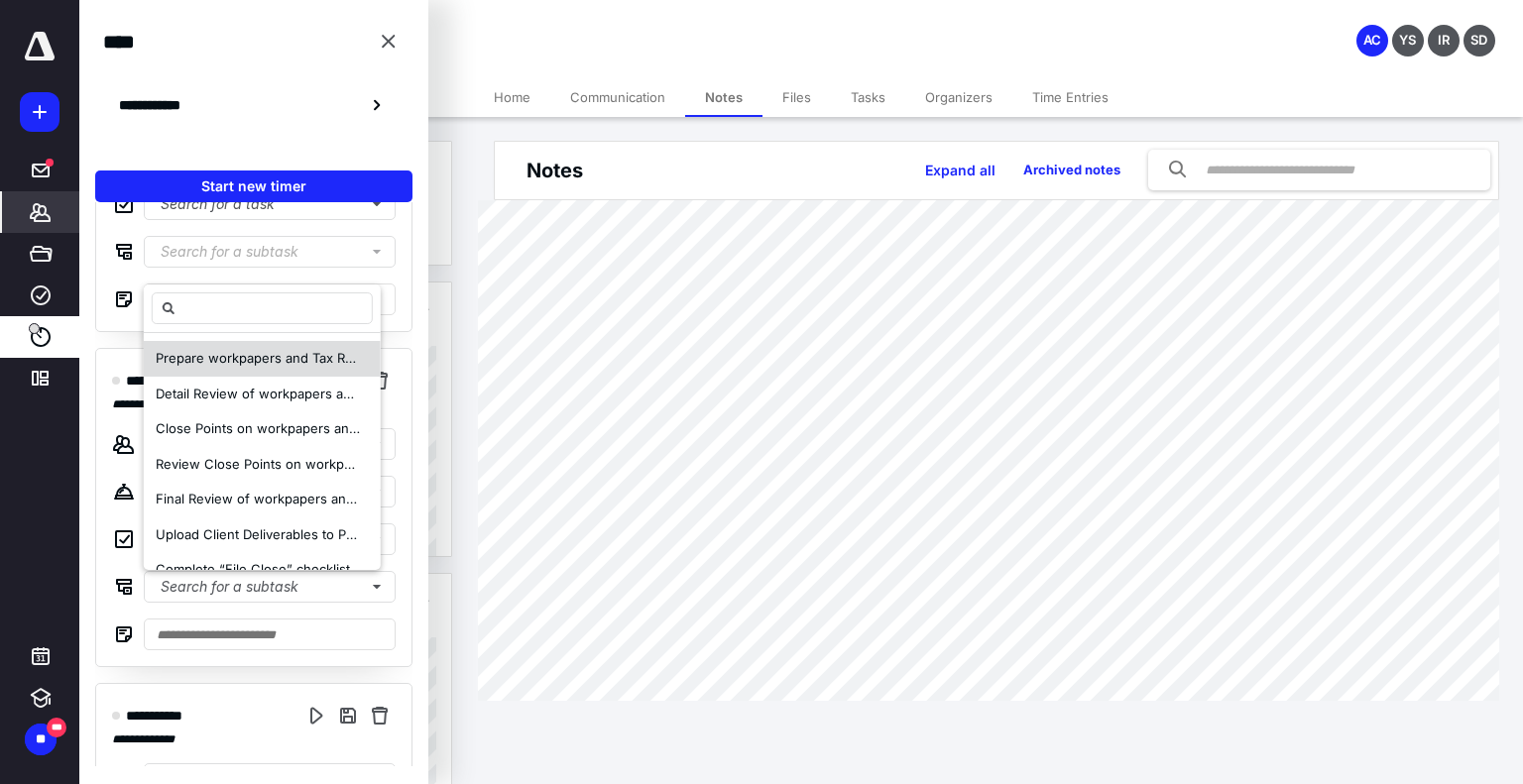 click on "Prepare workpapers and Tax Return" at bounding box center [262, 359] 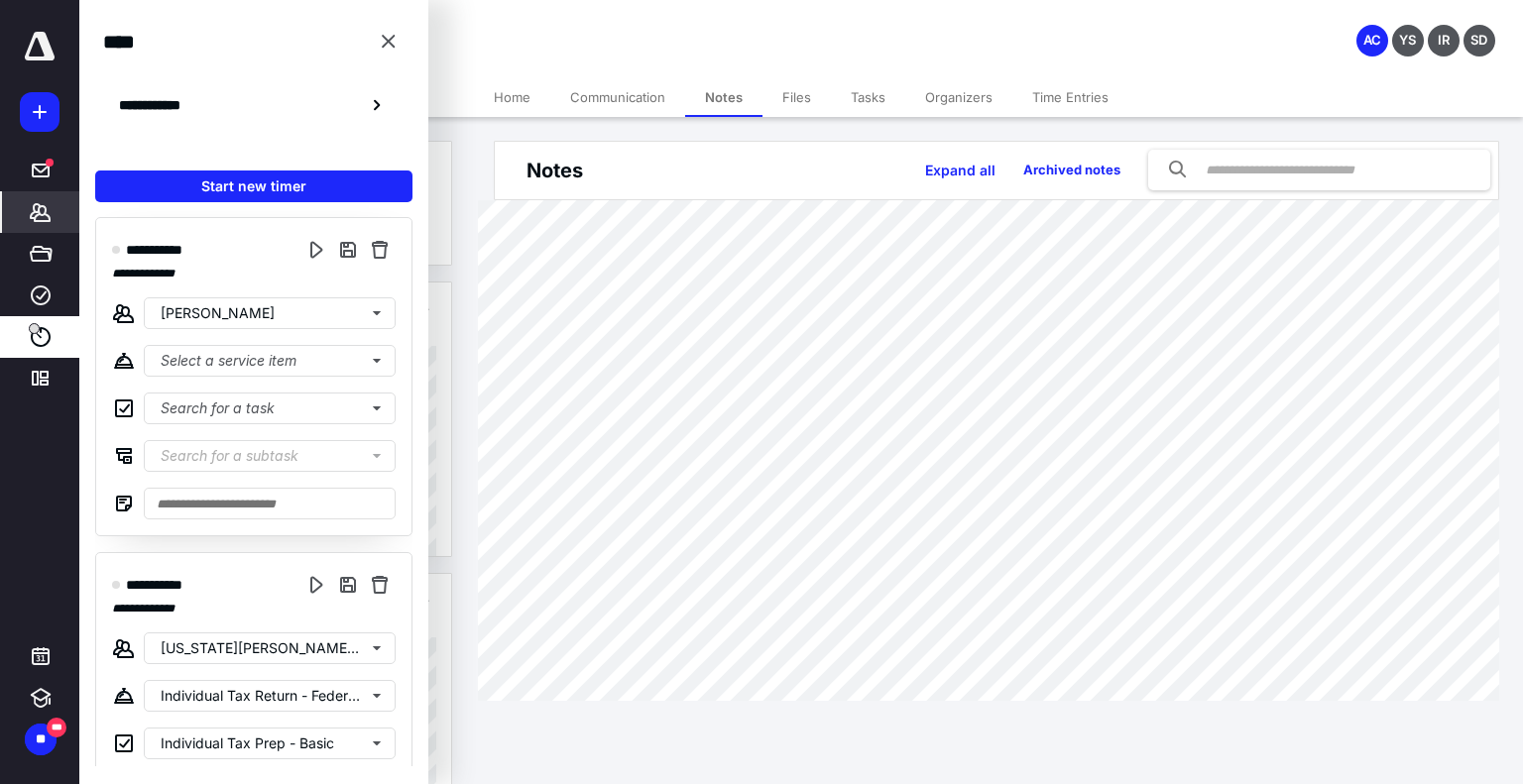scroll, scrollTop: 0, scrollLeft: 0, axis: both 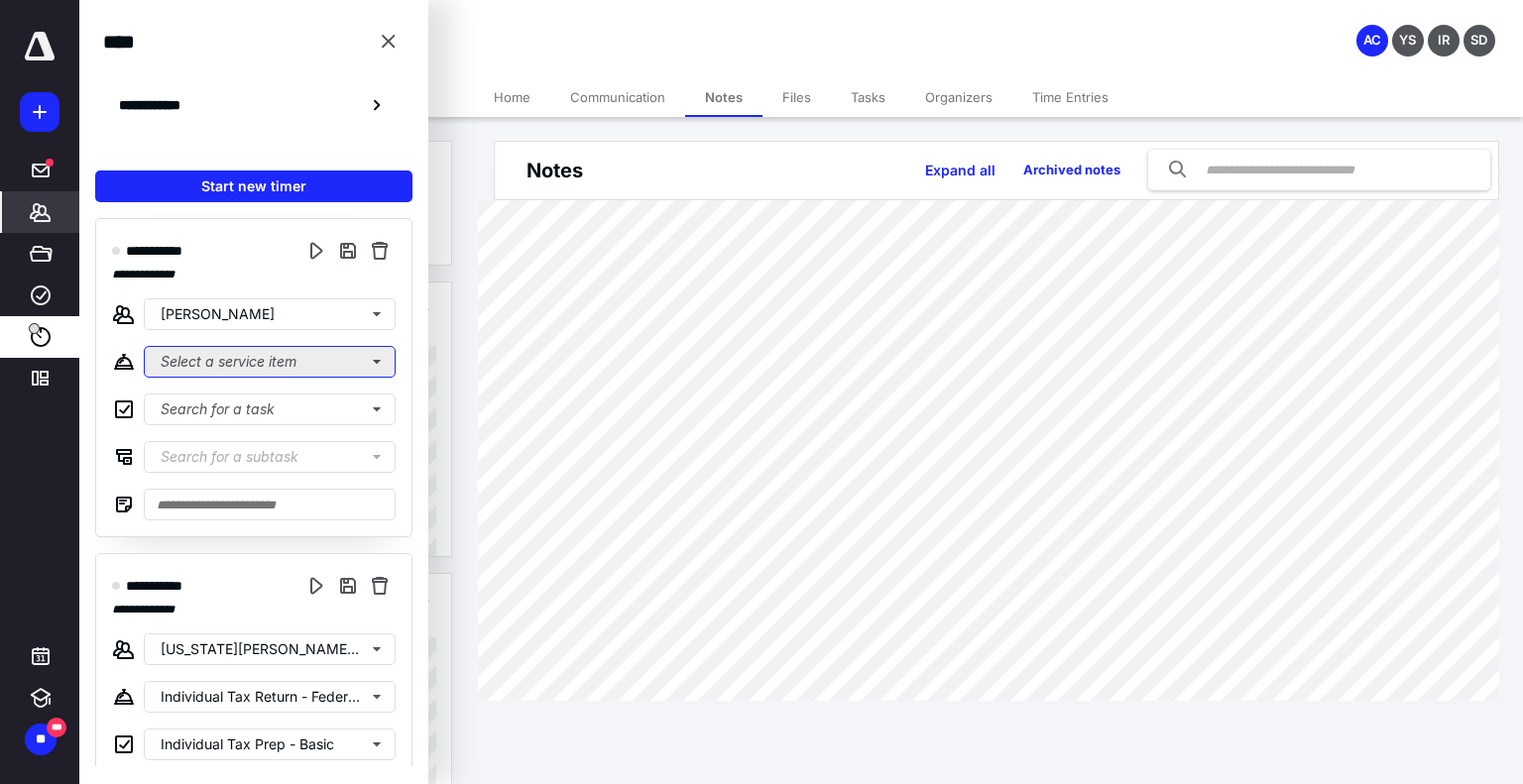 click on "Select a service item" at bounding box center [270, 362] 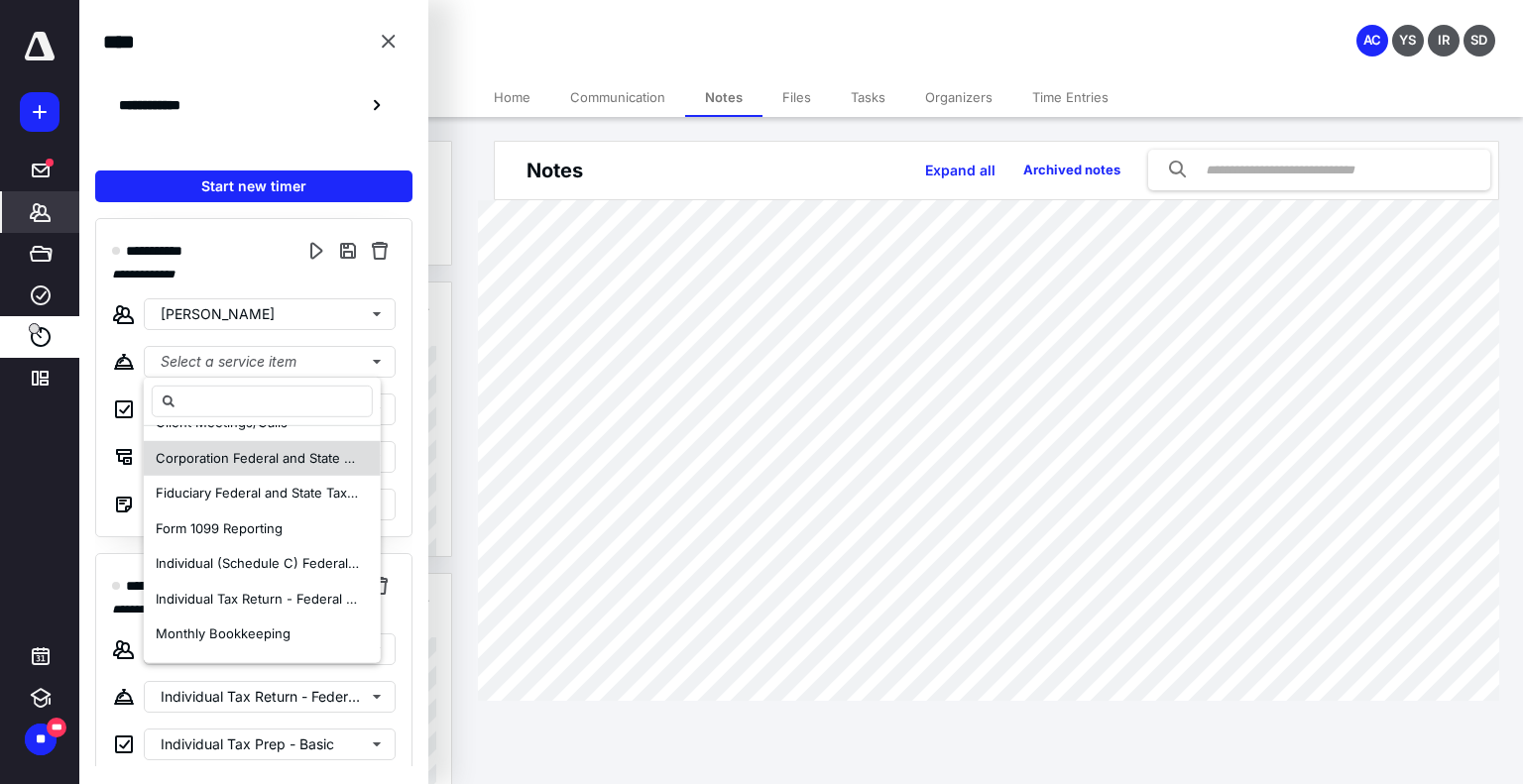 scroll, scrollTop: 297, scrollLeft: 0, axis: vertical 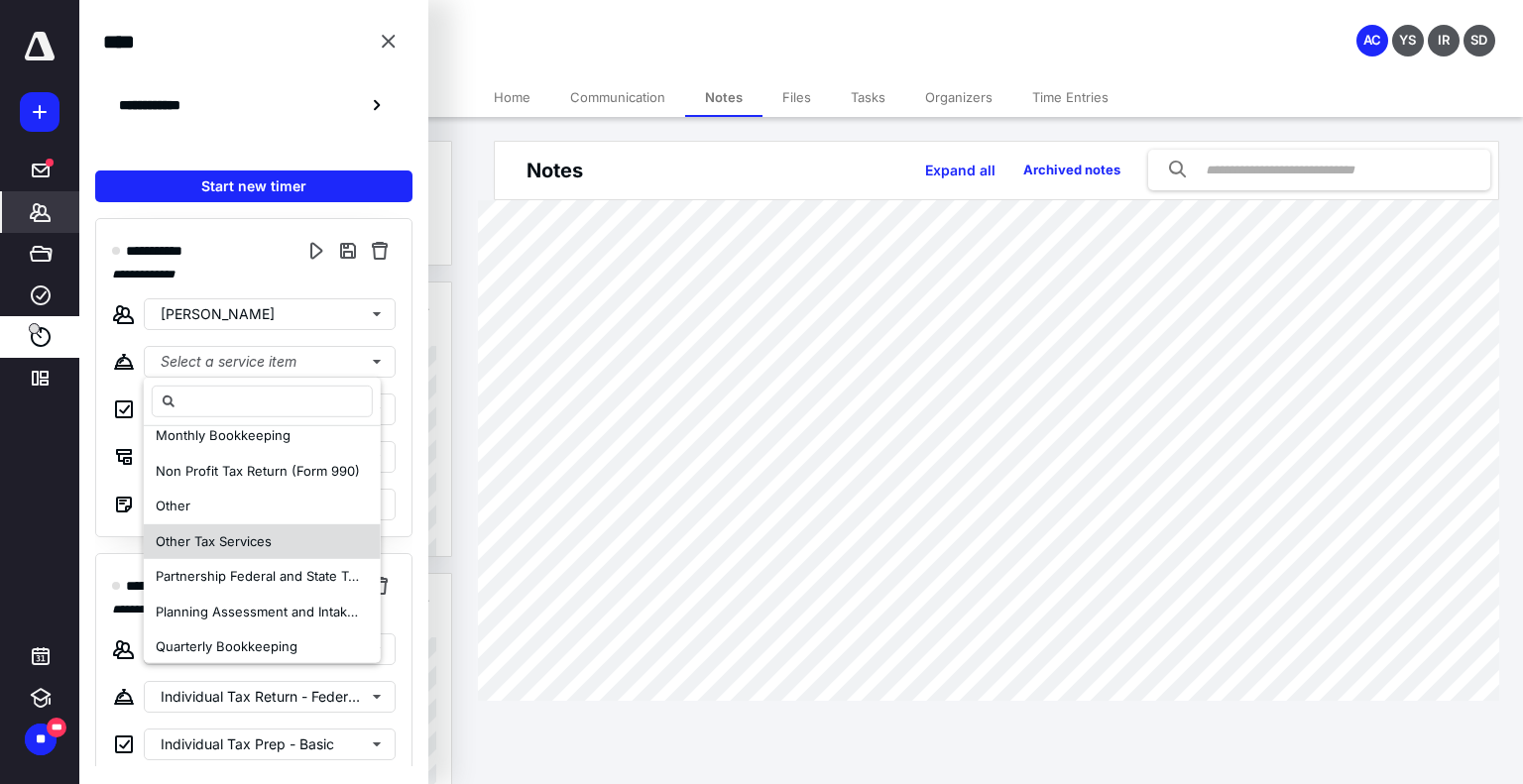 click on "Other Tax Services" at bounding box center [213, 540] 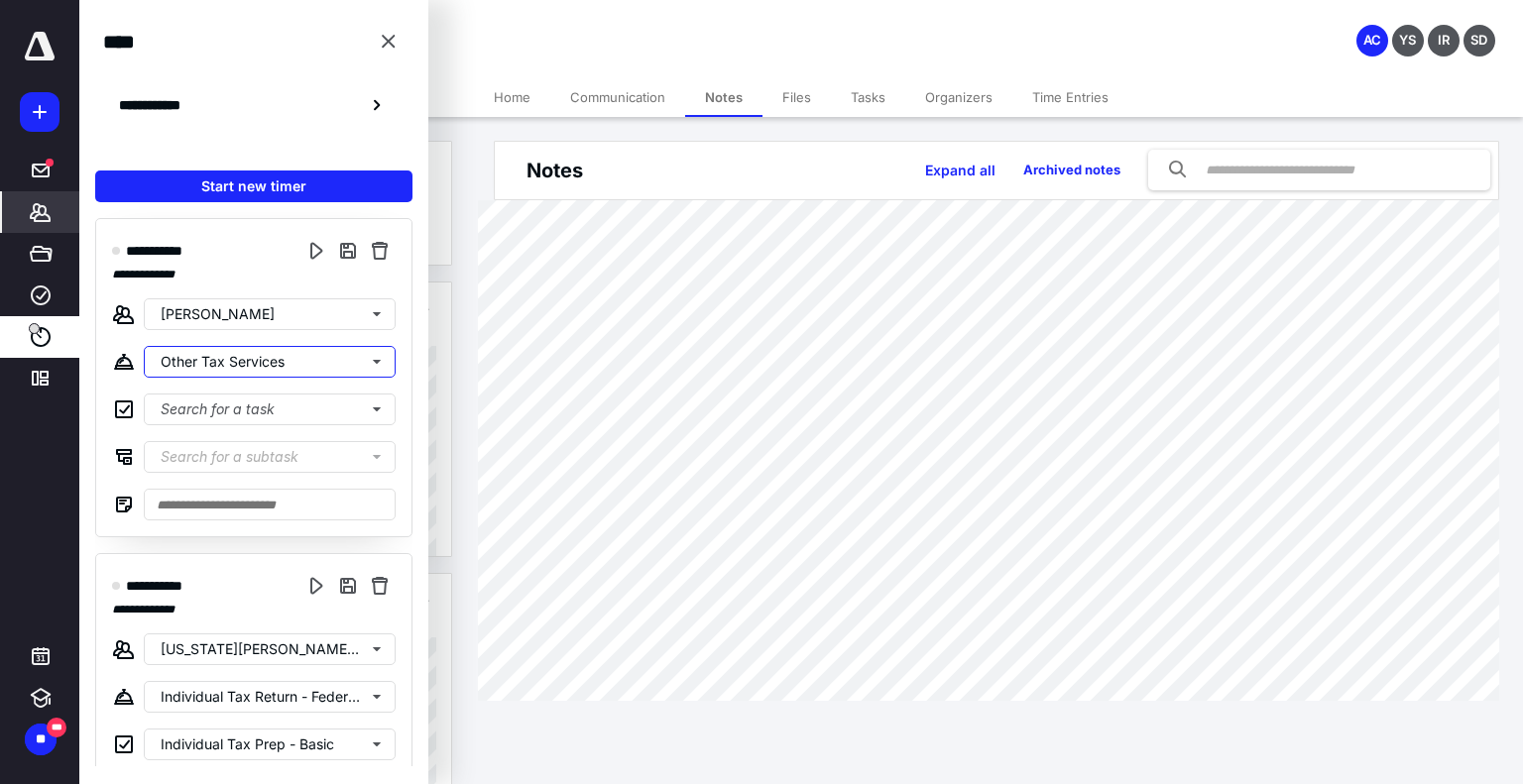 scroll, scrollTop: 0, scrollLeft: 0, axis: both 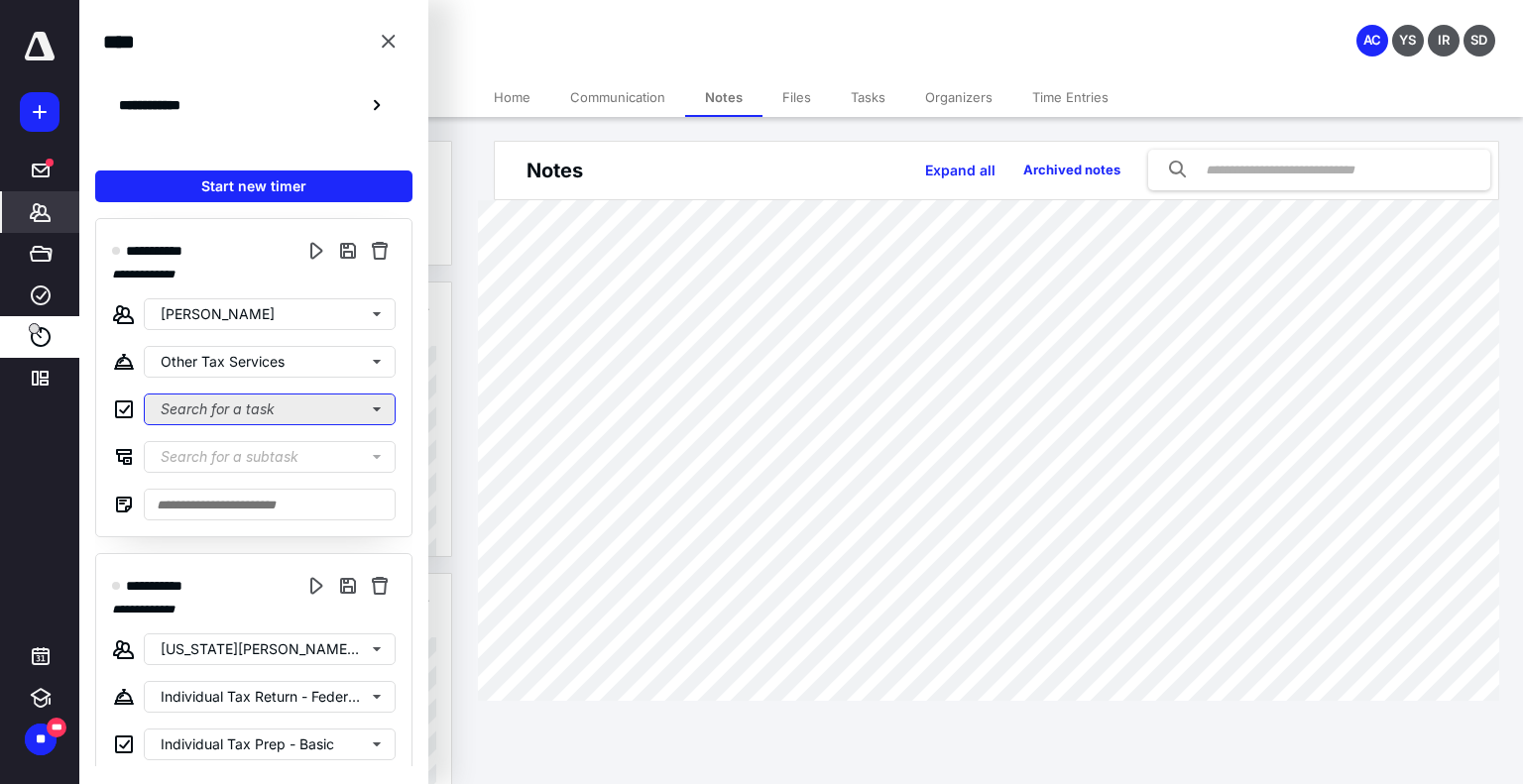 click on "Search for a task" at bounding box center (270, 409) 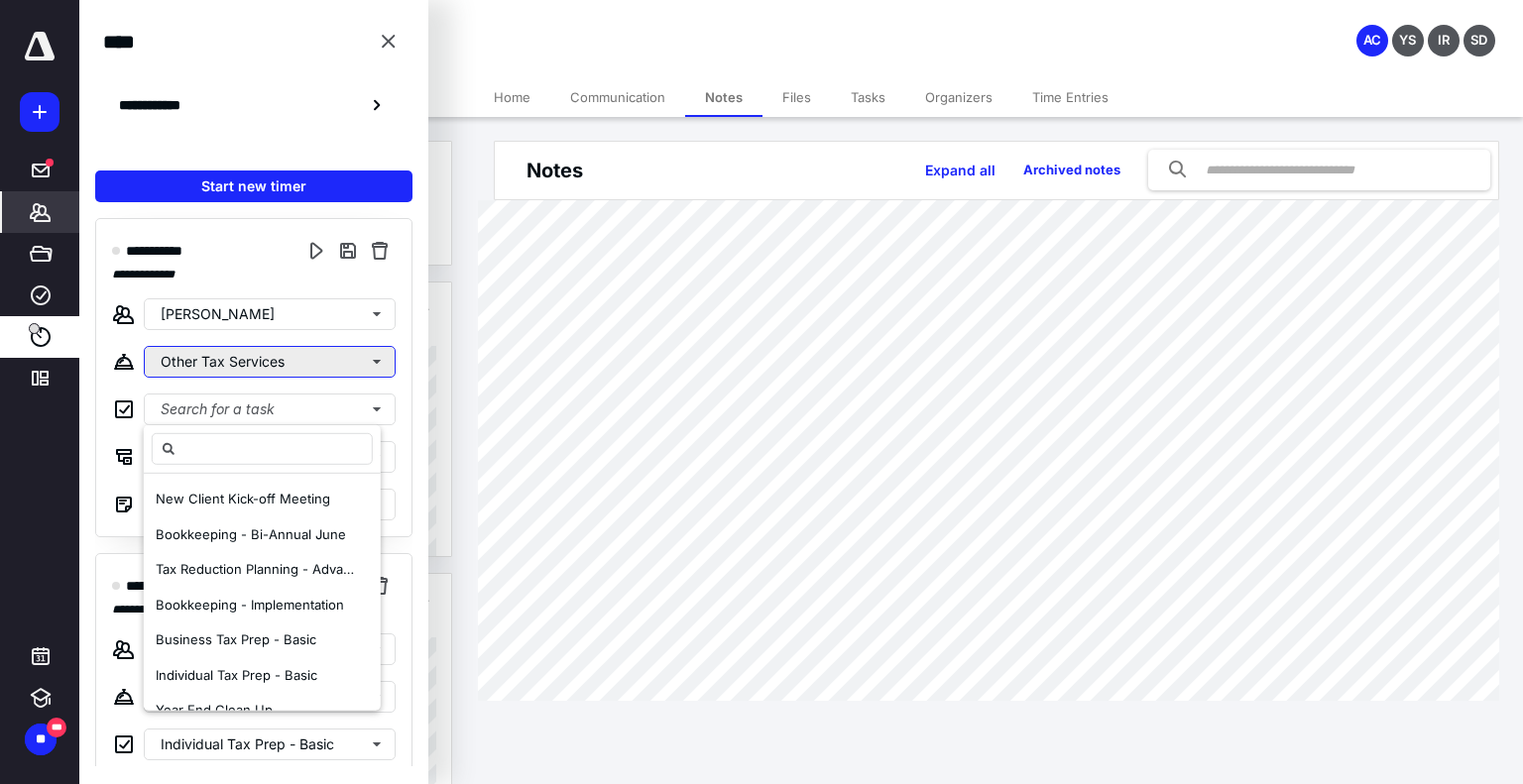 click on "Other Tax Services" at bounding box center (270, 362) 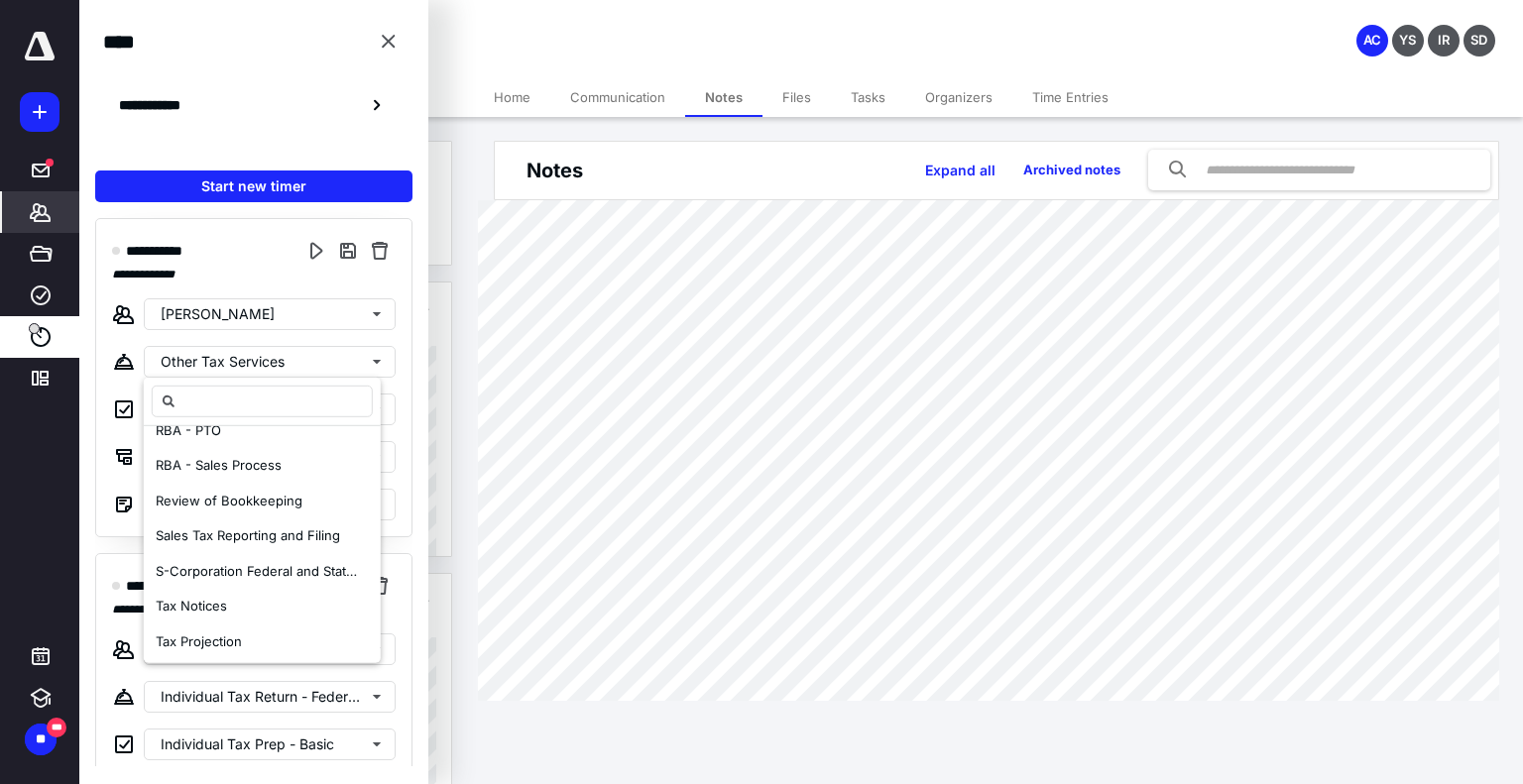 scroll, scrollTop: 892, scrollLeft: 0, axis: vertical 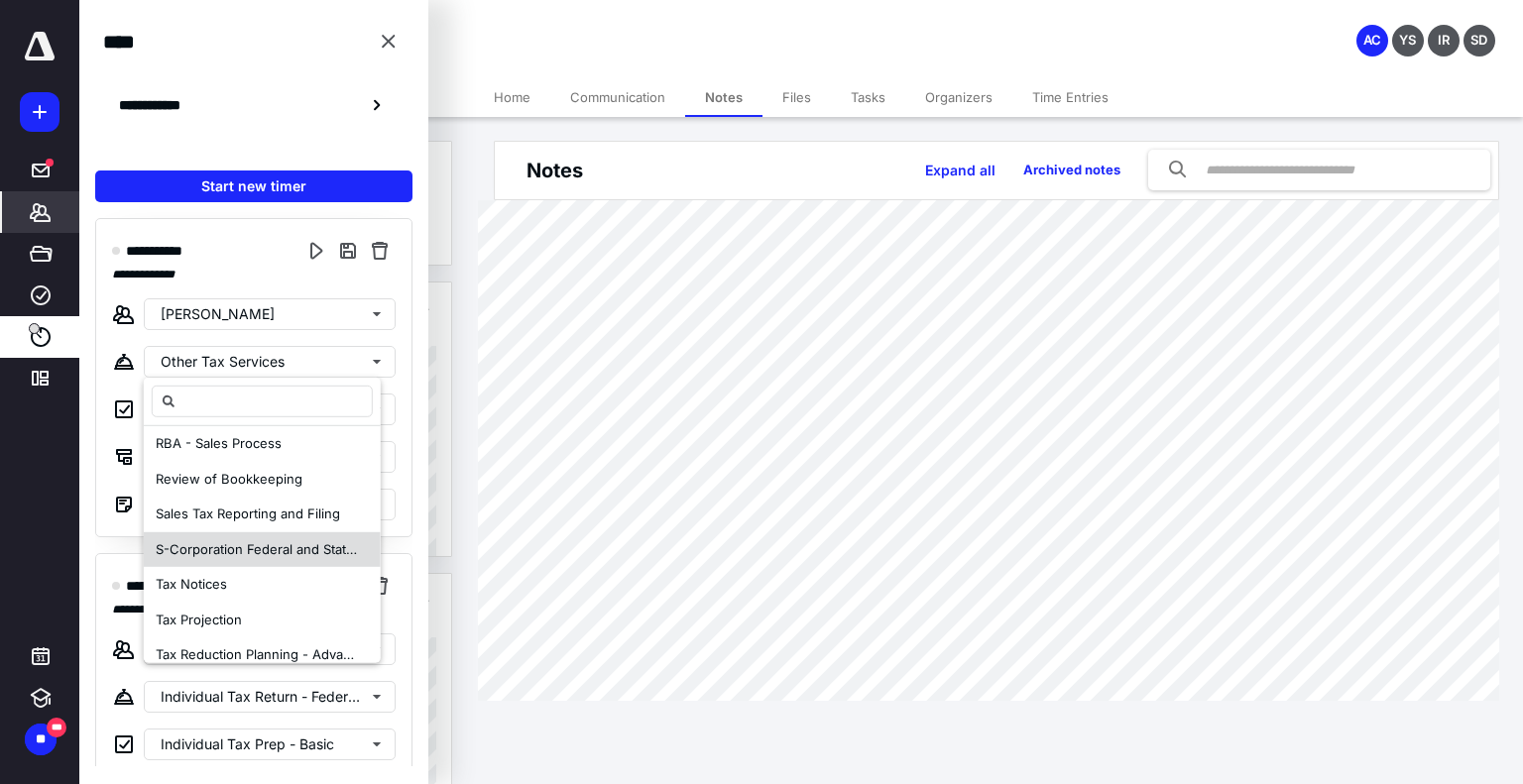 click on "S-Corporation Federal and State Tax Returns (Form 1120-S)" at bounding box center [258, 549] 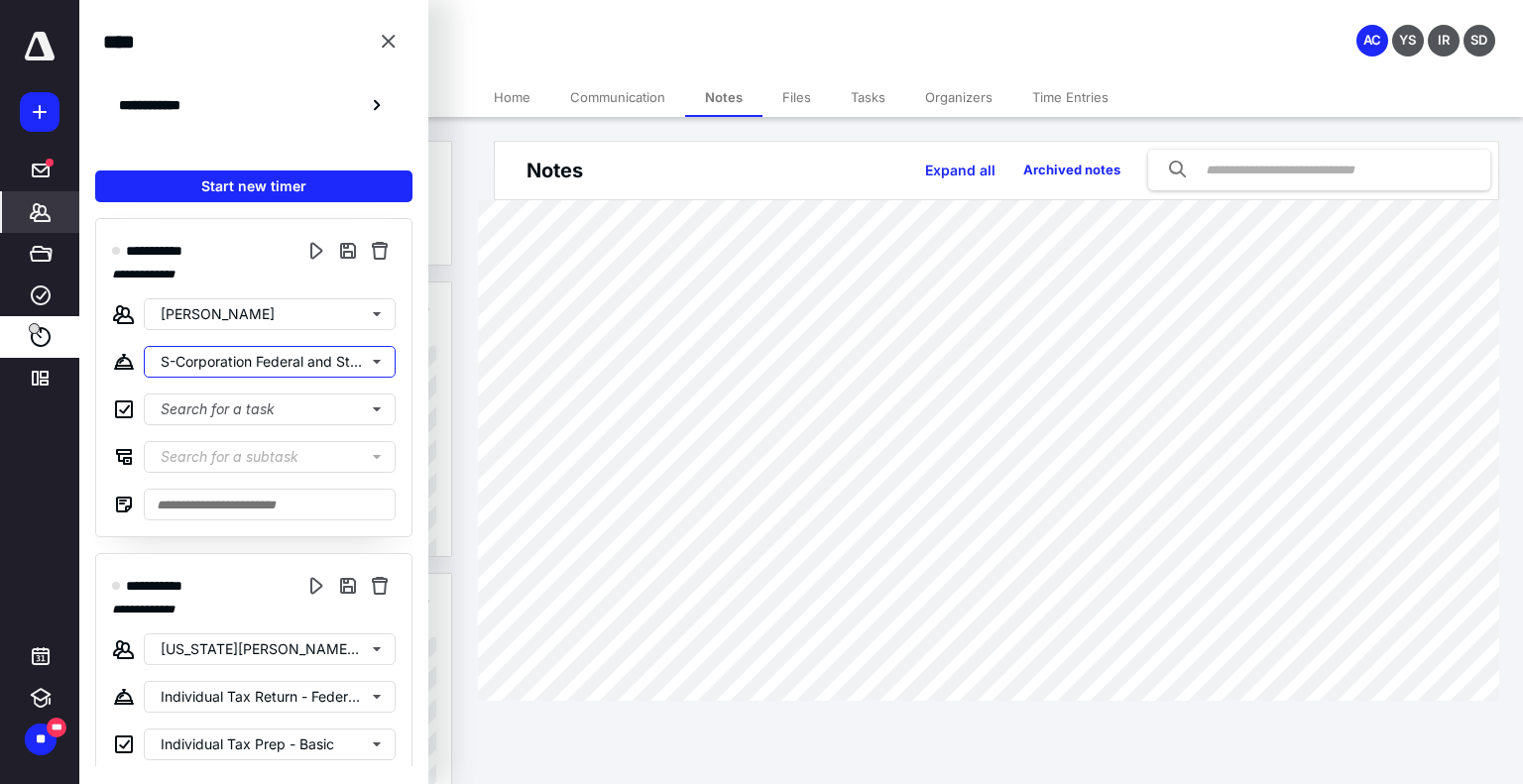scroll, scrollTop: 0, scrollLeft: 0, axis: both 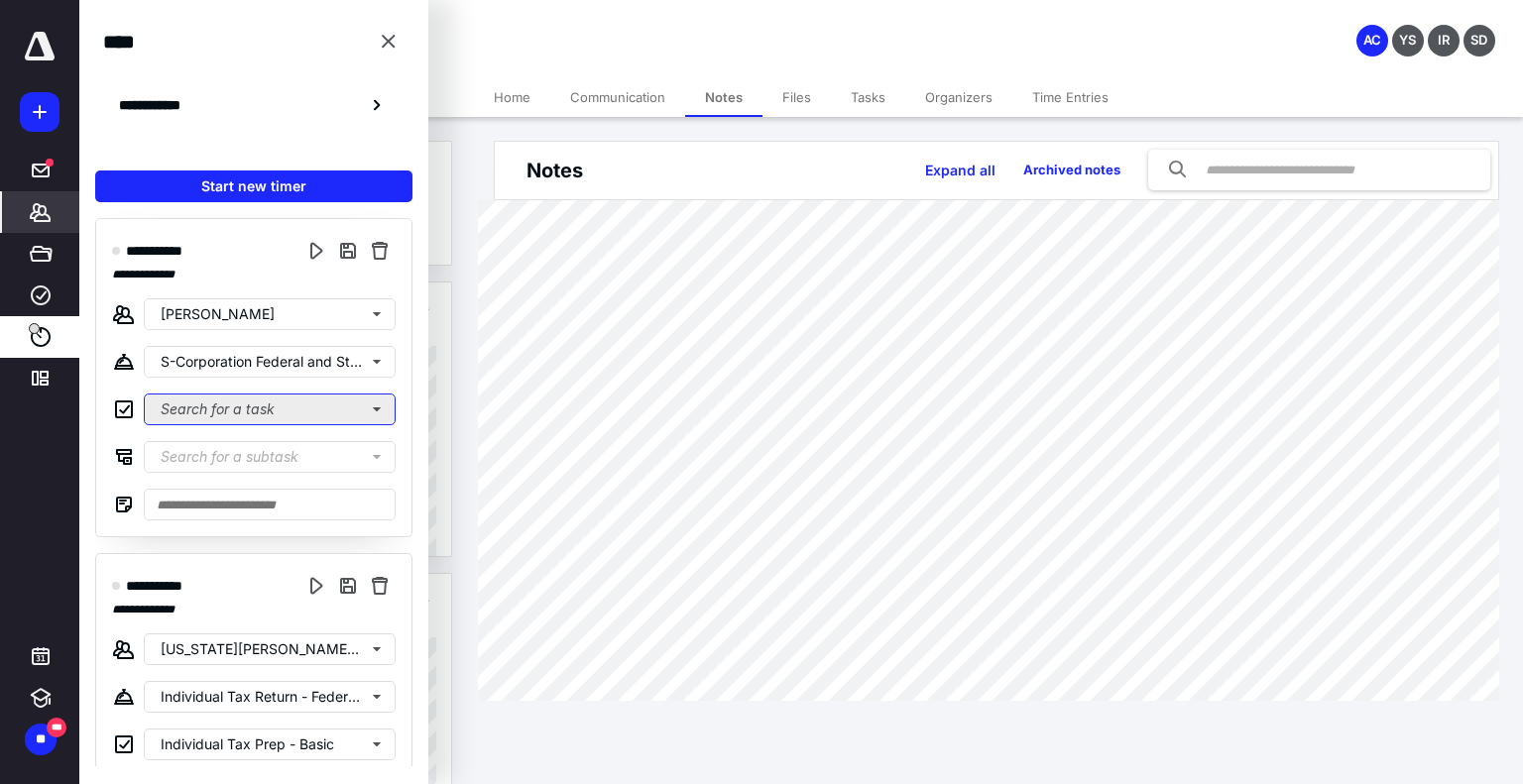 click on "Search for a task" at bounding box center [270, 409] 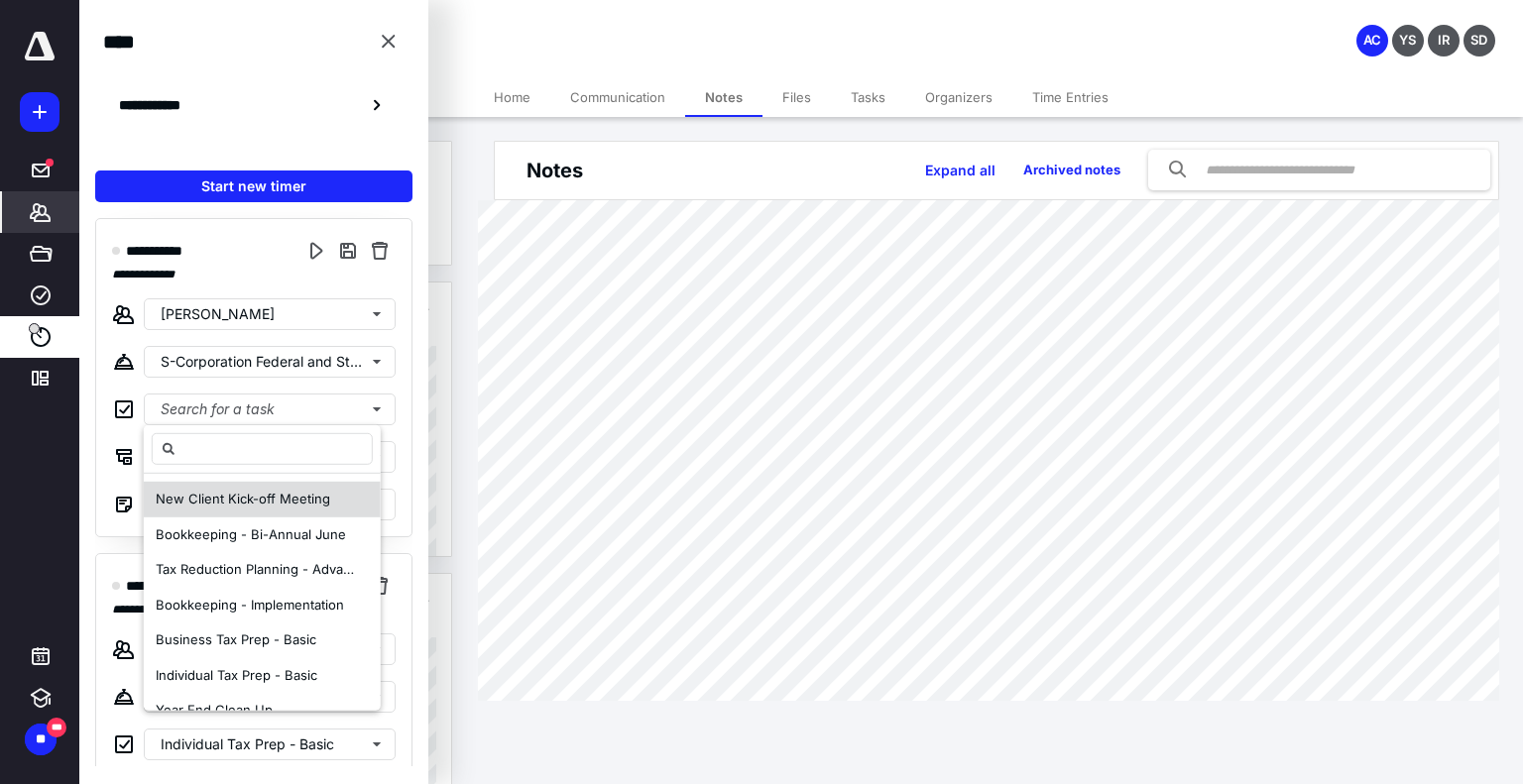 click on "New Client Kick-off Meeting" at bounding box center (243, 499) 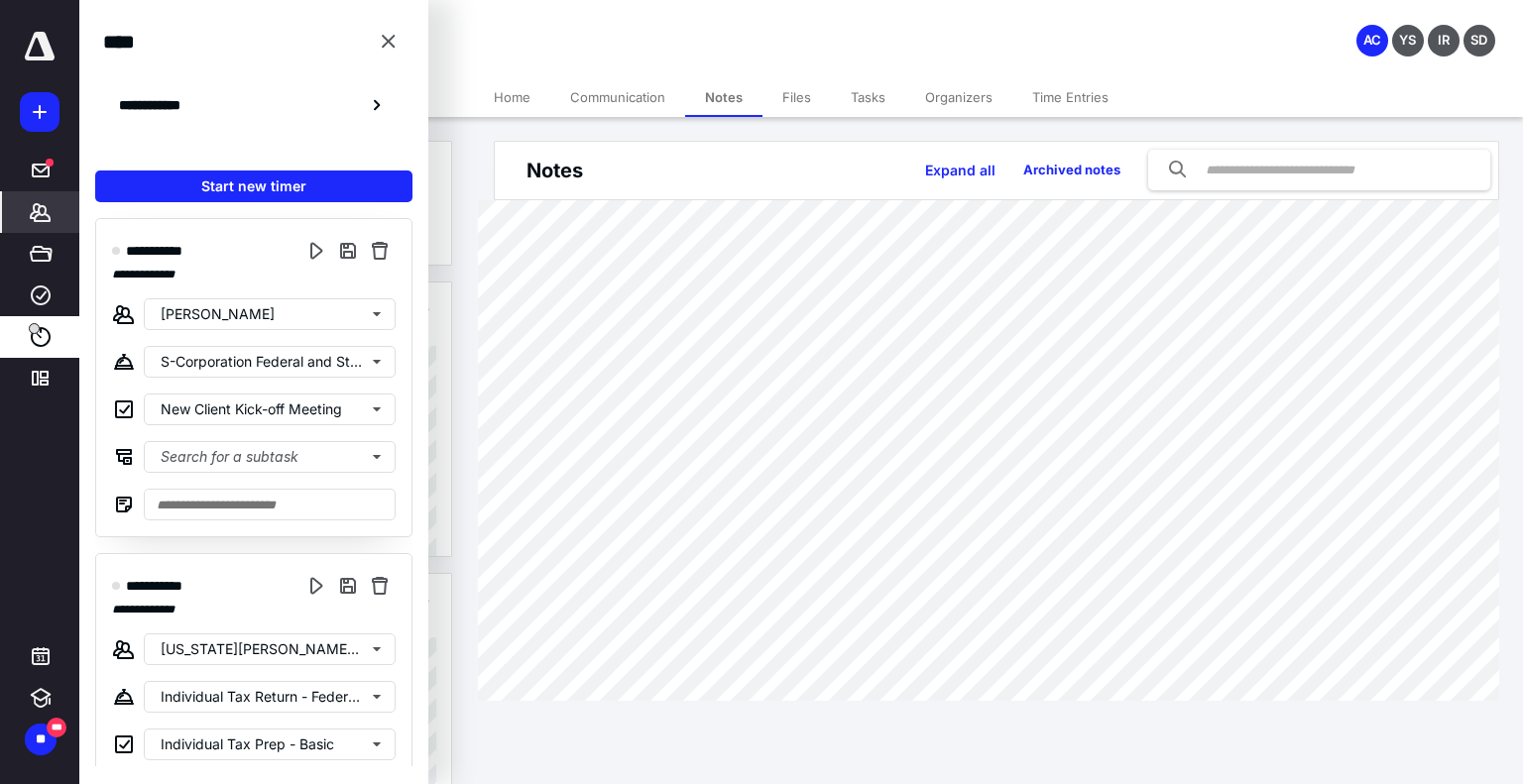 click on "**********" at bounding box center (254, 378) 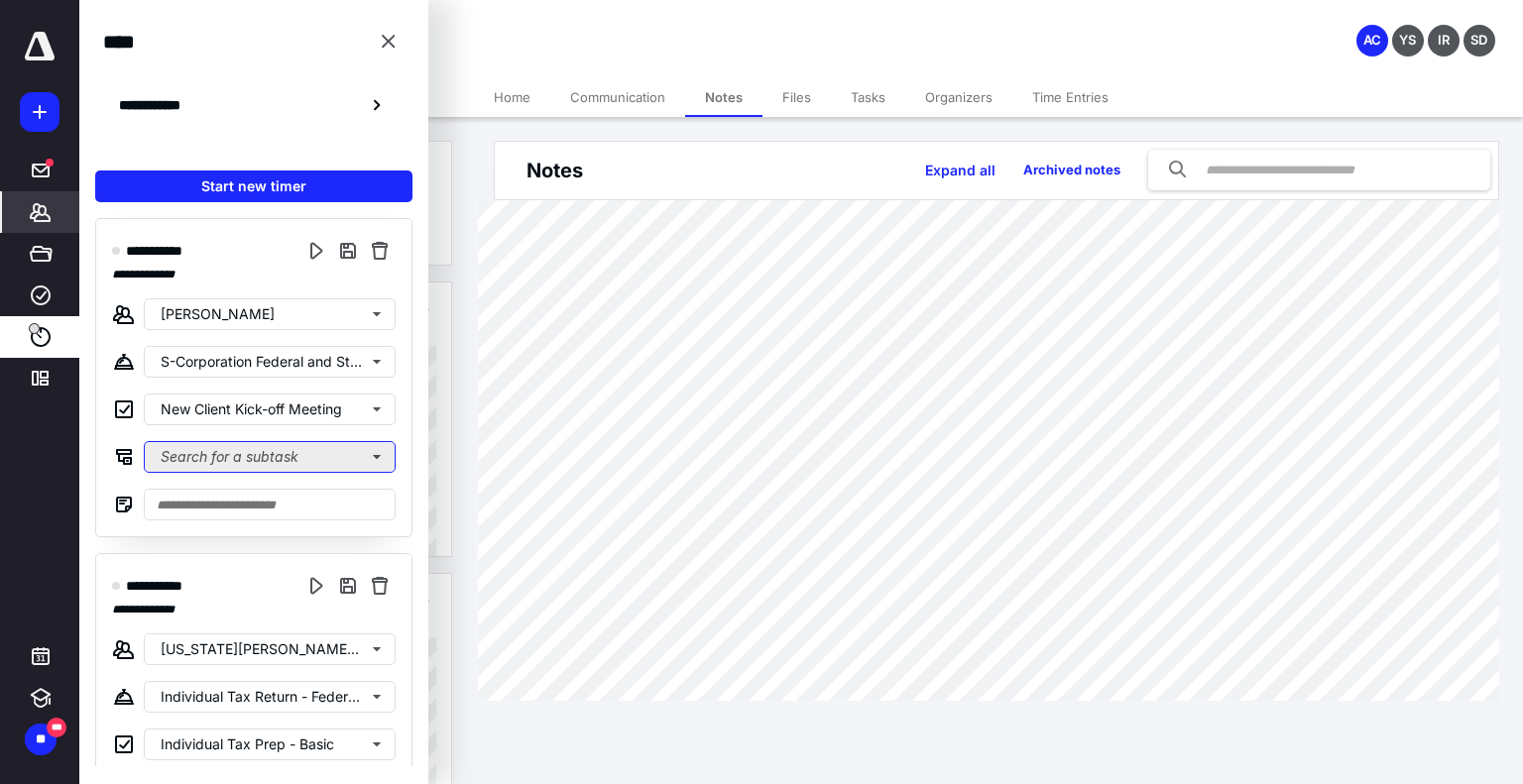 click on "Search for a subtask" at bounding box center [270, 457] 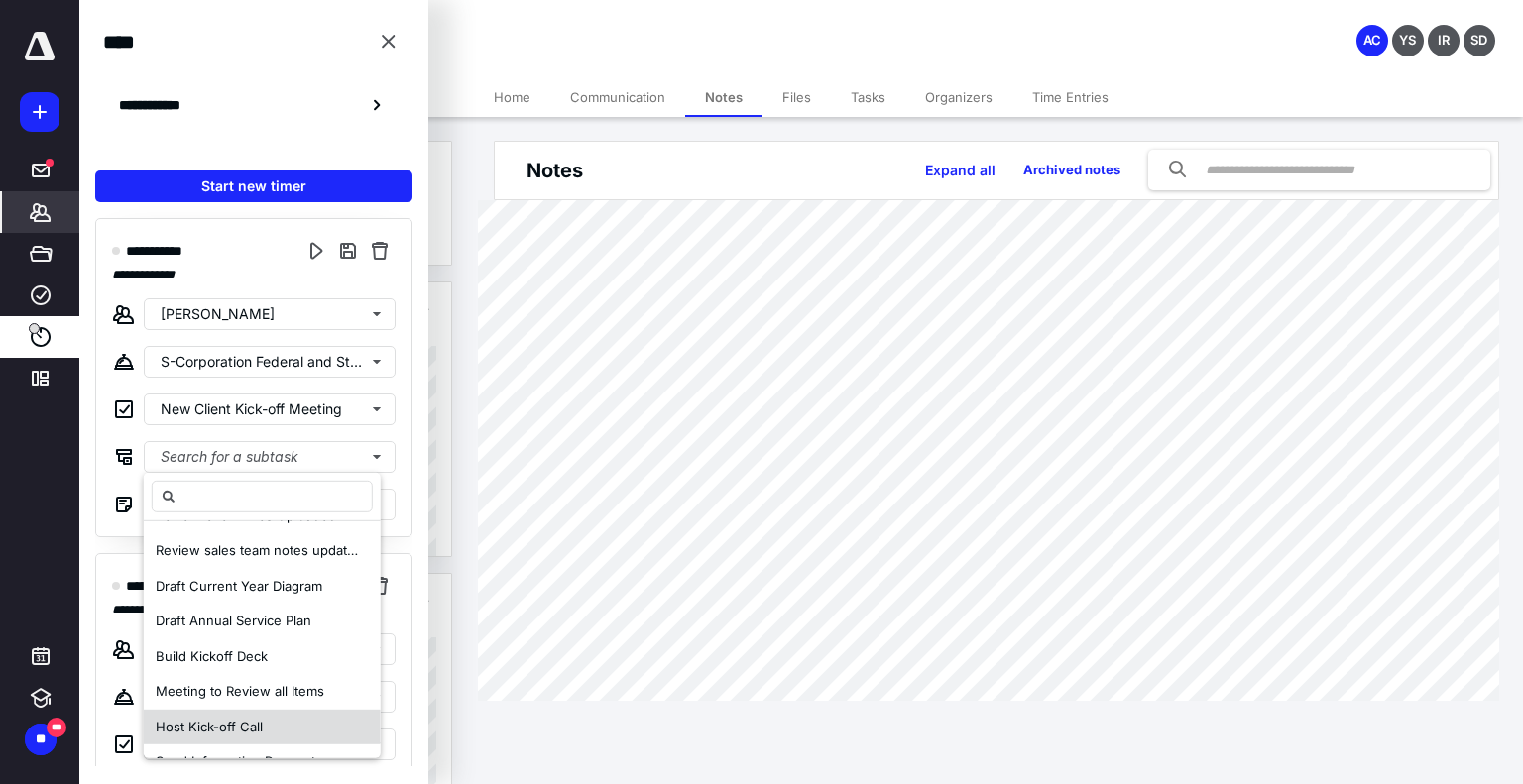 scroll, scrollTop: 32, scrollLeft: 0, axis: vertical 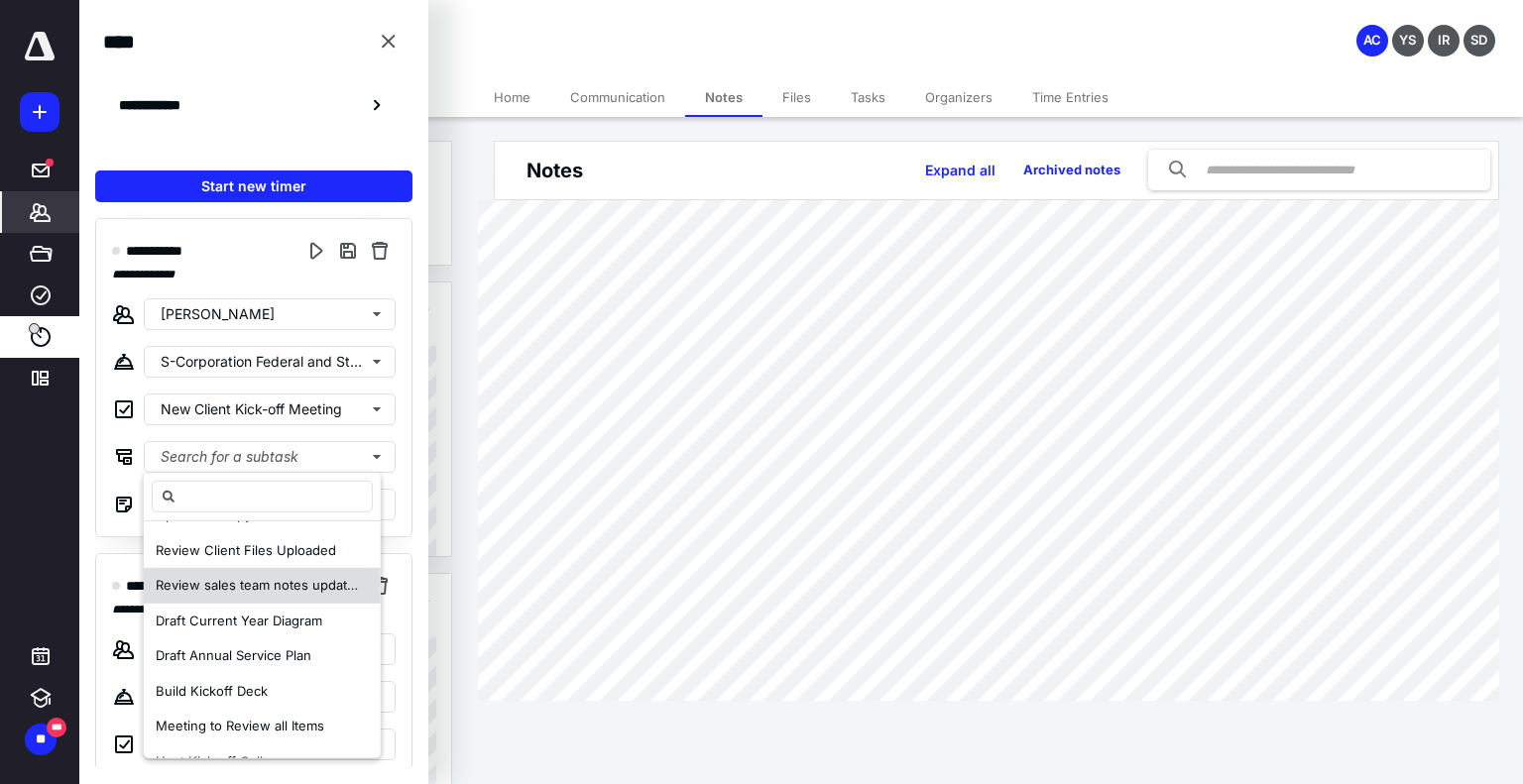 click on "Review sales team notes update Client Notes File" at bounding box center [308, 585] 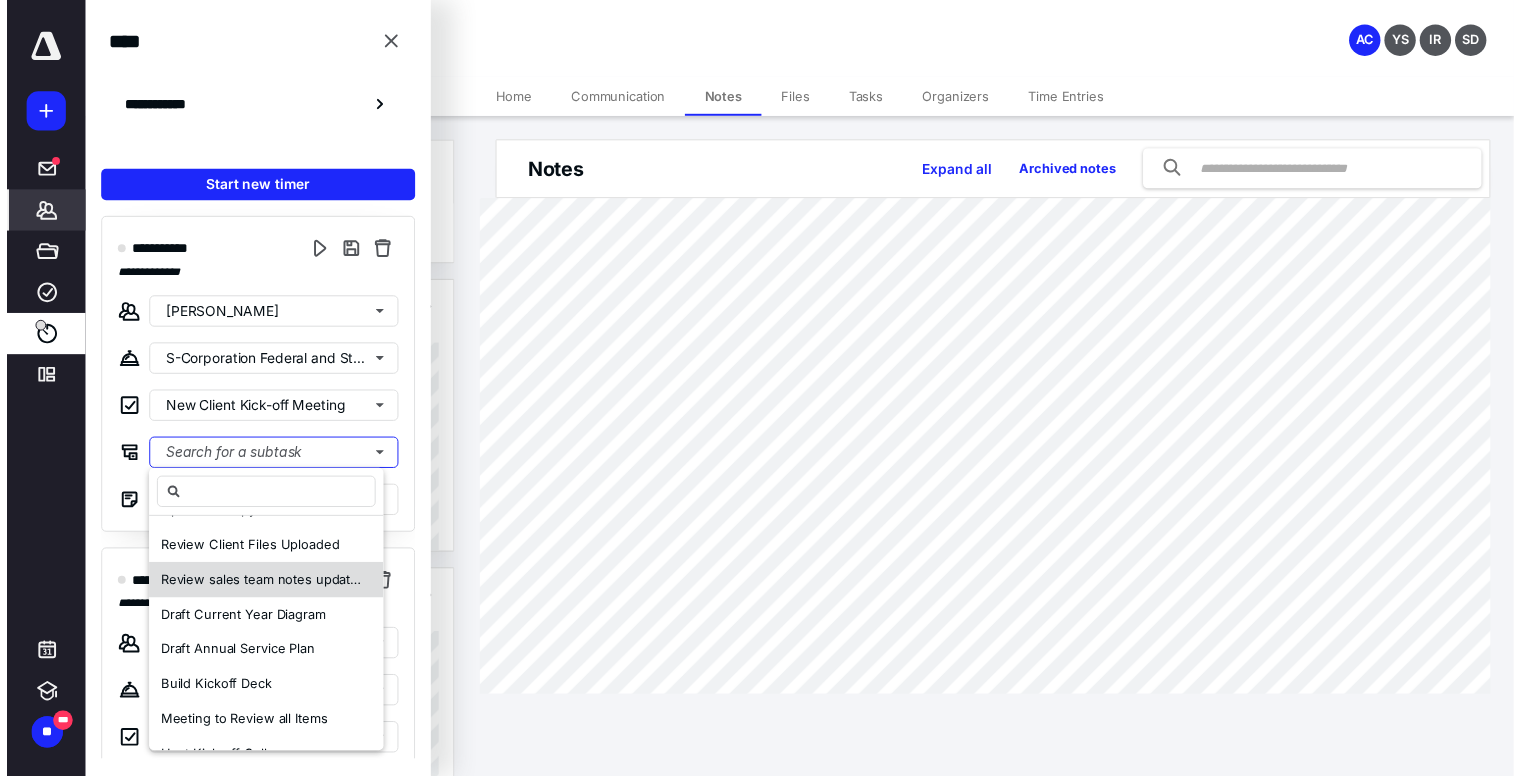 scroll, scrollTop: 0, scrollLeft: 0, axis: both 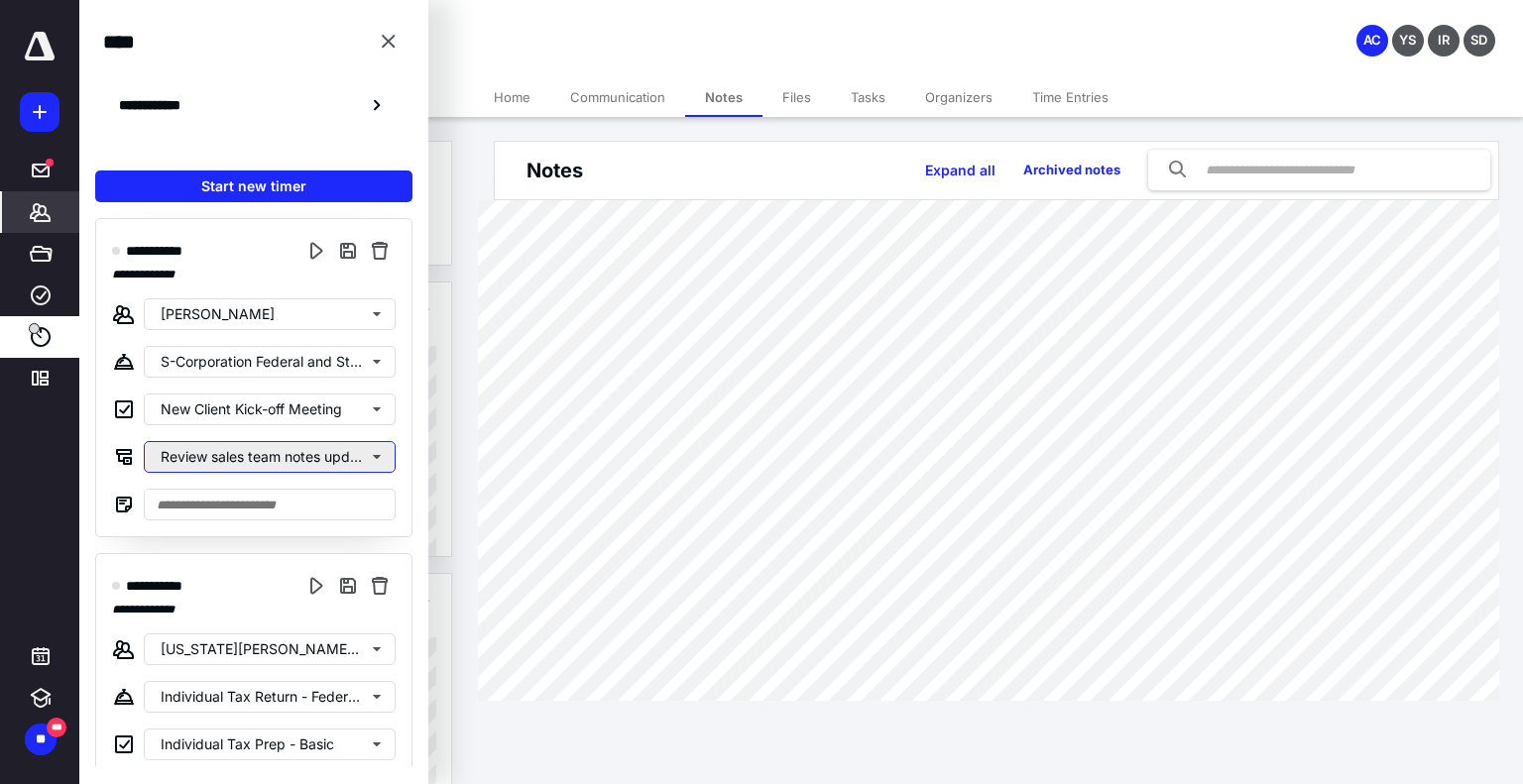click on "Review sales team notes update Client Notes File" at bounding box center [270, 457] 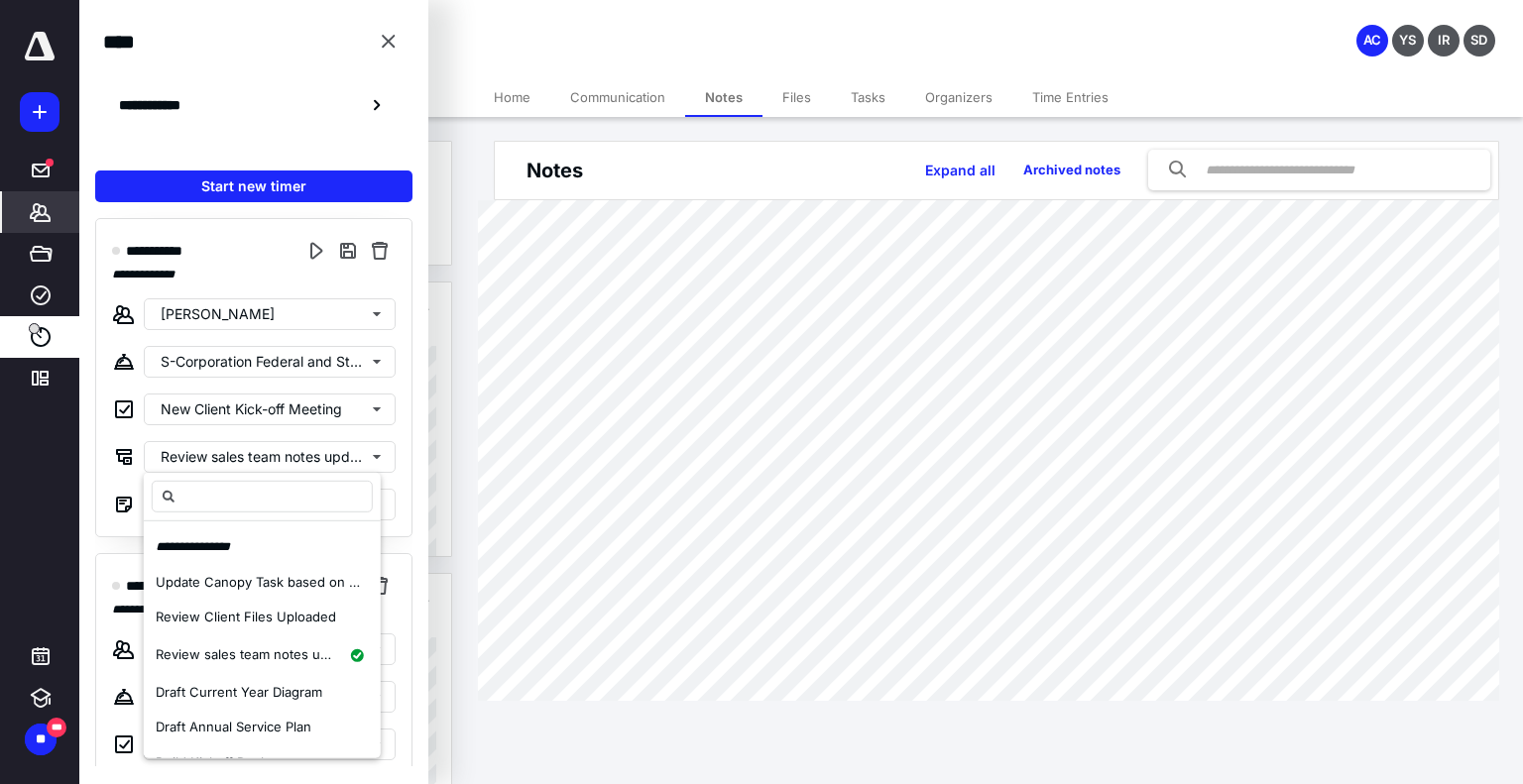 click on "**********" at bounding box center (254, 484) 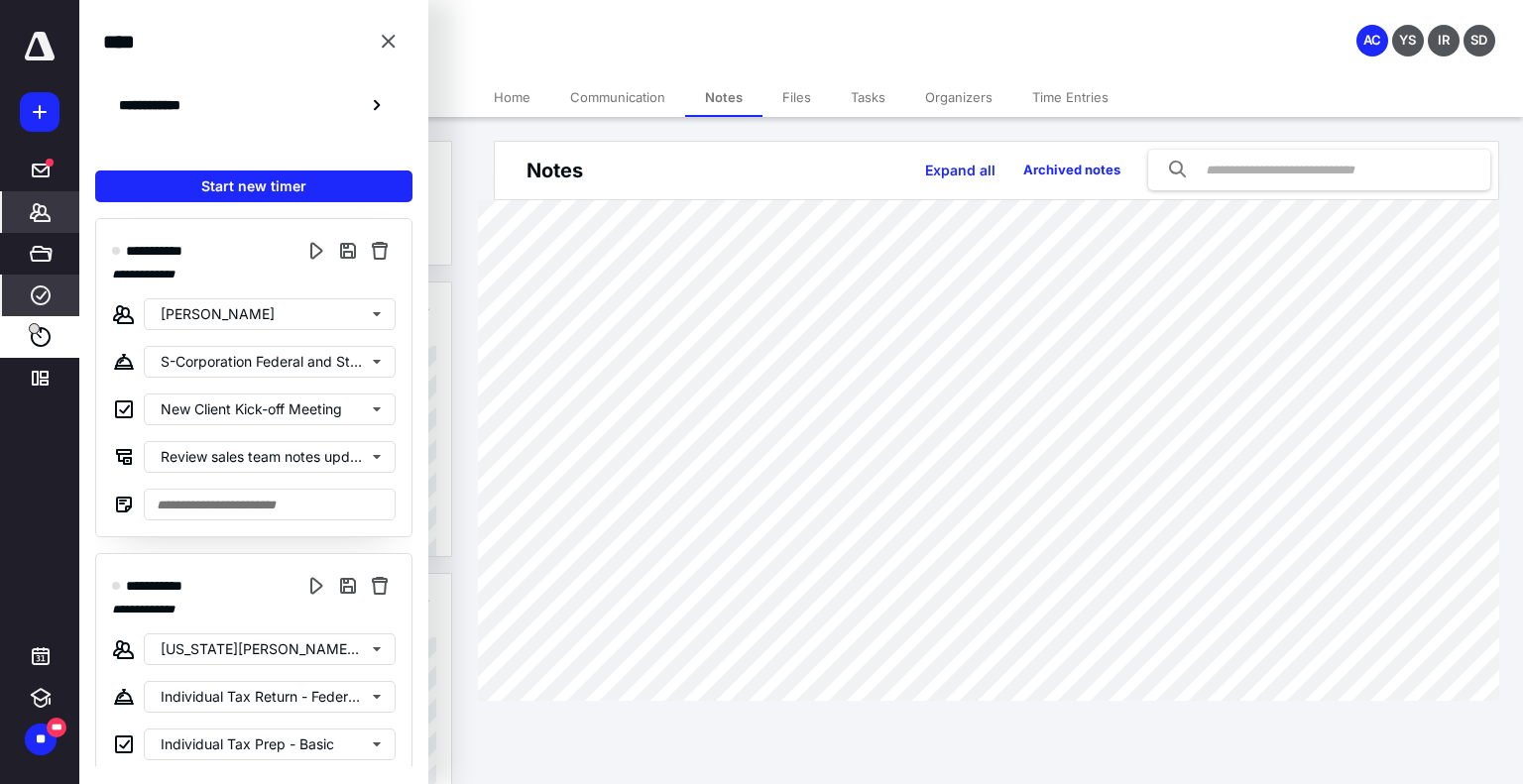 click 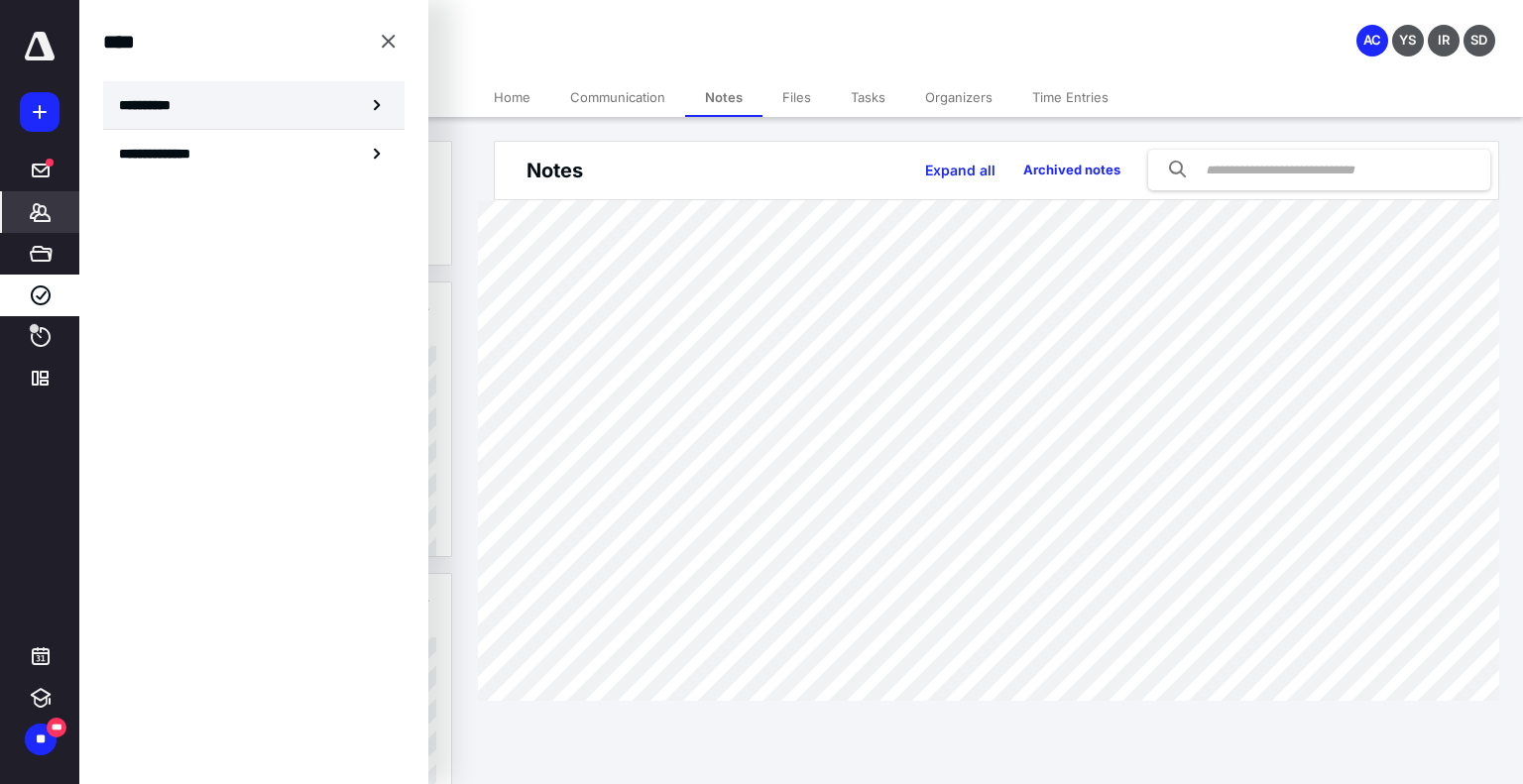 click on "**********" at bounding box center [254, 105] 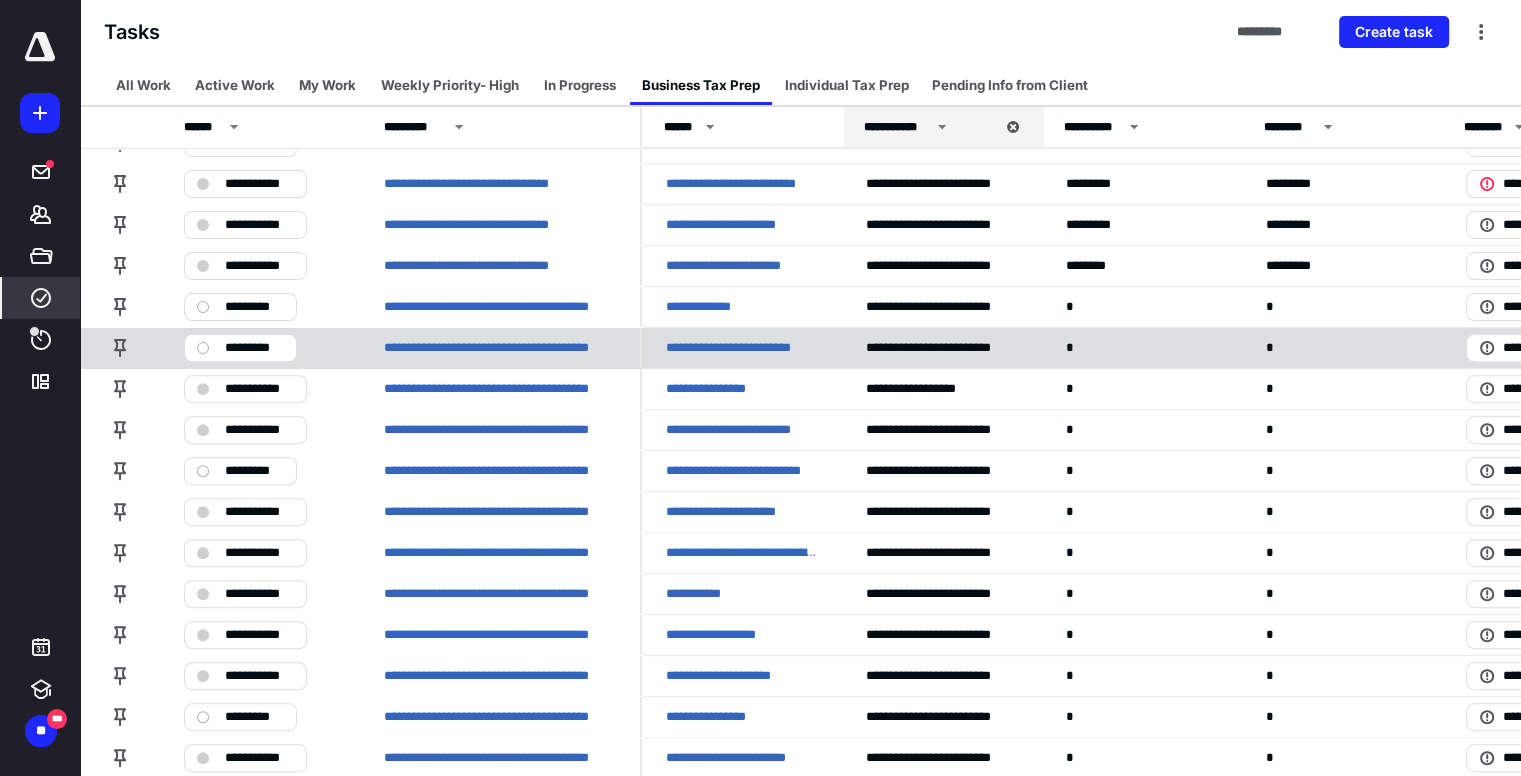 scroll, scrollTop: 0, scrollLeft: 0, axis: both 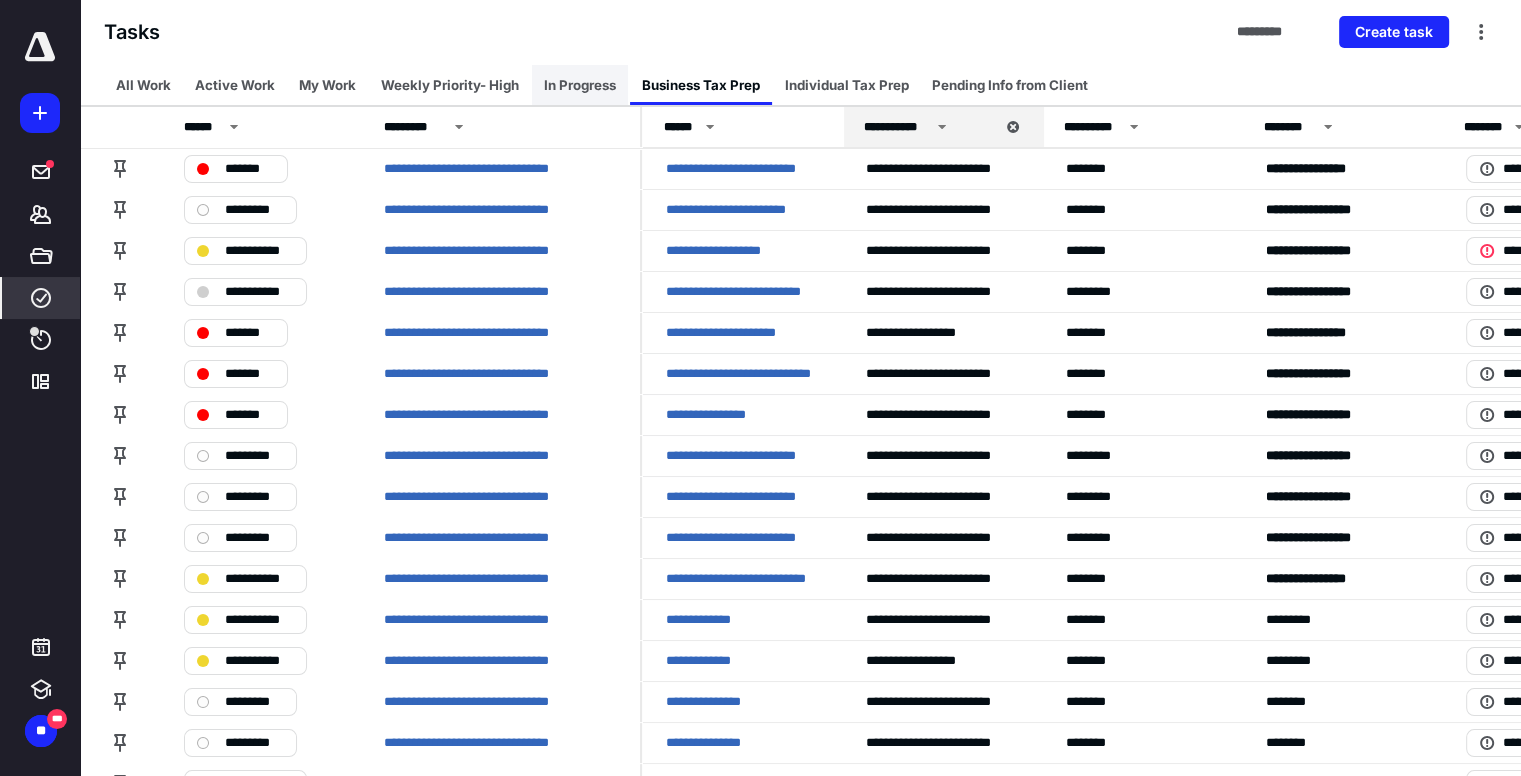 click on "In Progress" at bounding box center [580, 85] 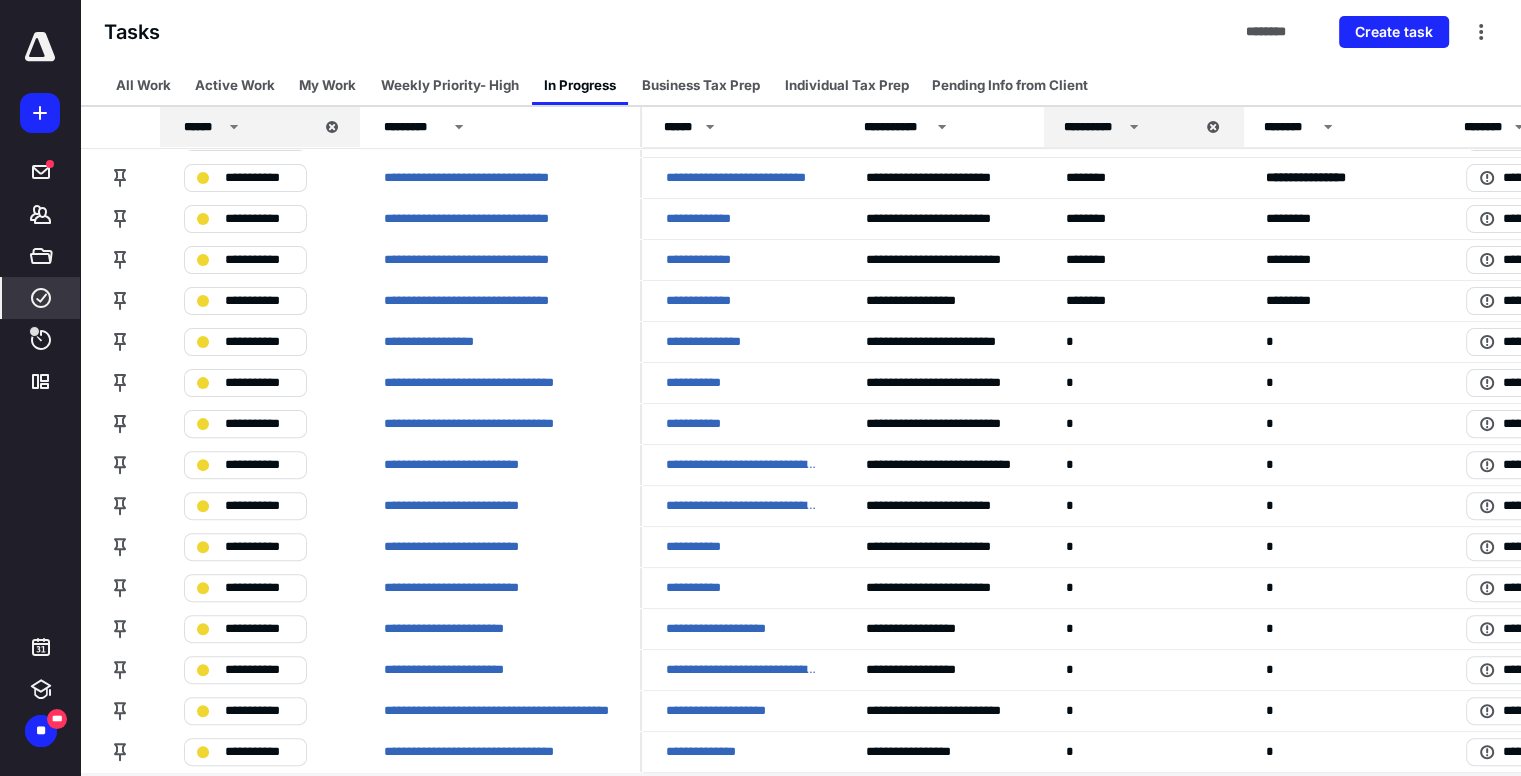 scroll, scrollTop: 539, scrollLeft: 0, axis: vertical 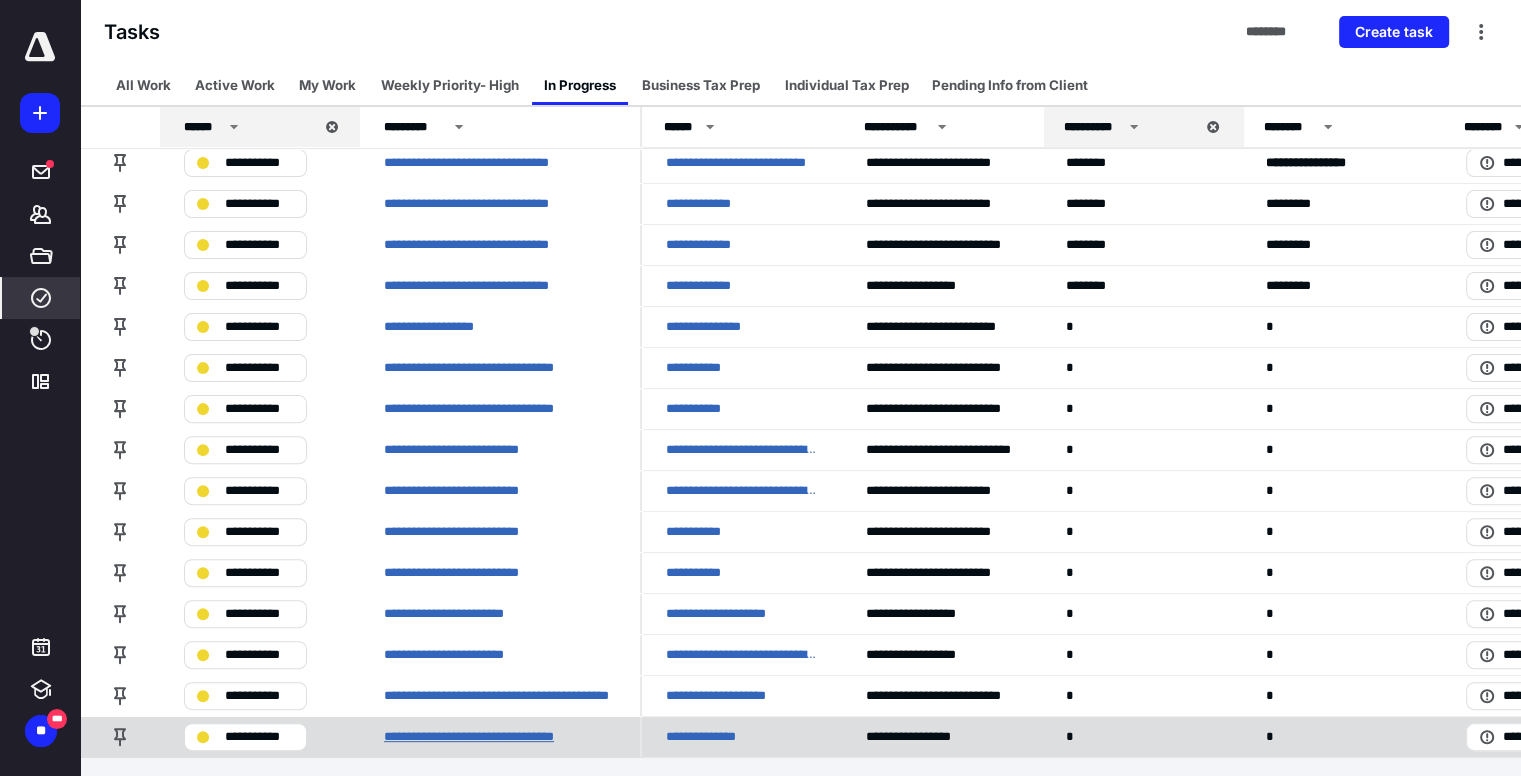 click on "**********" at bounding box center [492, 737] 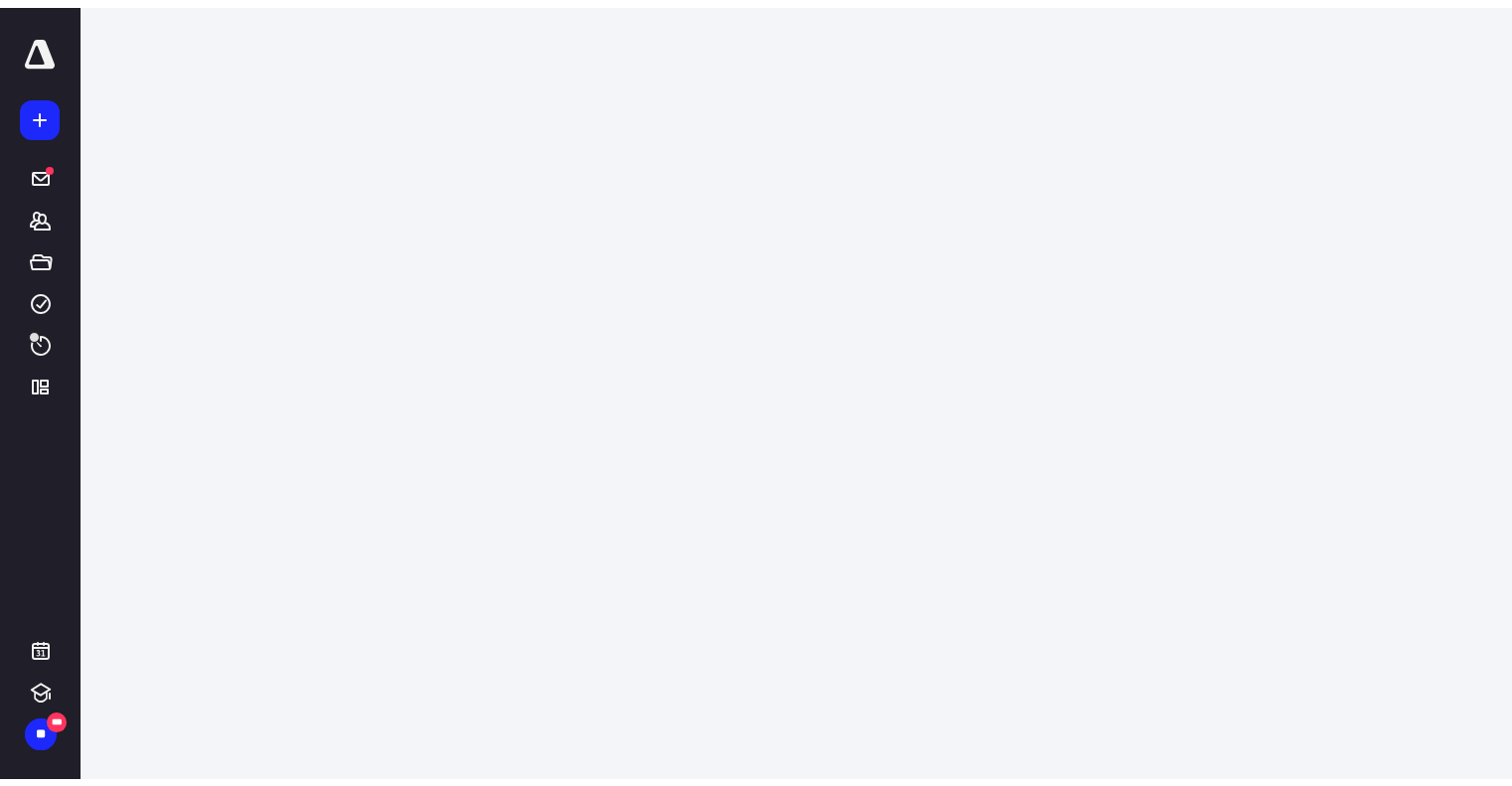 scroll, scrollTop: 0, scrollLeft: 0, axis: both 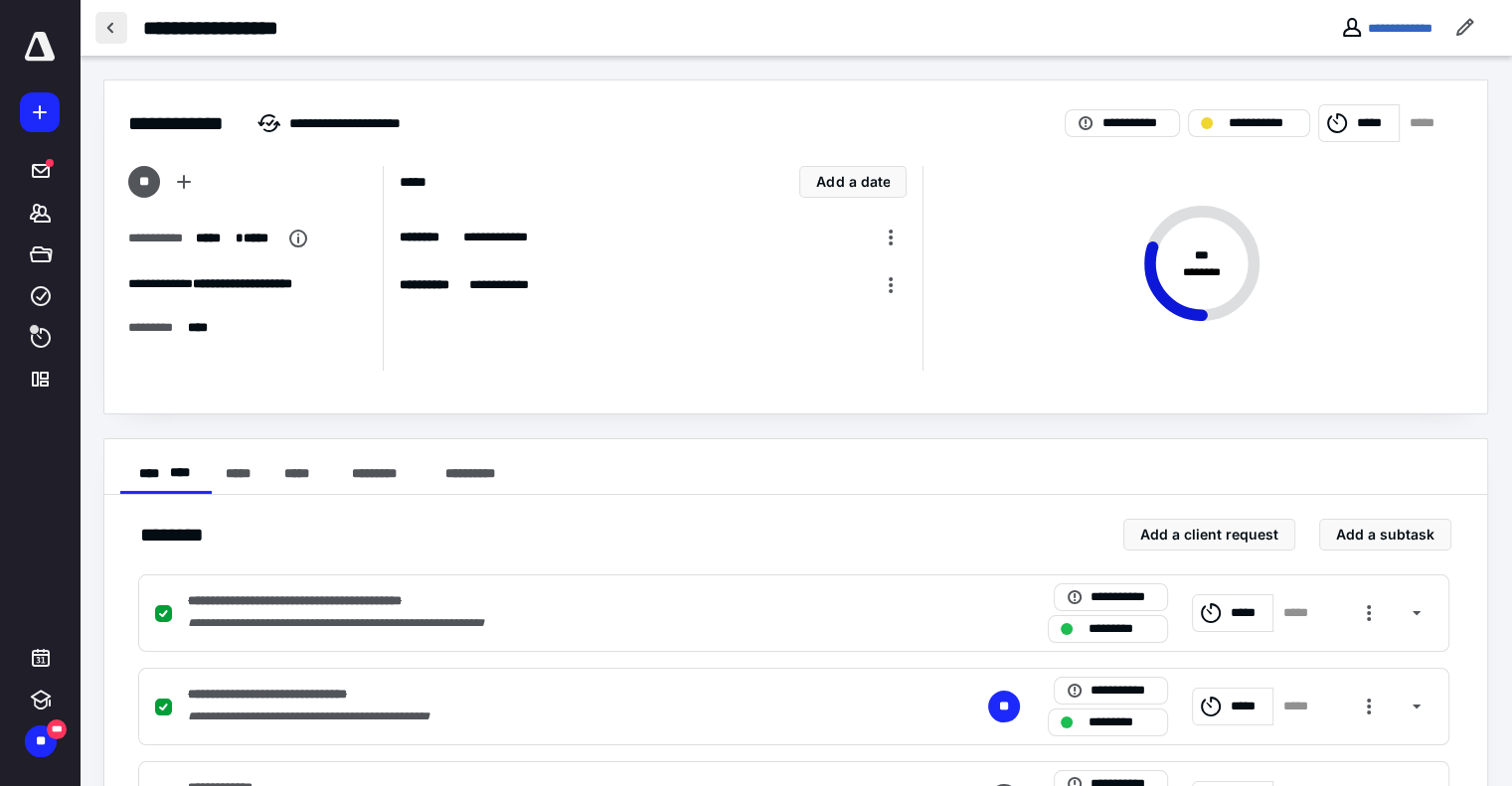 click at bounding box center (111, 28) 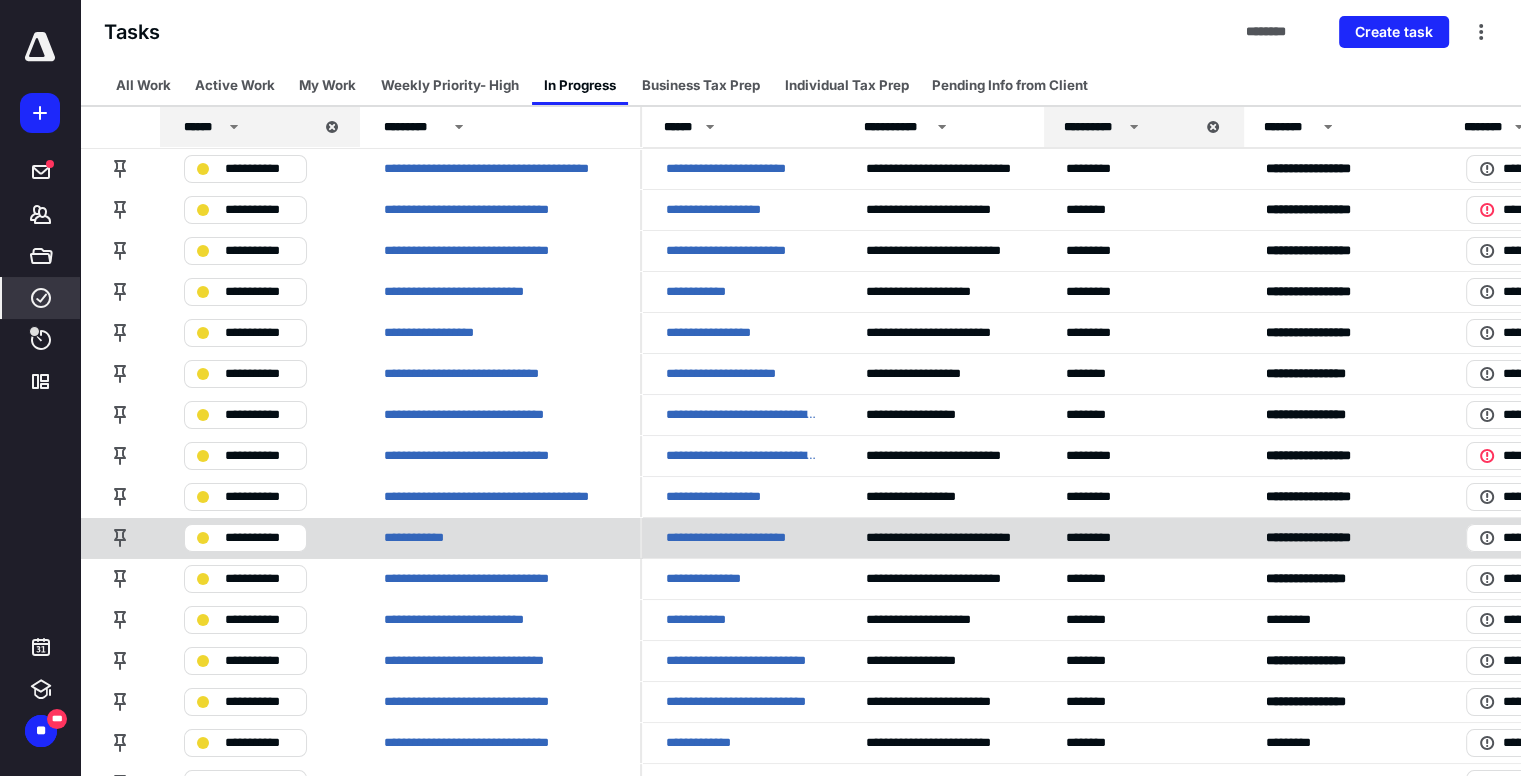 scroll, scrollTop: 539, scrollLeft: 0, axis: vertical 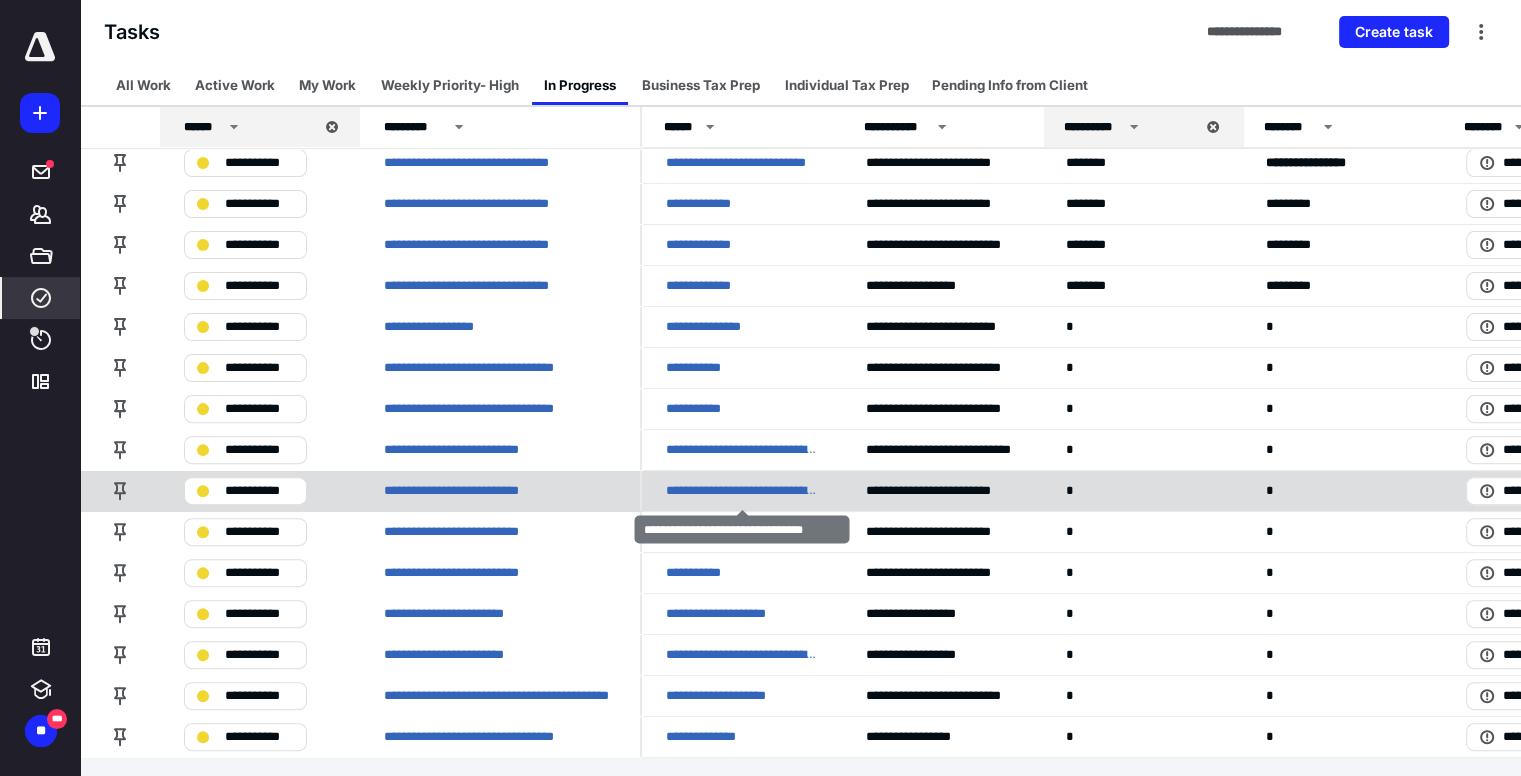 click on "**********" at bounding box center (742, 491) 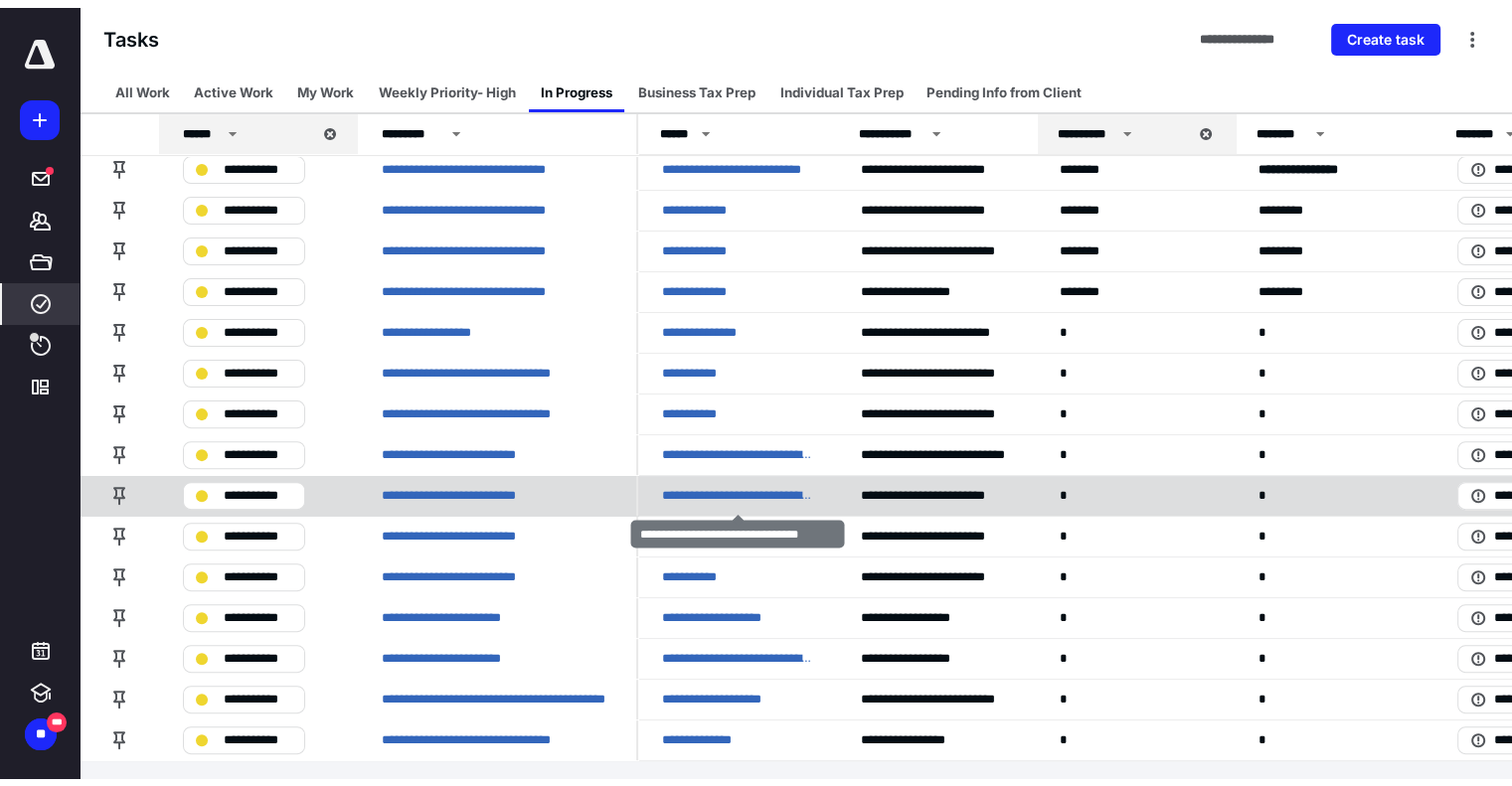 scroll, scrollTop: 0, scrollLeft: 0, axis: both 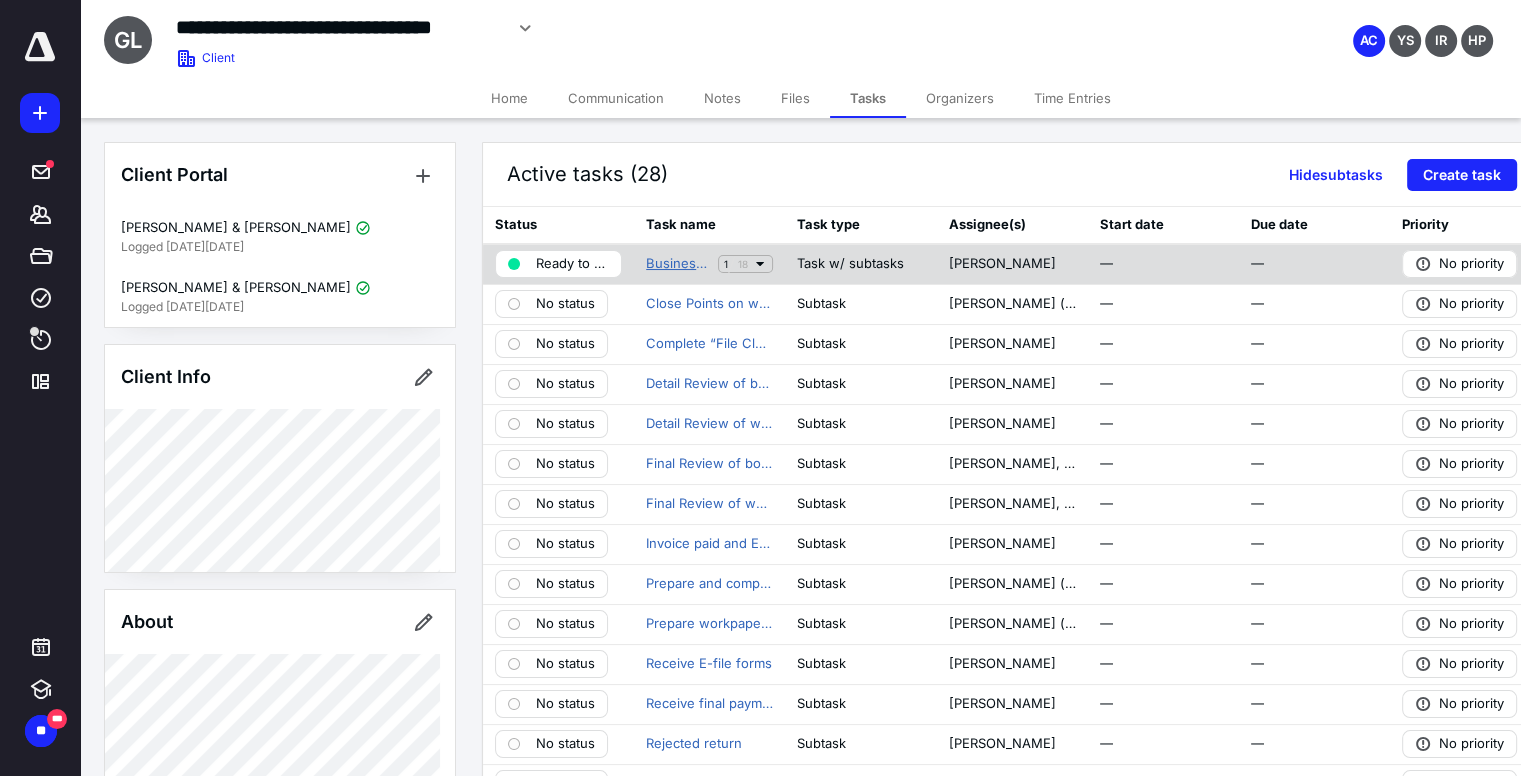 click on "Business Tax Prep - Basic" at bounding box center [678, 264] 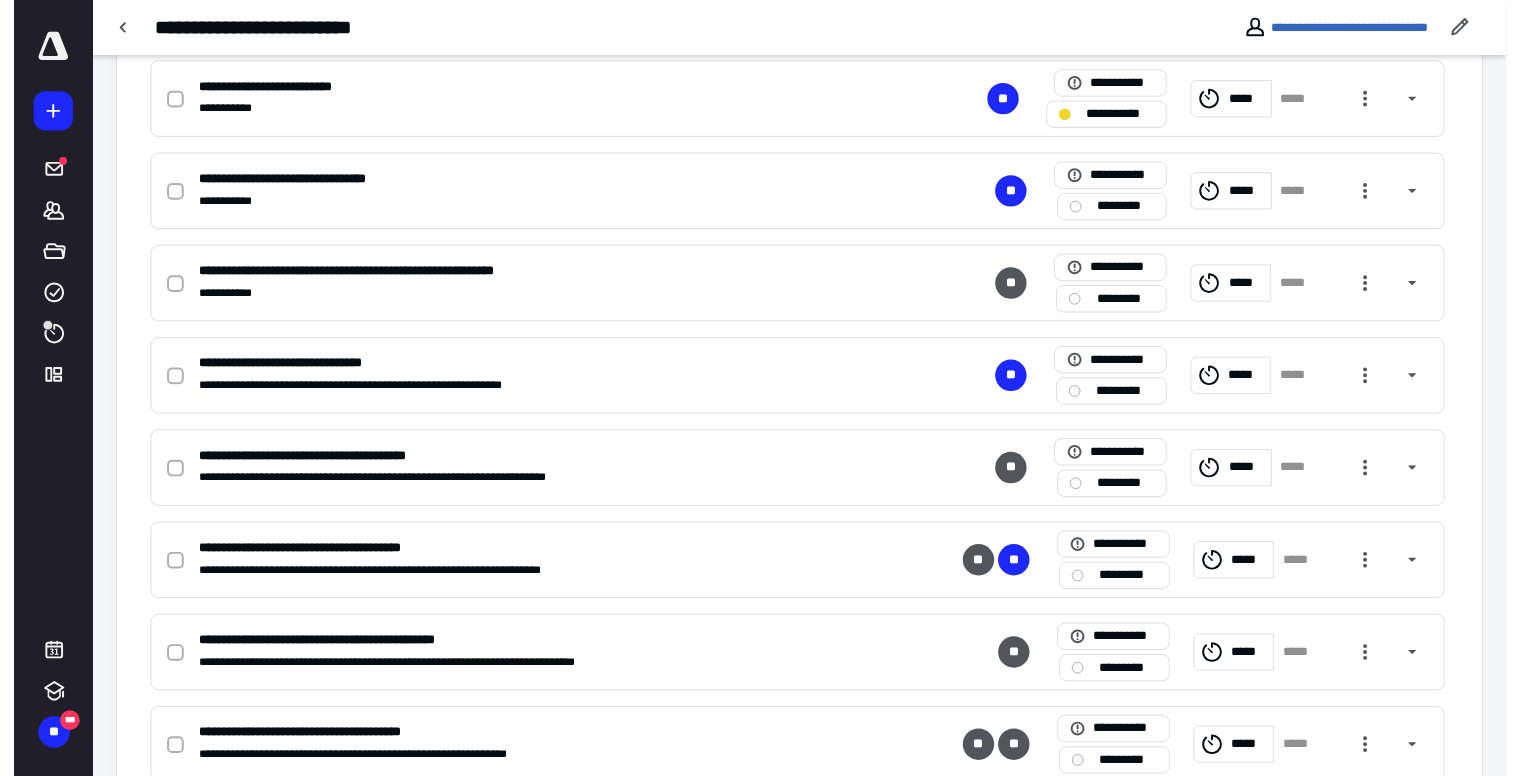 scroll, scrollTop: 0, scrollLeft: 0, axis: both 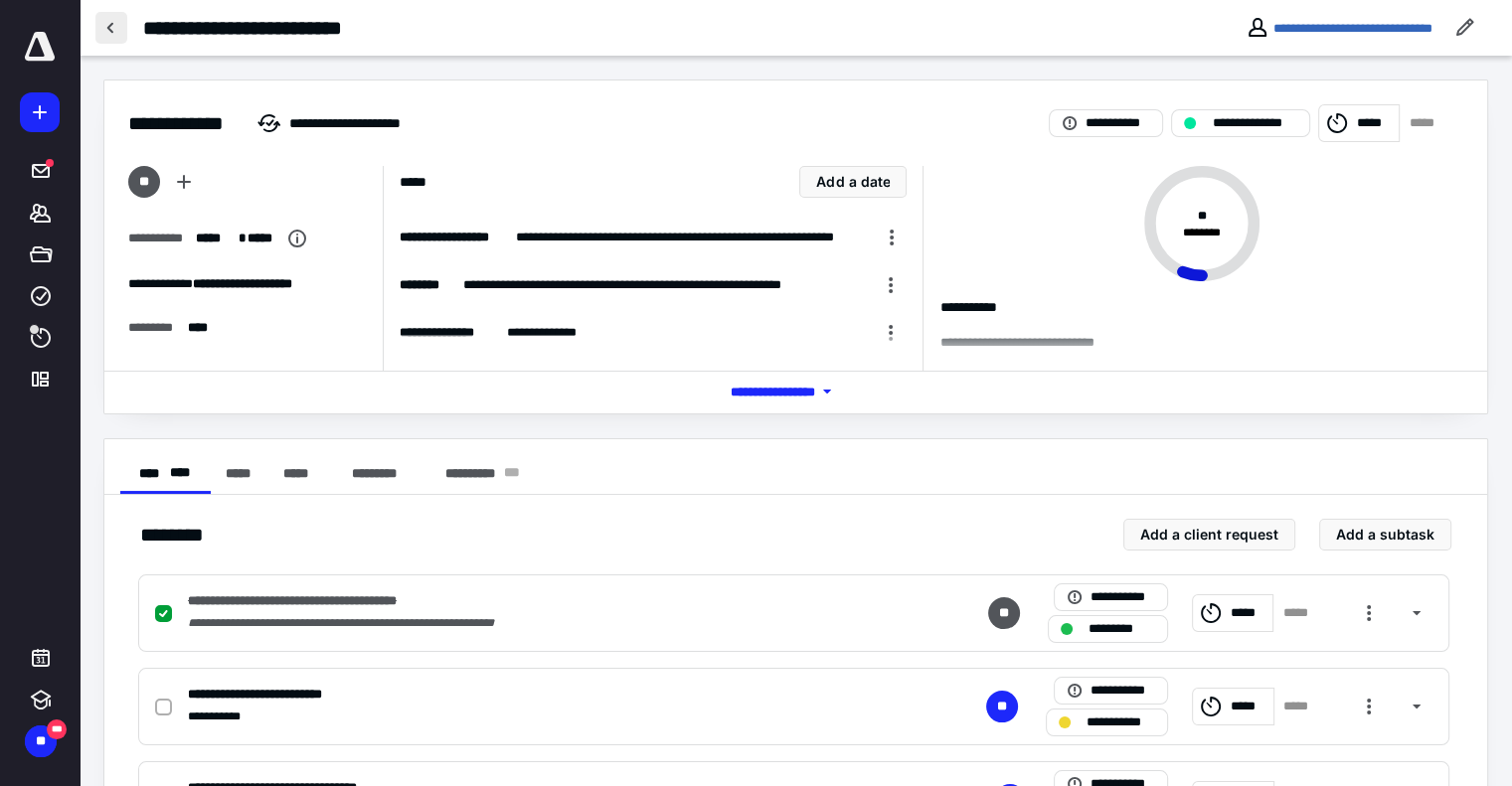 click at bounding box center (111, 28) 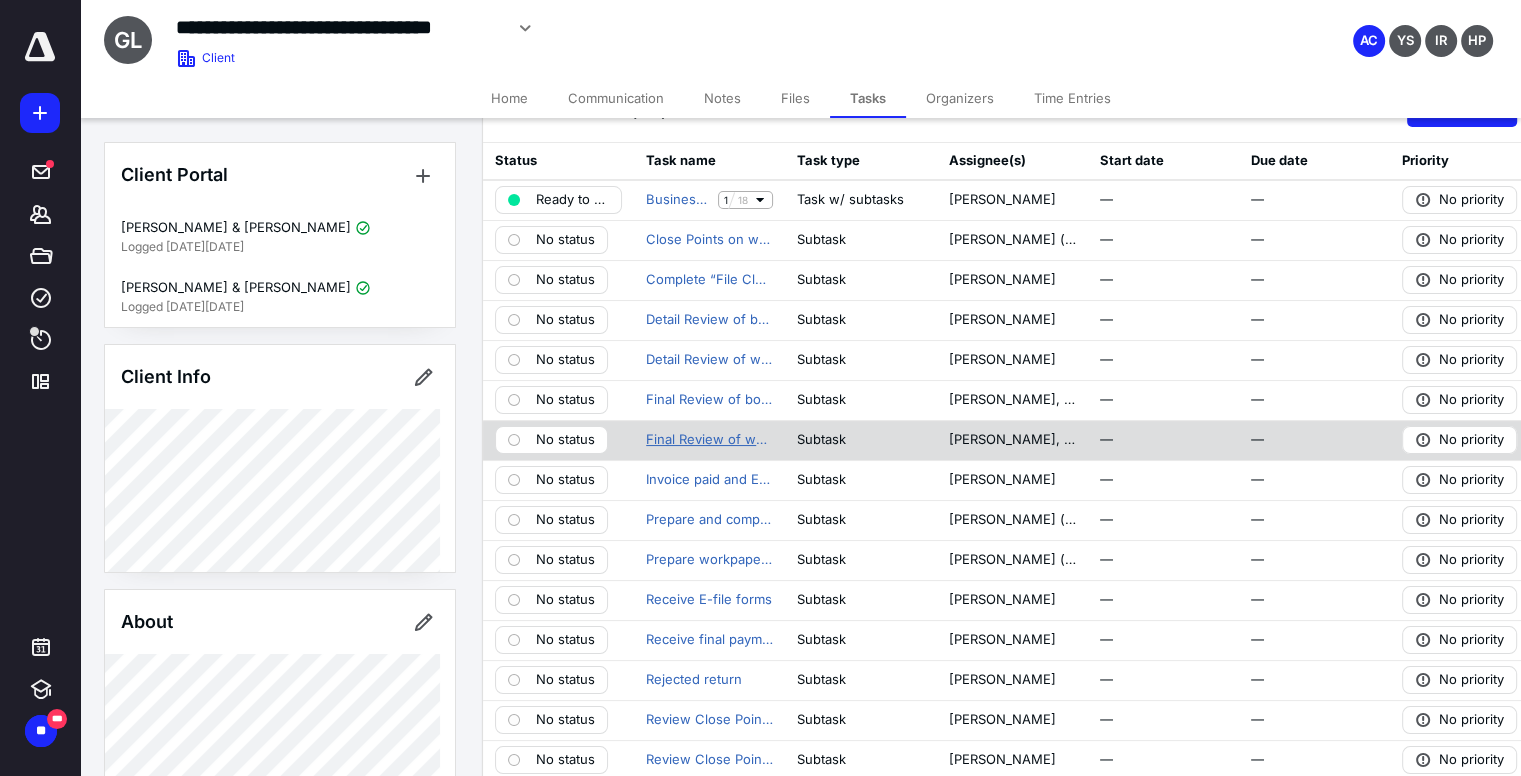 scroll, scrollTop: 0, scrollLeft: 0, axis: both 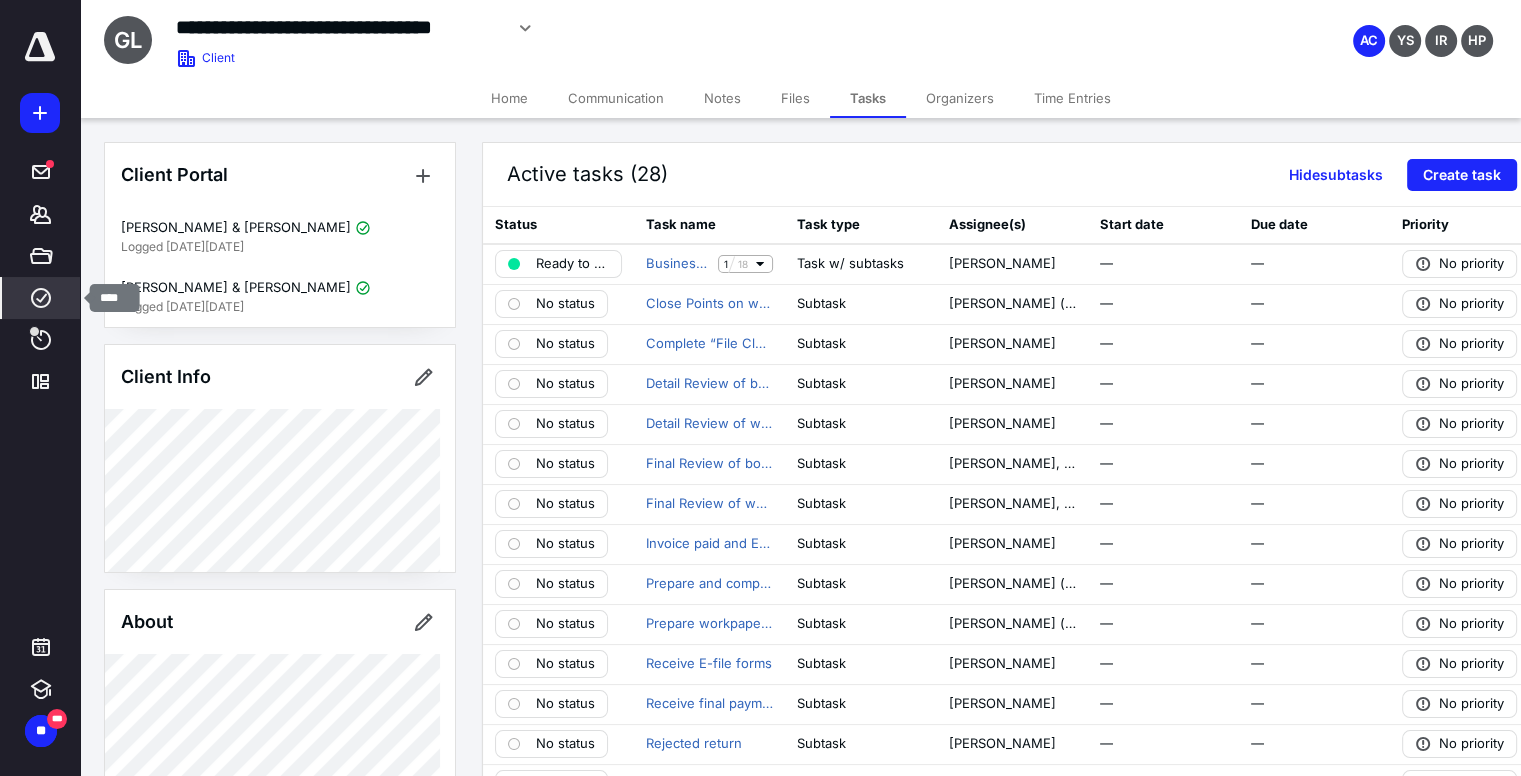 click 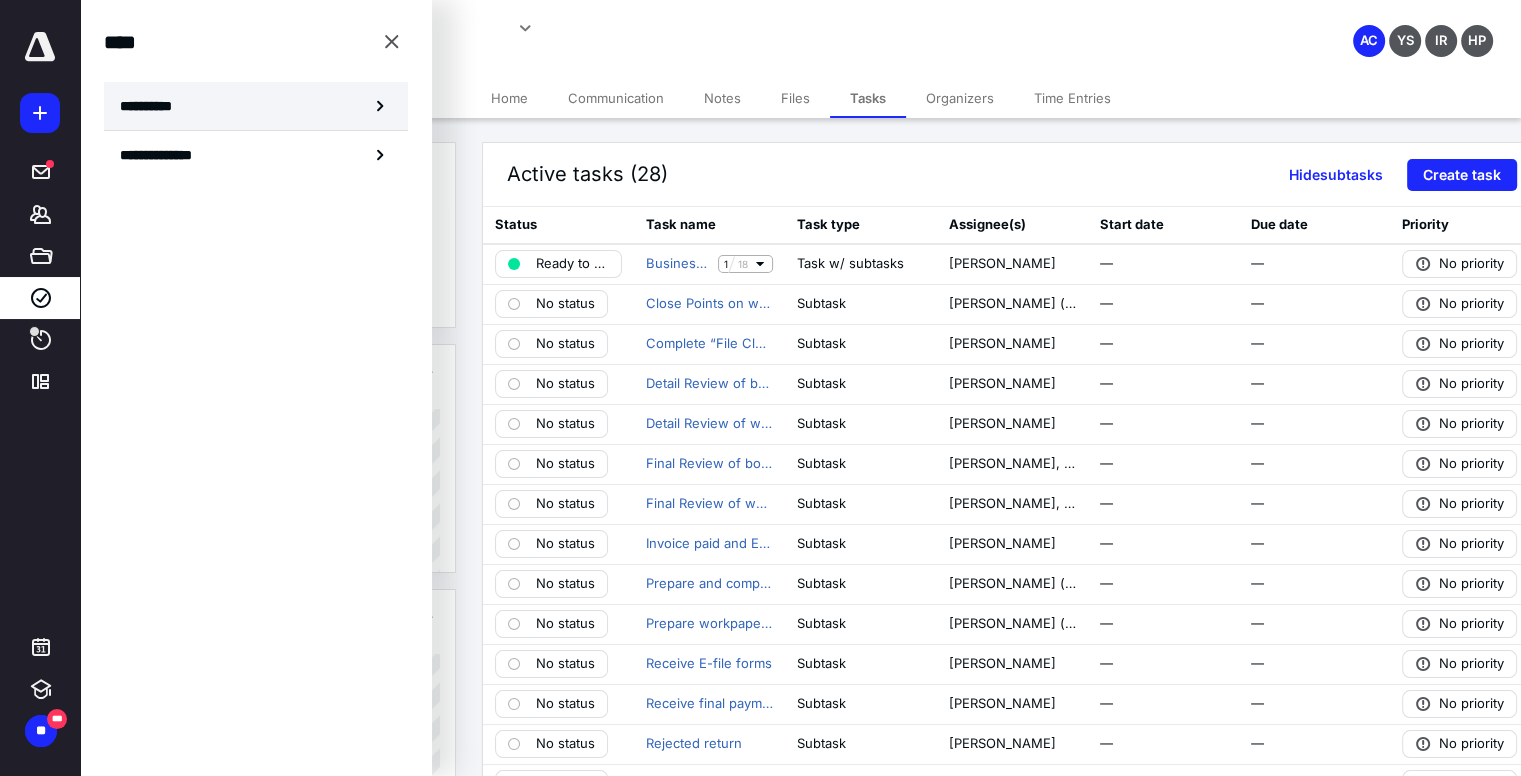 click on "**********" at bounding box center [153, 106] 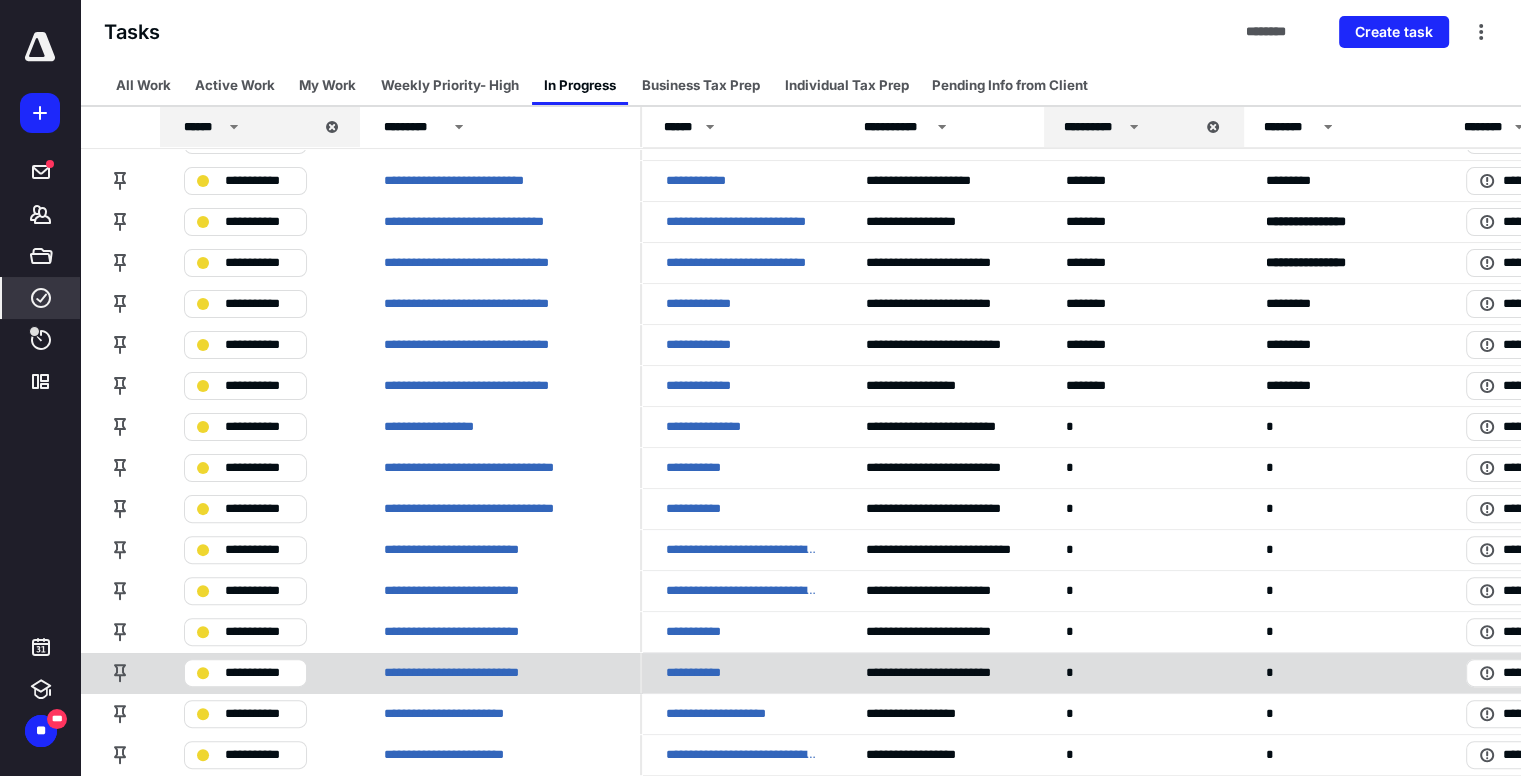 scroll, scrollTop: 339, scrollLeft: 0, axis: vertical 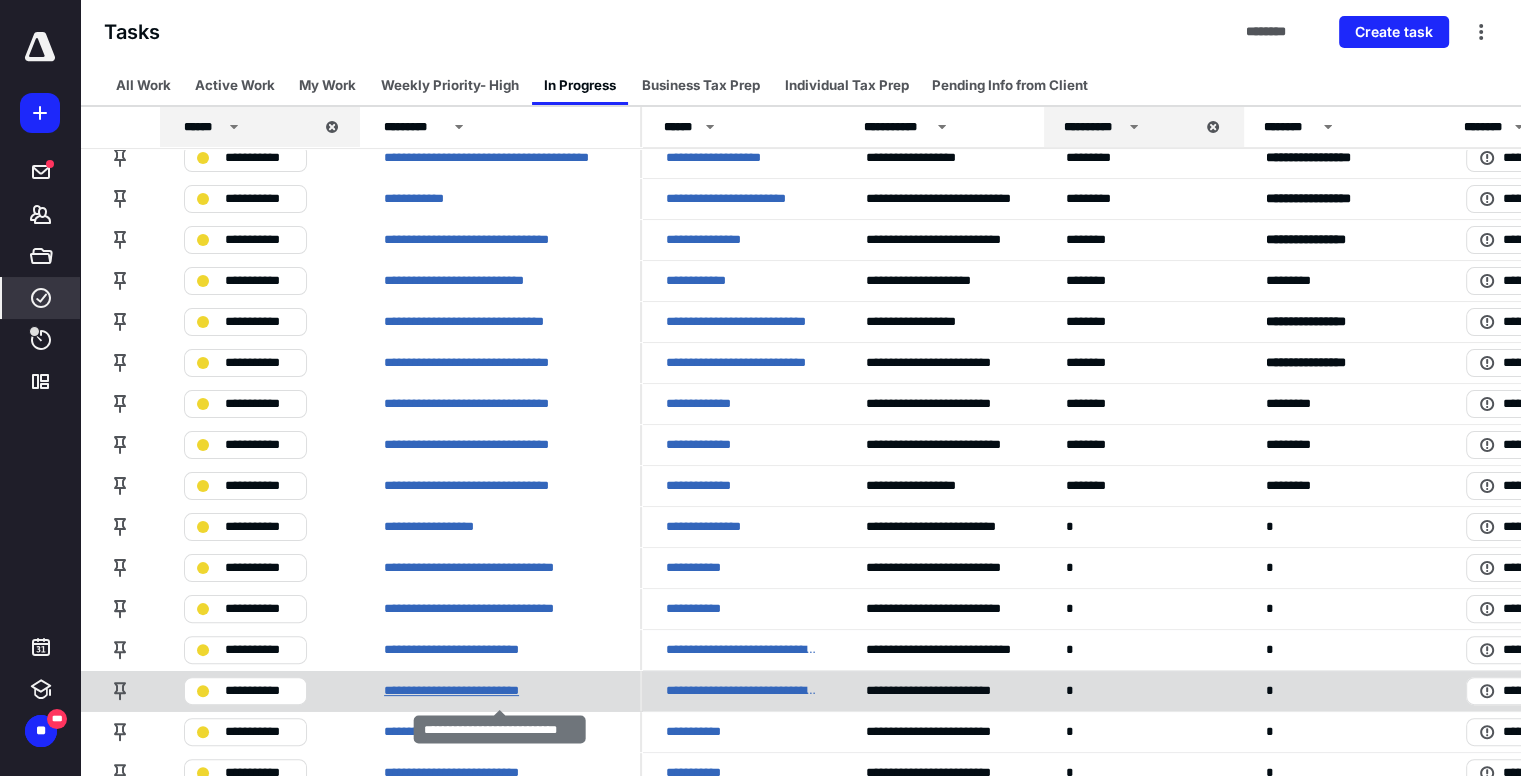 click on "**********" at bounding box center (465, 691) 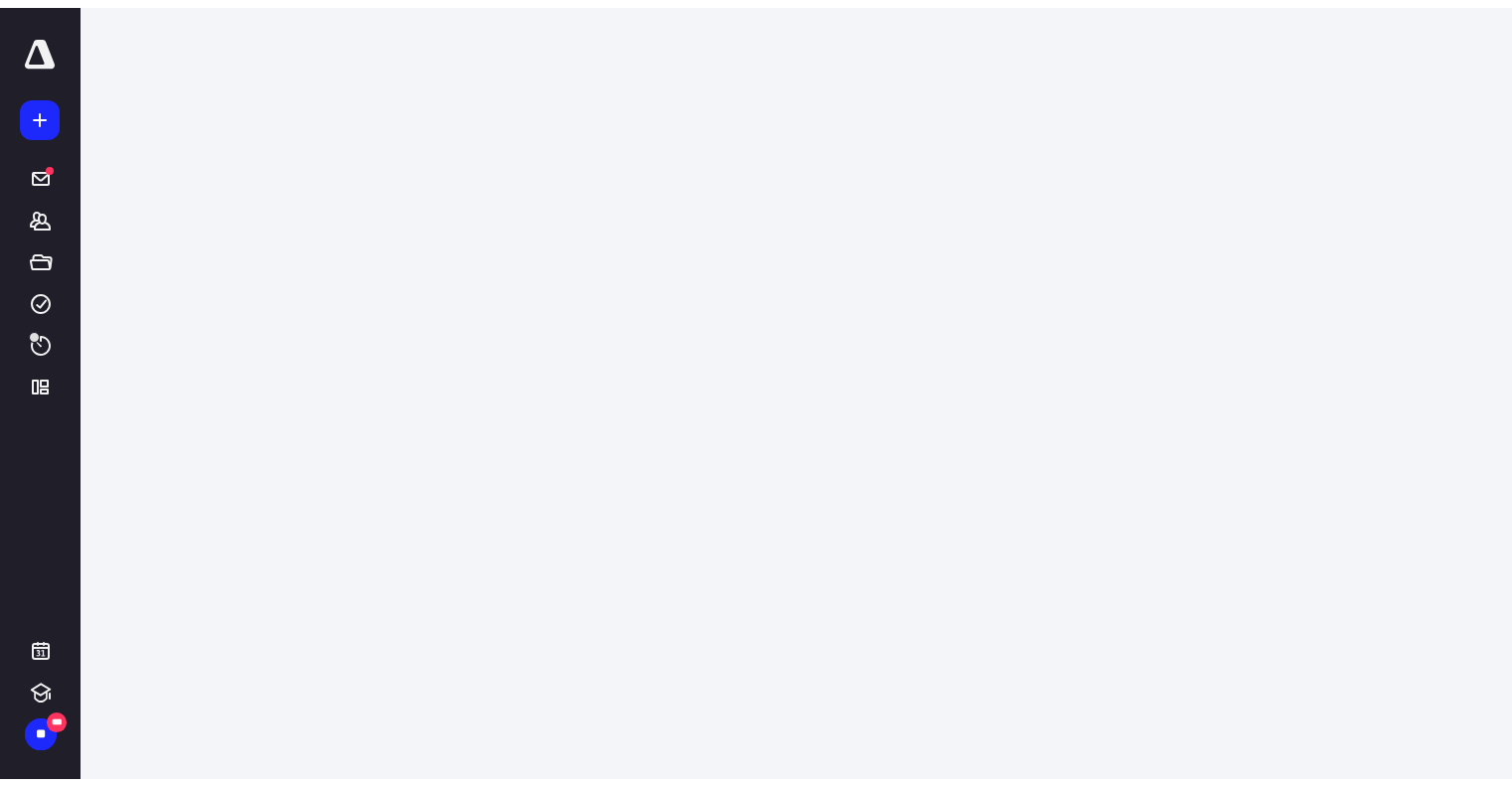 scroll, scrollTop: 0, scrollLeft: 0, axis: both 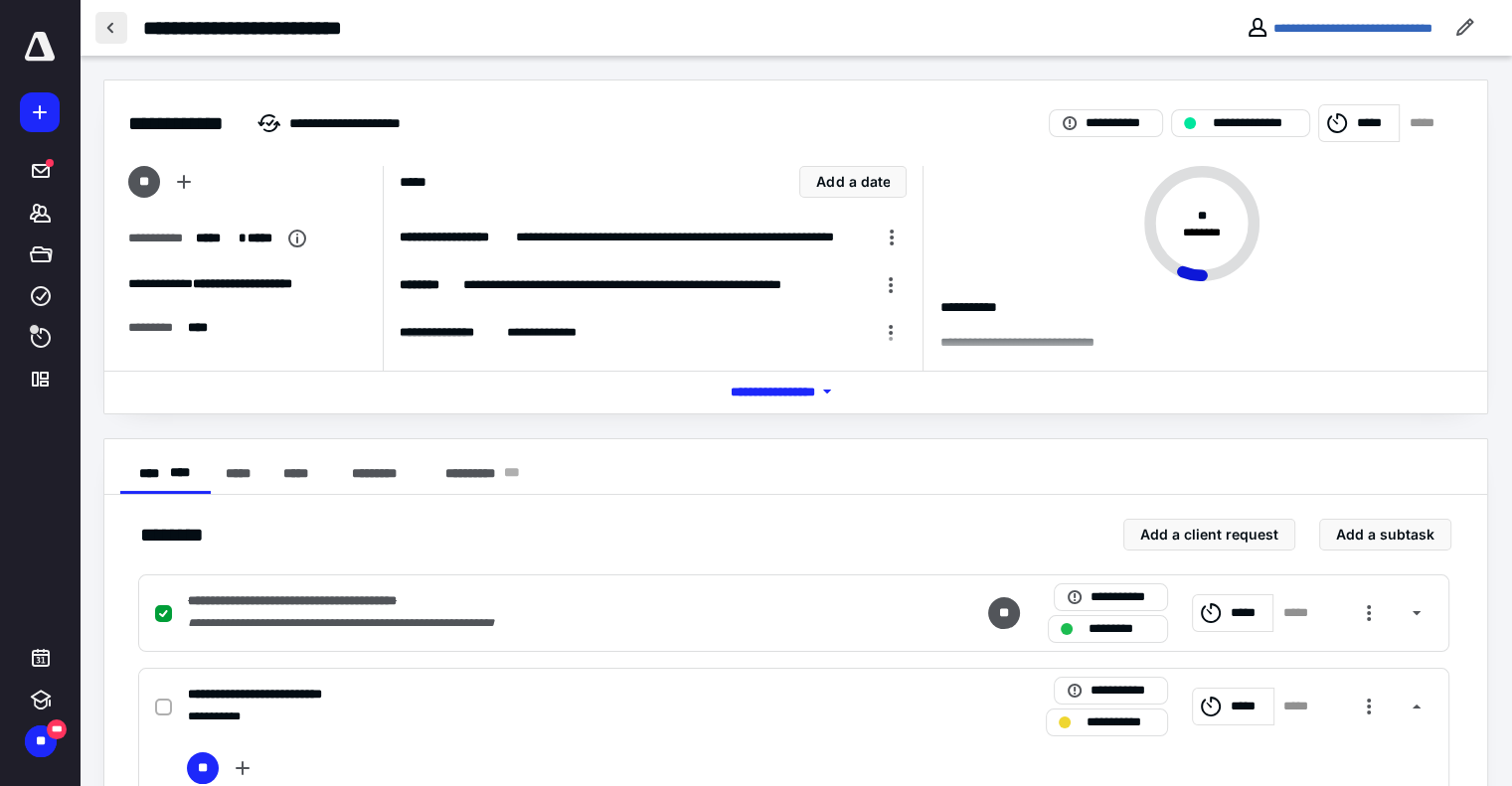 click at bounding box center (111, 28) 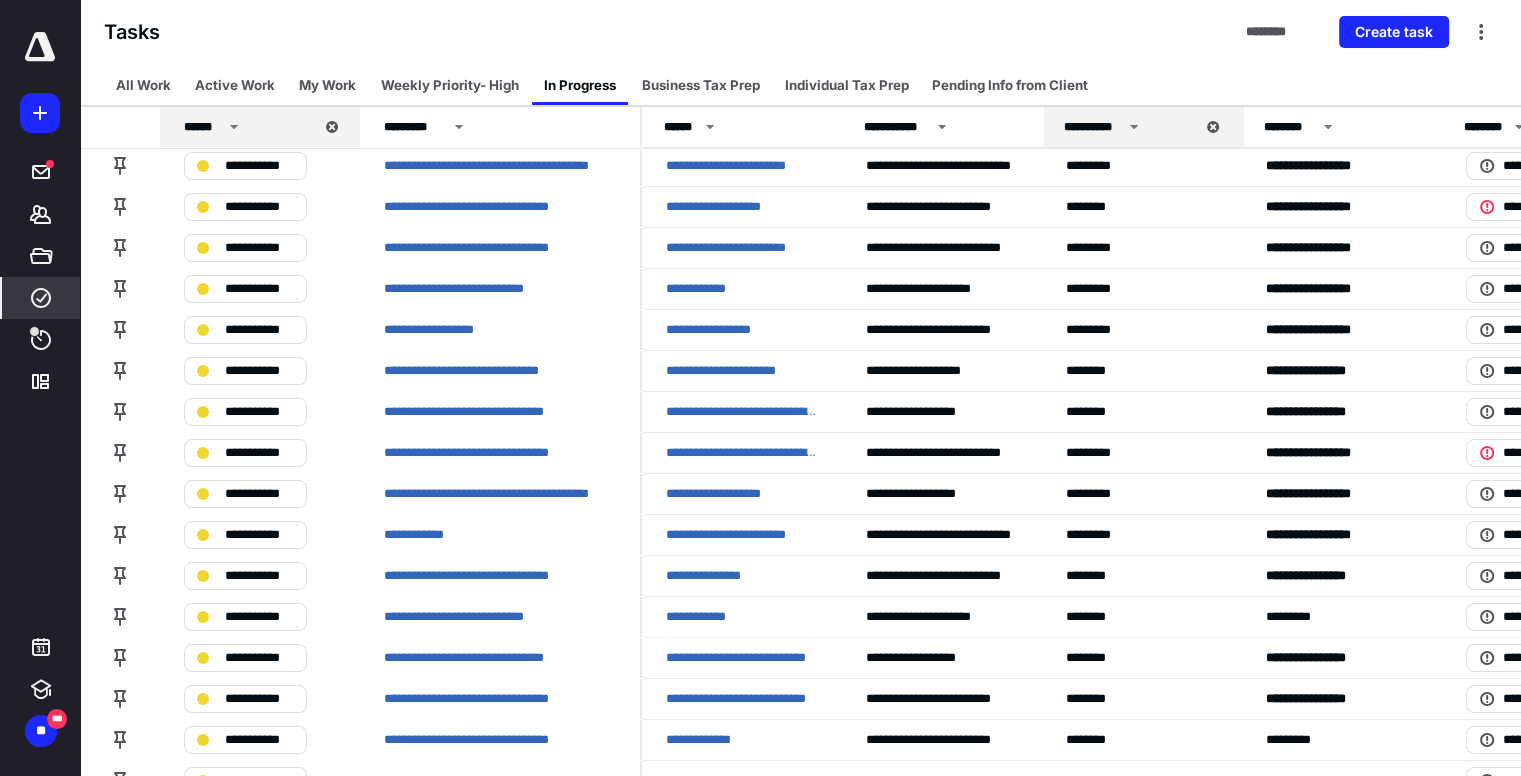 scroll, scrollTop: 0, scrollLeft: 0, axis: both 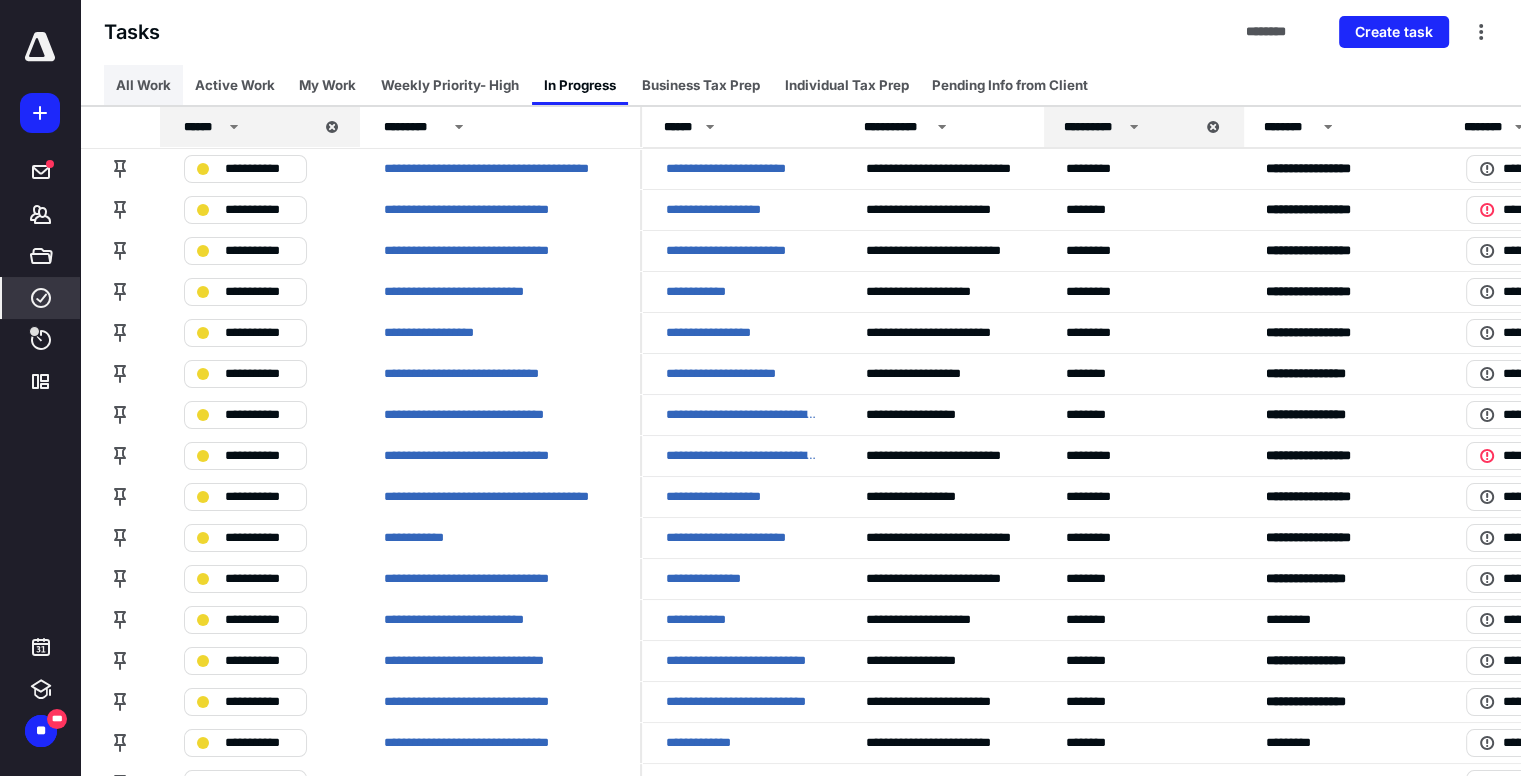 click on "All Work" at bounding box center [143, 85] 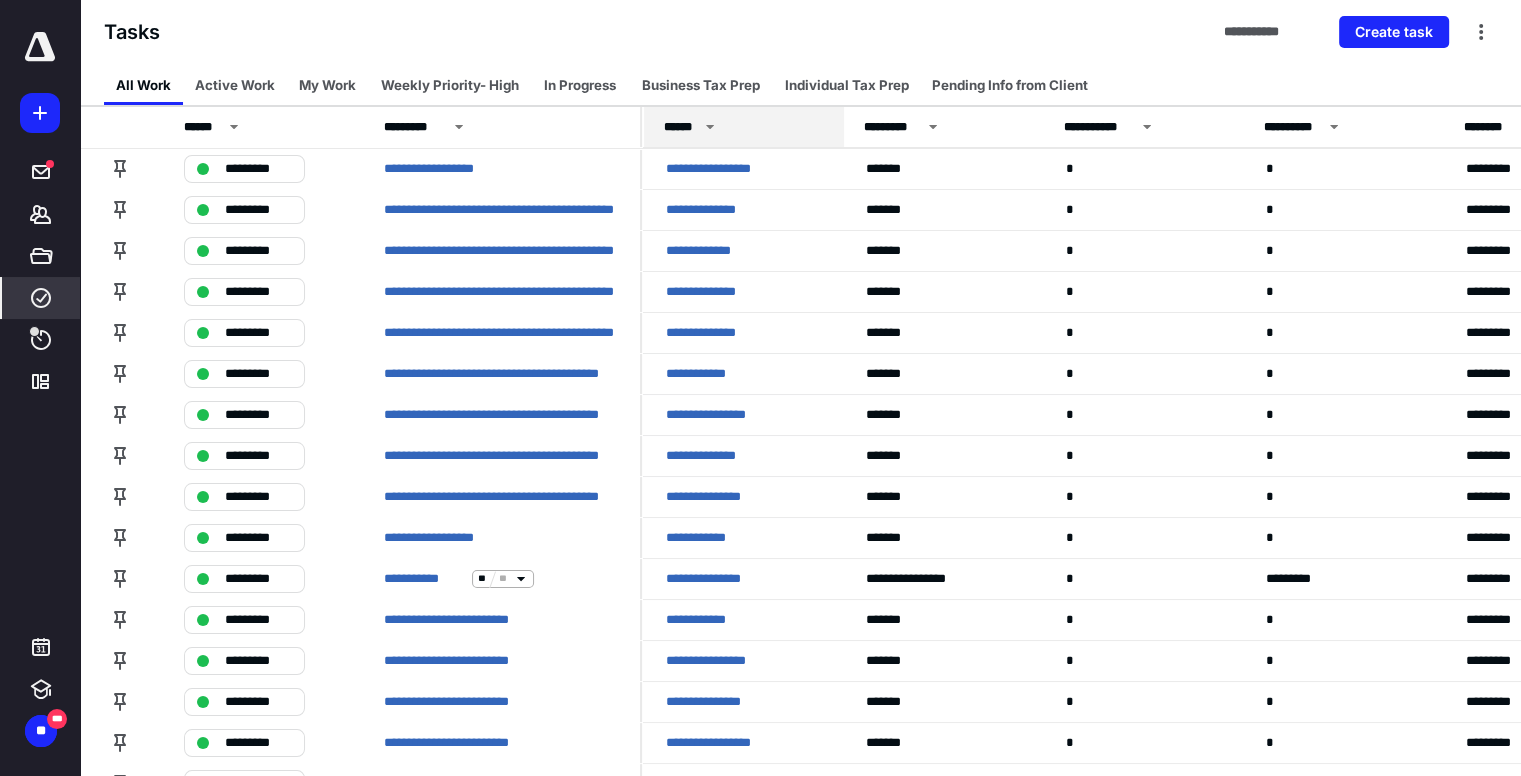 click 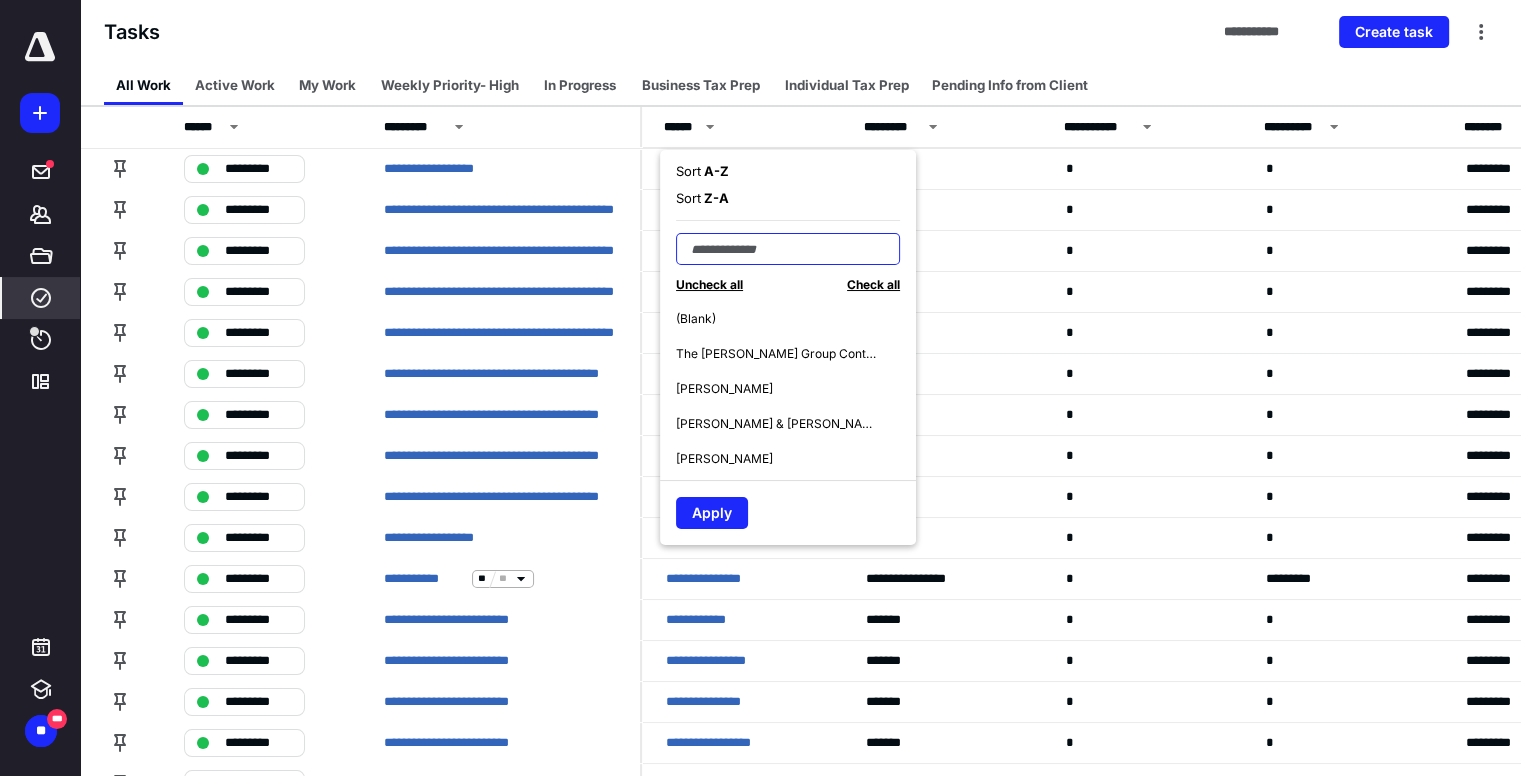 click at bounding box center [788, 249] 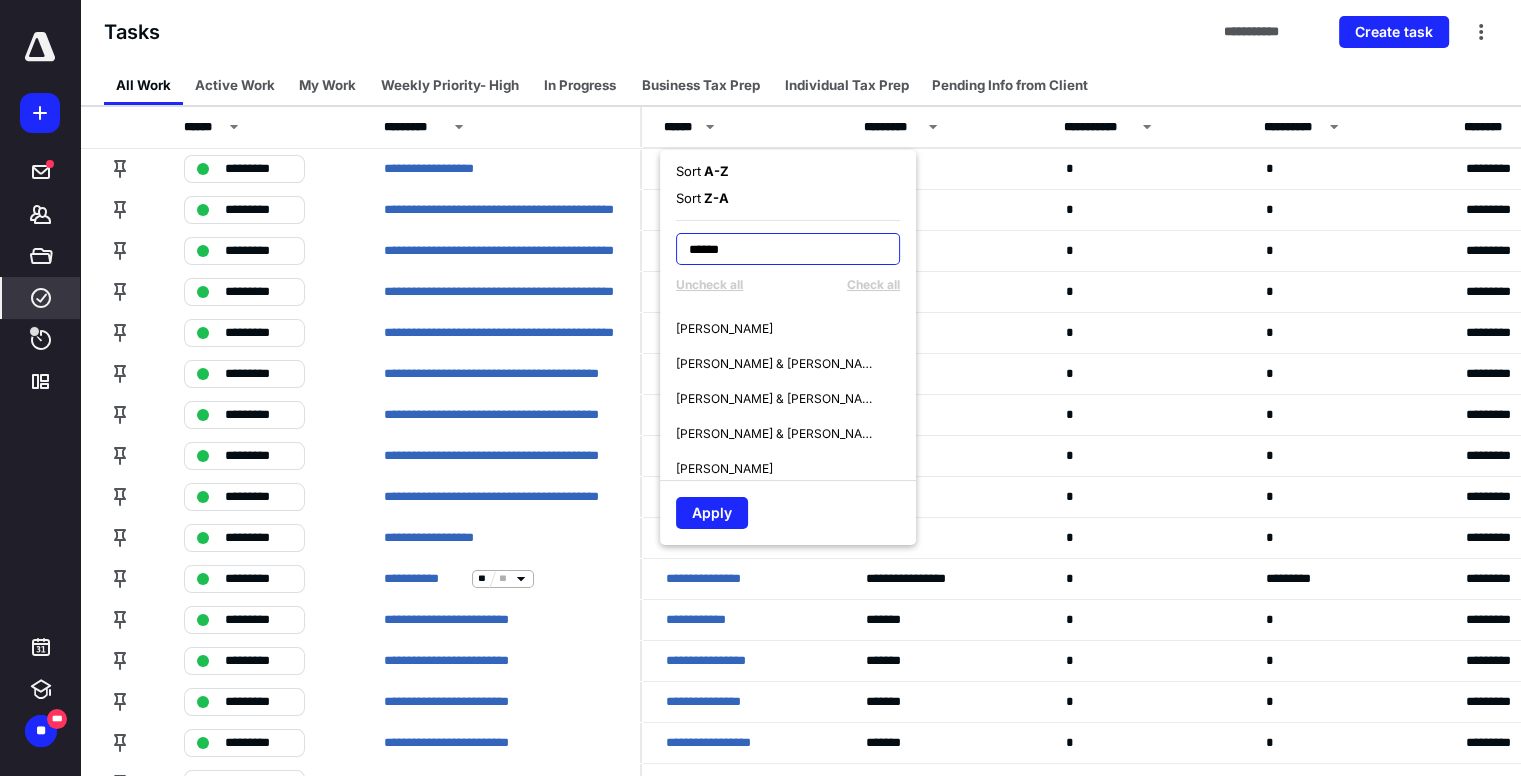 scroll, scrollTop: 209, scrollLeft: 0, axis: vertical 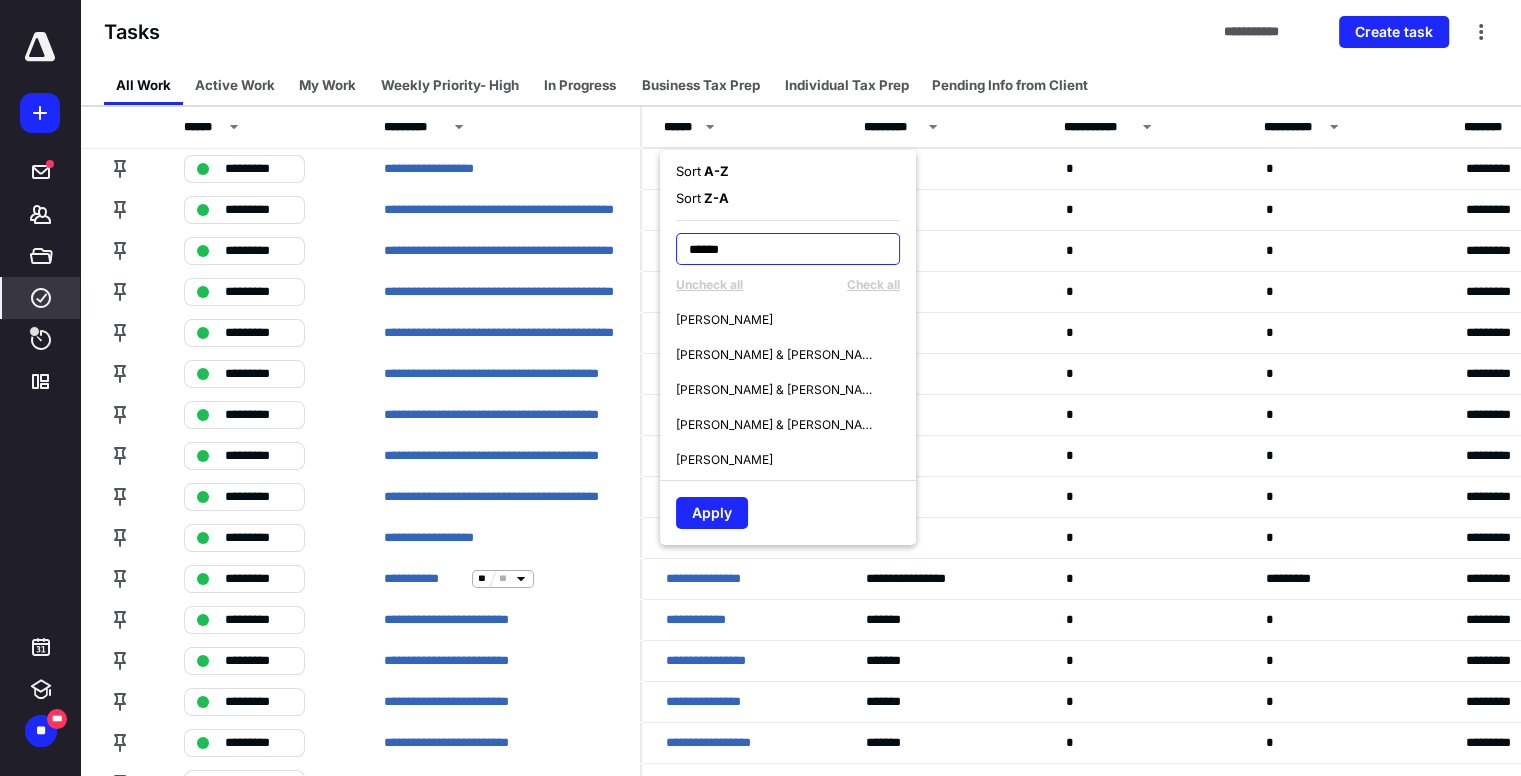 type on "******" 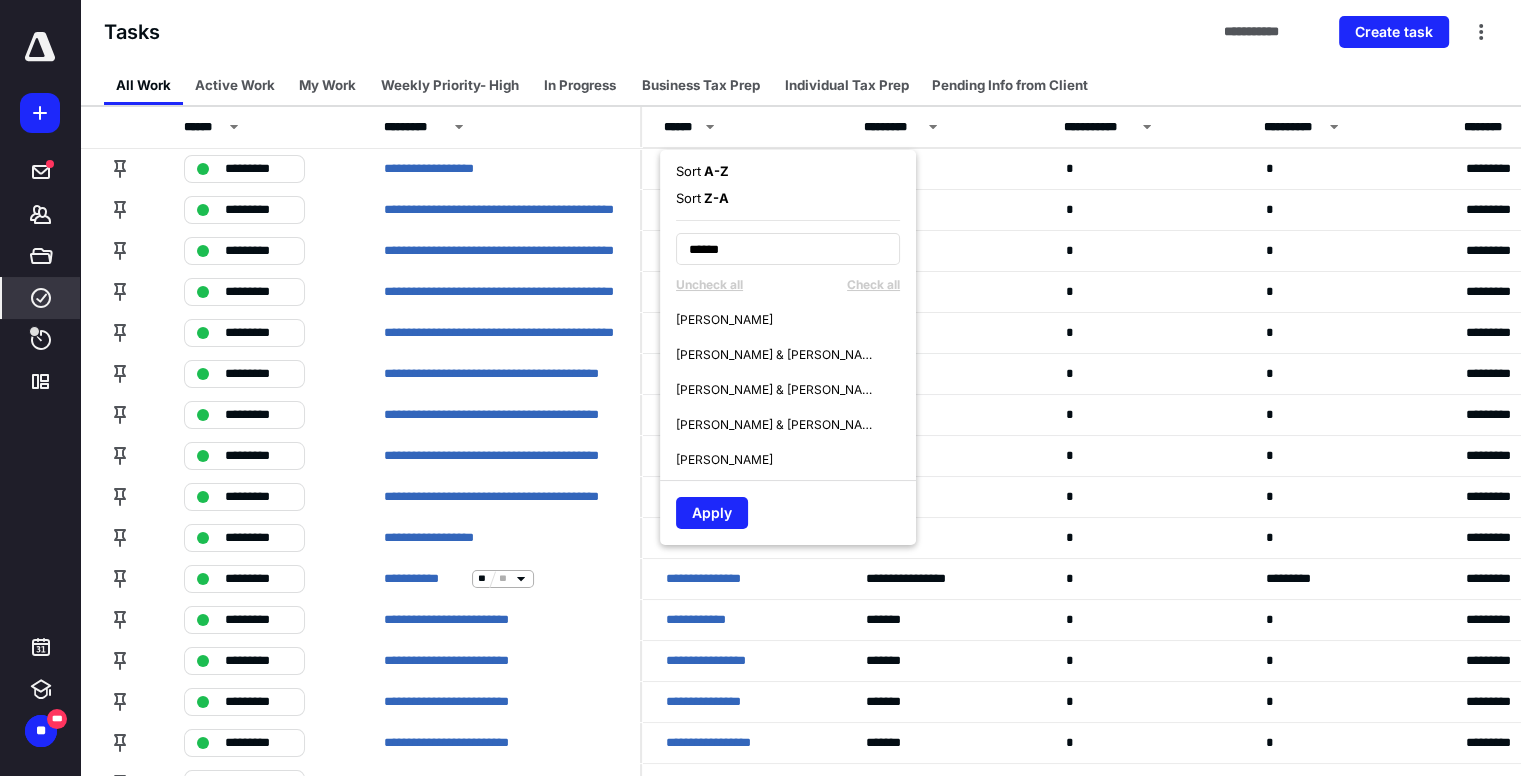 click on "[PERSON_NAME] & [PERSON_NAME]" at bounding box center (776, 425) 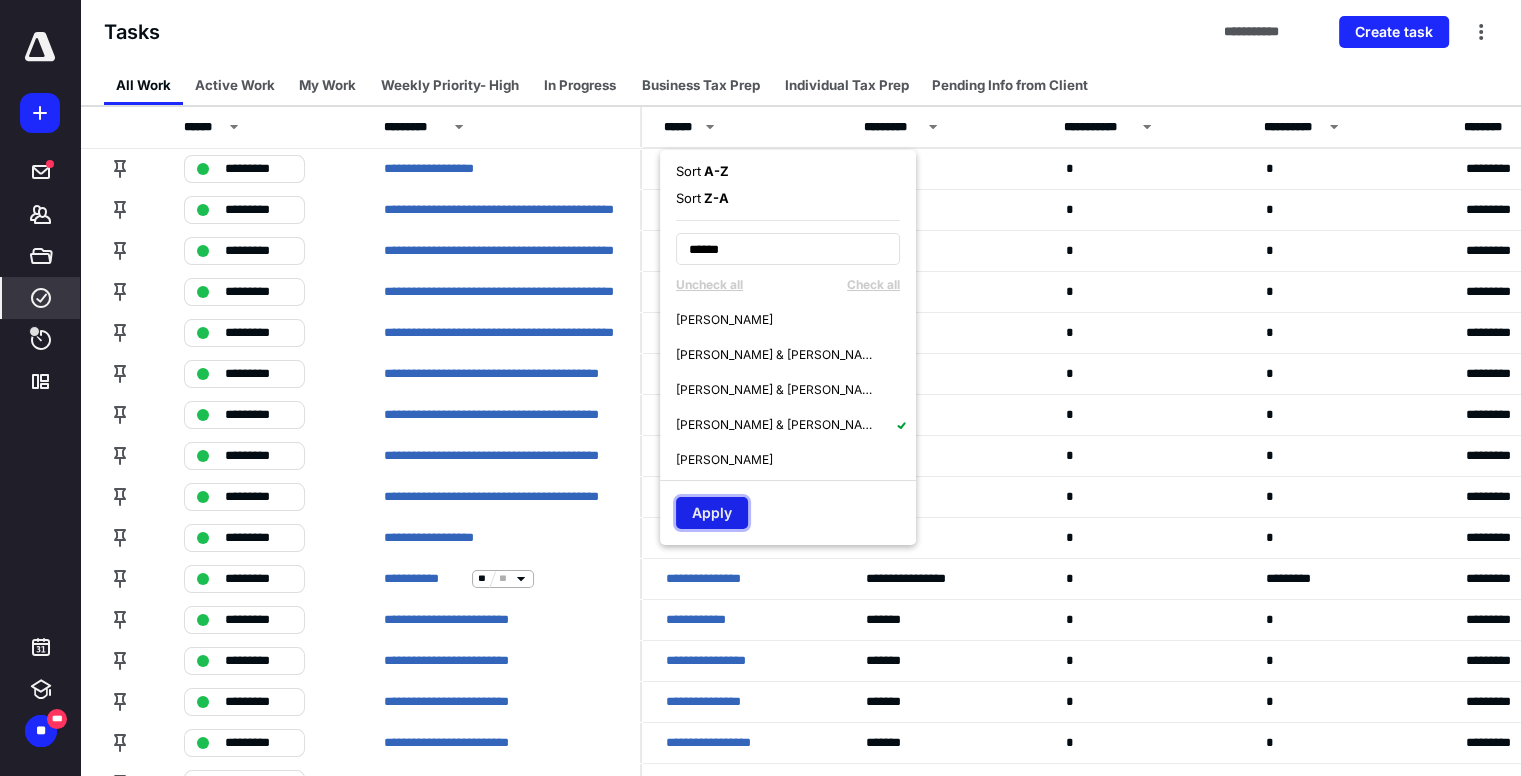 click on "Apply" at bounding box center (712, 513) 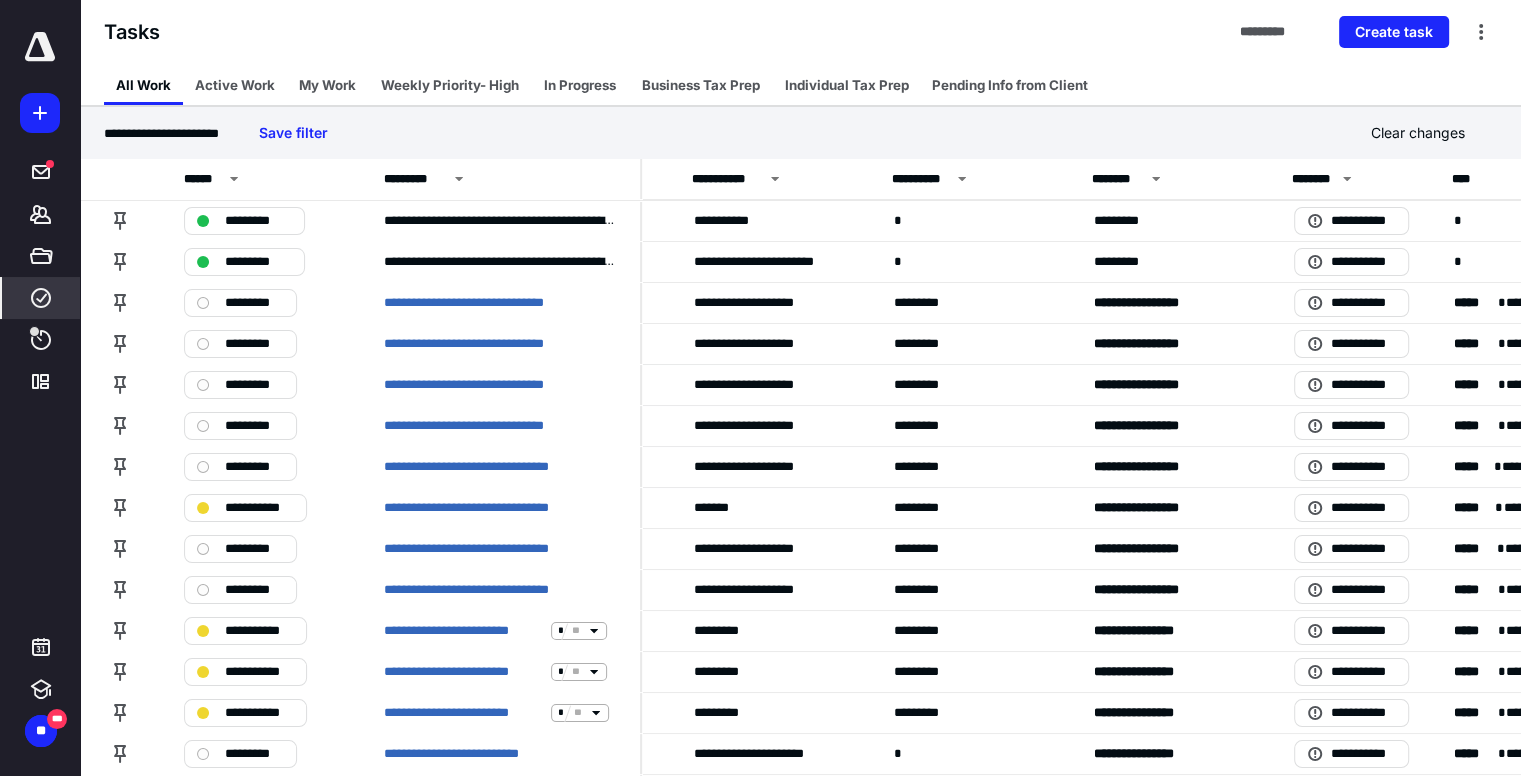 scroll, scrollTop: 0, scrollLeft: 375, axis: horizontal 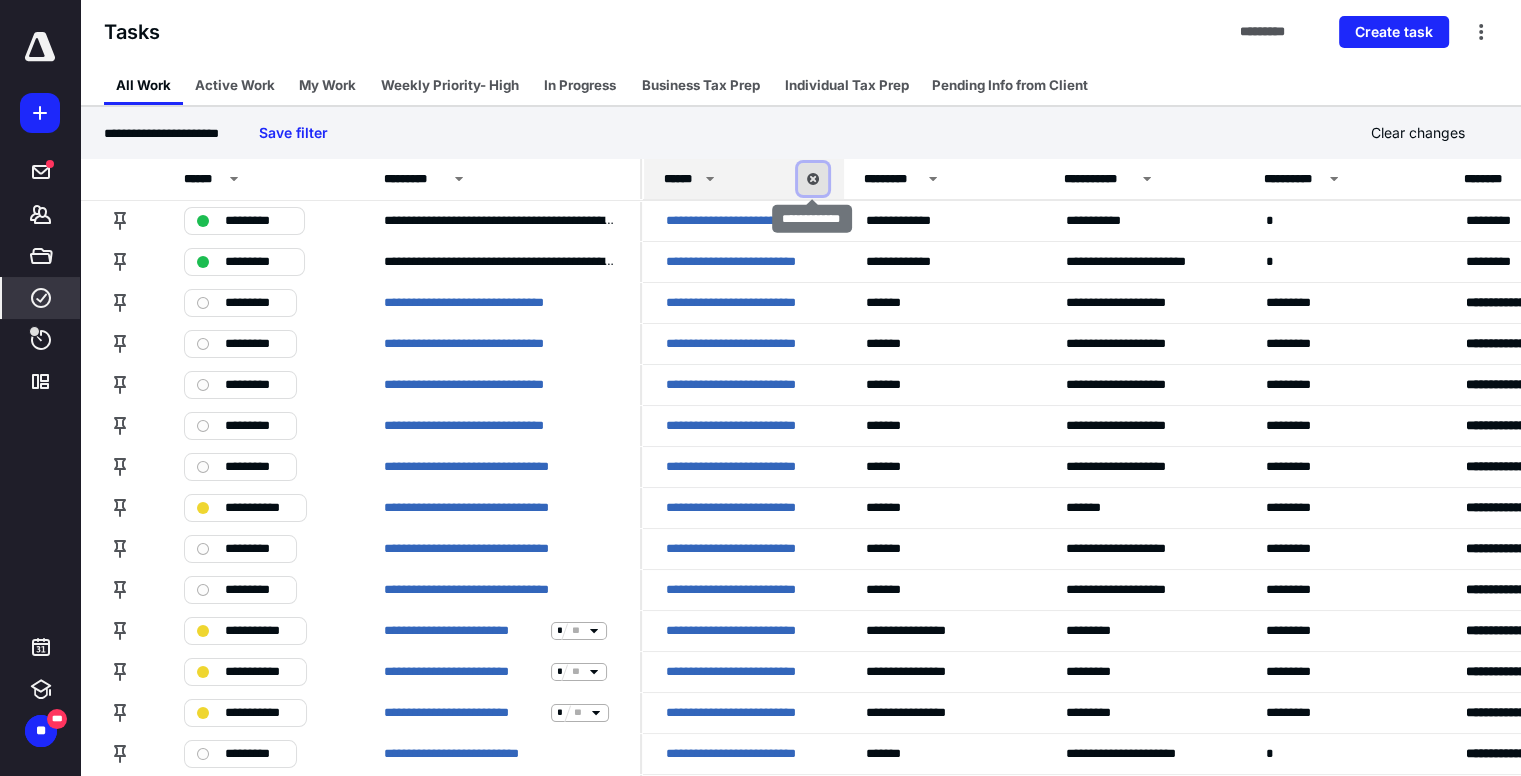 click at bounding box center [813, 179] 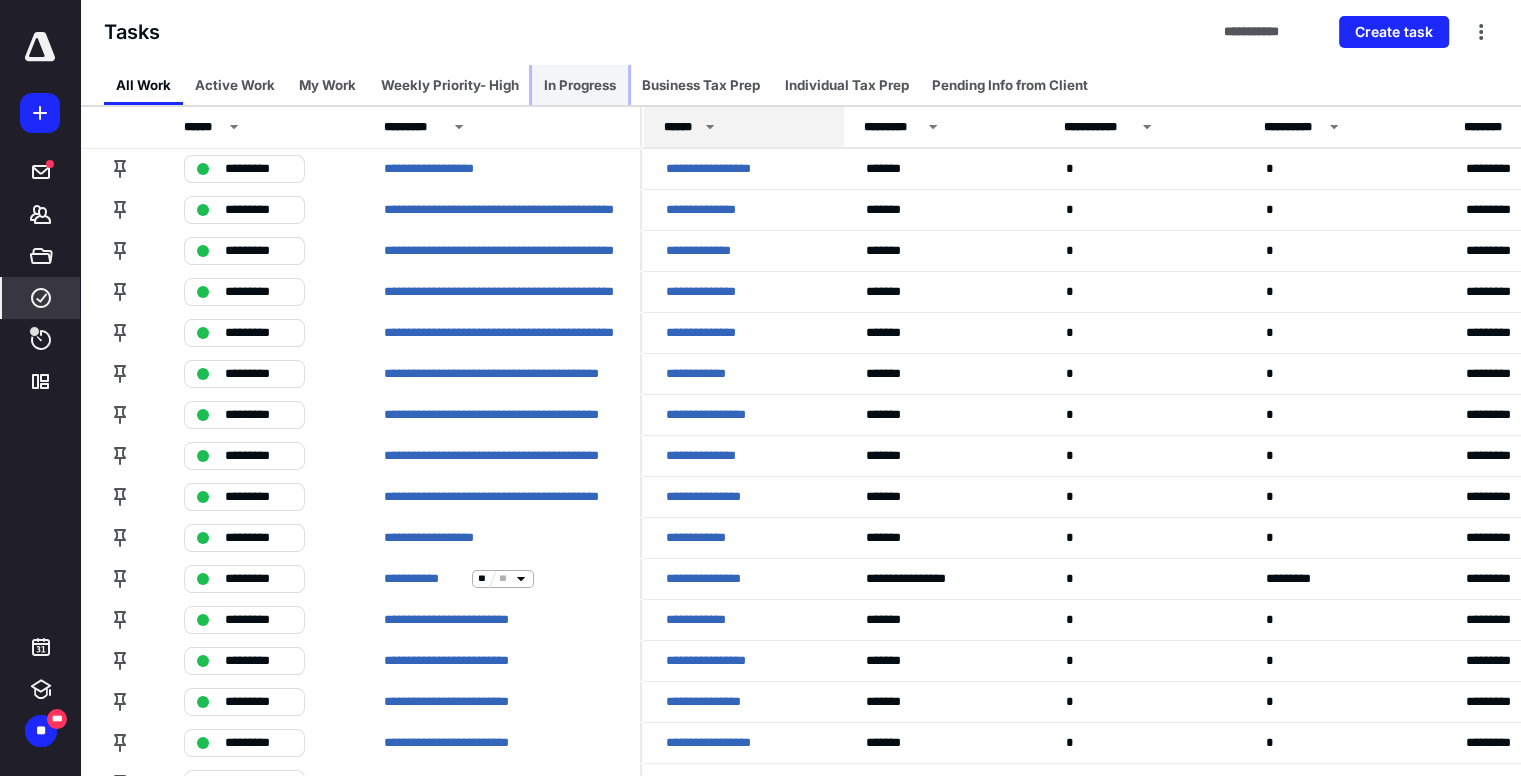click on "In Progress" at bounding box center [580, 85] 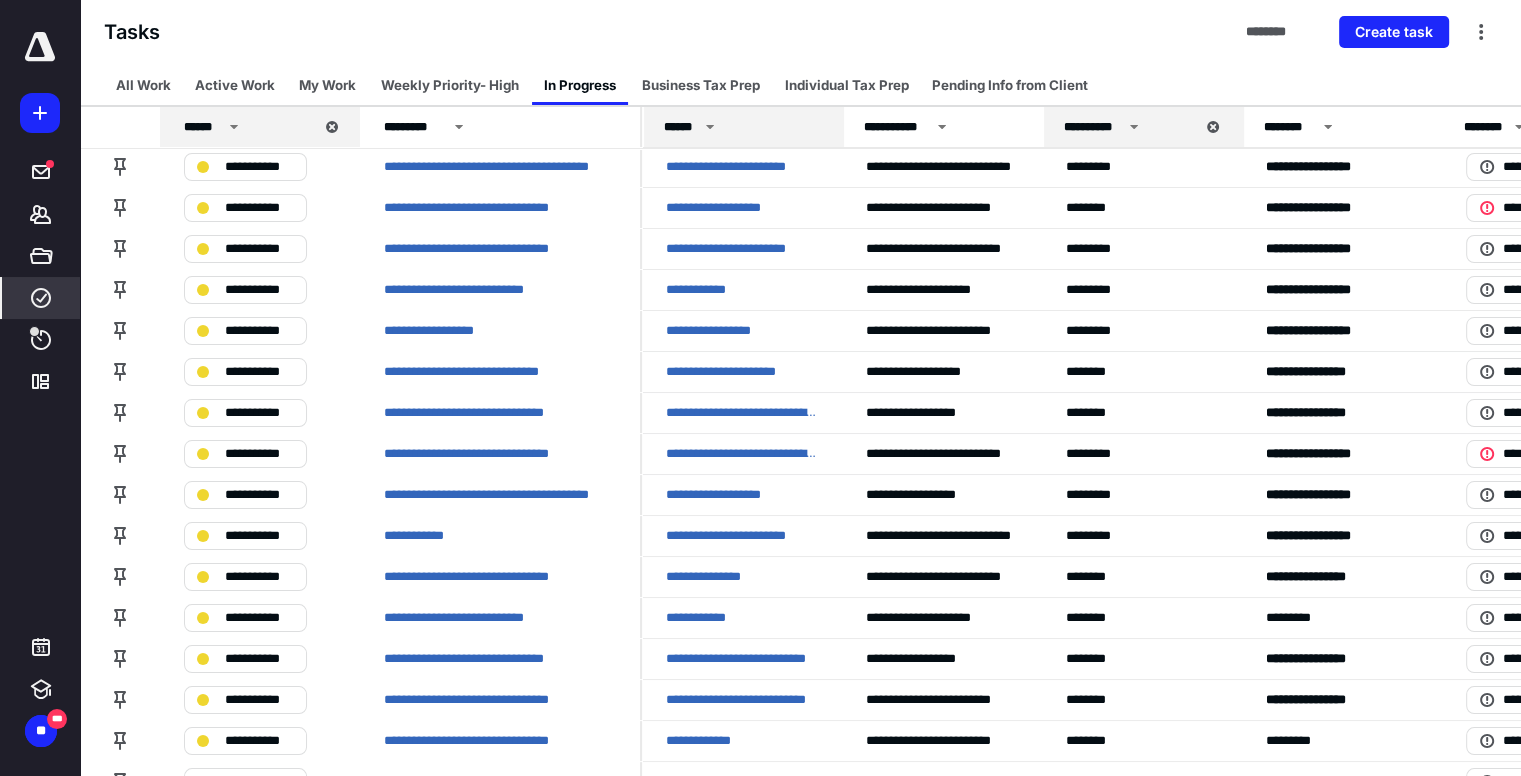 scroll, scrollTop: 0, scrollLeft: 0, axis: both 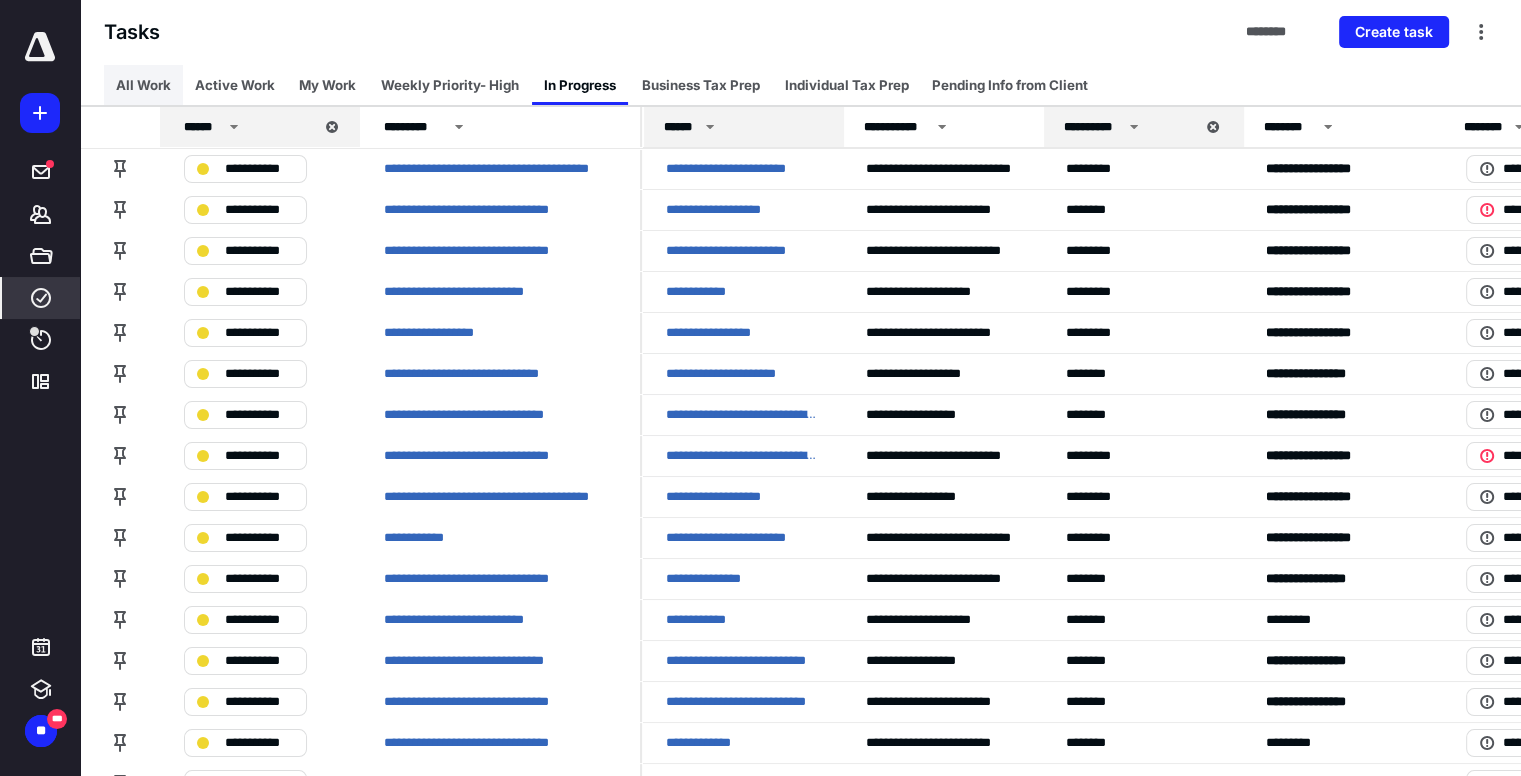 click on "All Work" at bounding box center [143, 85] 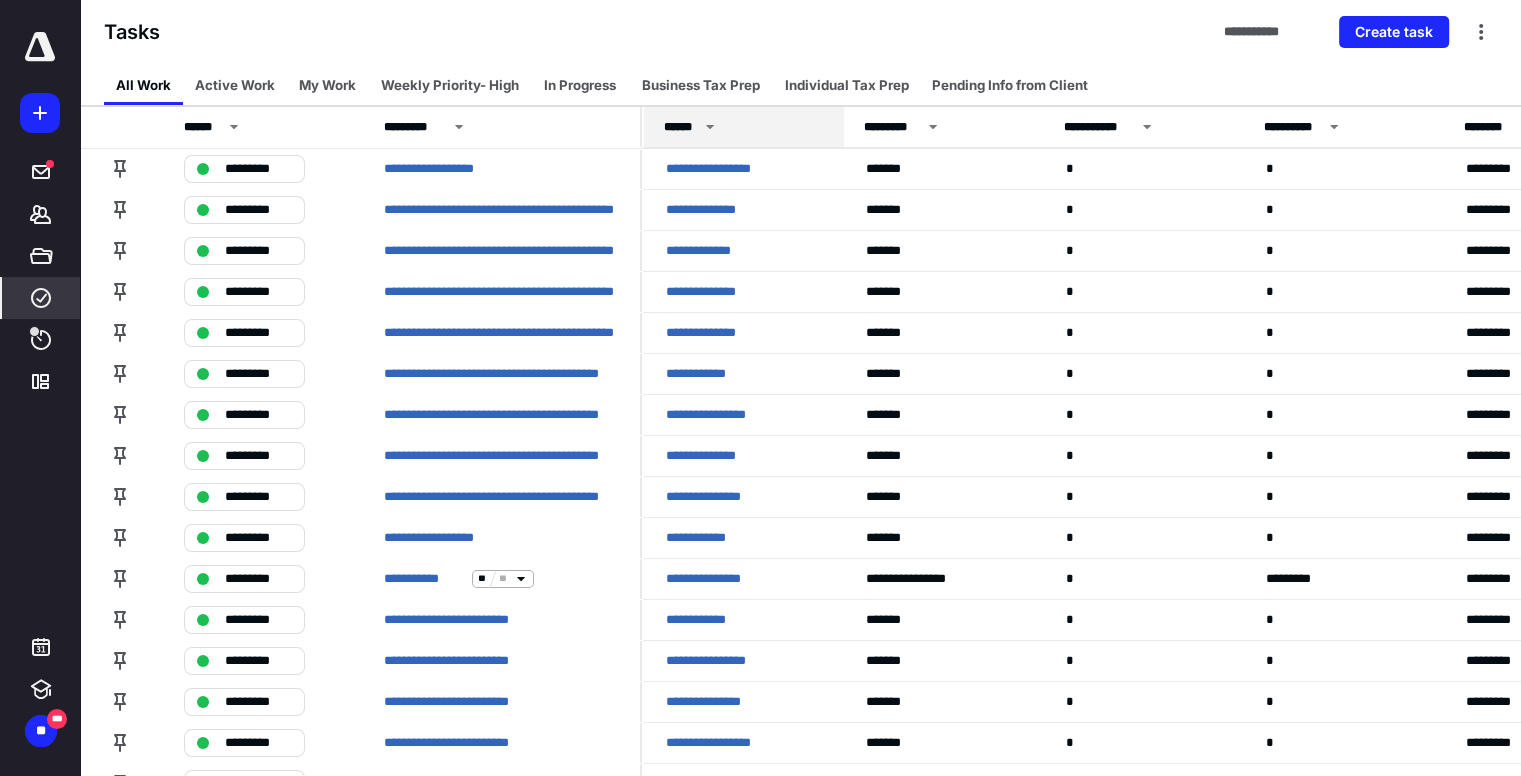 click 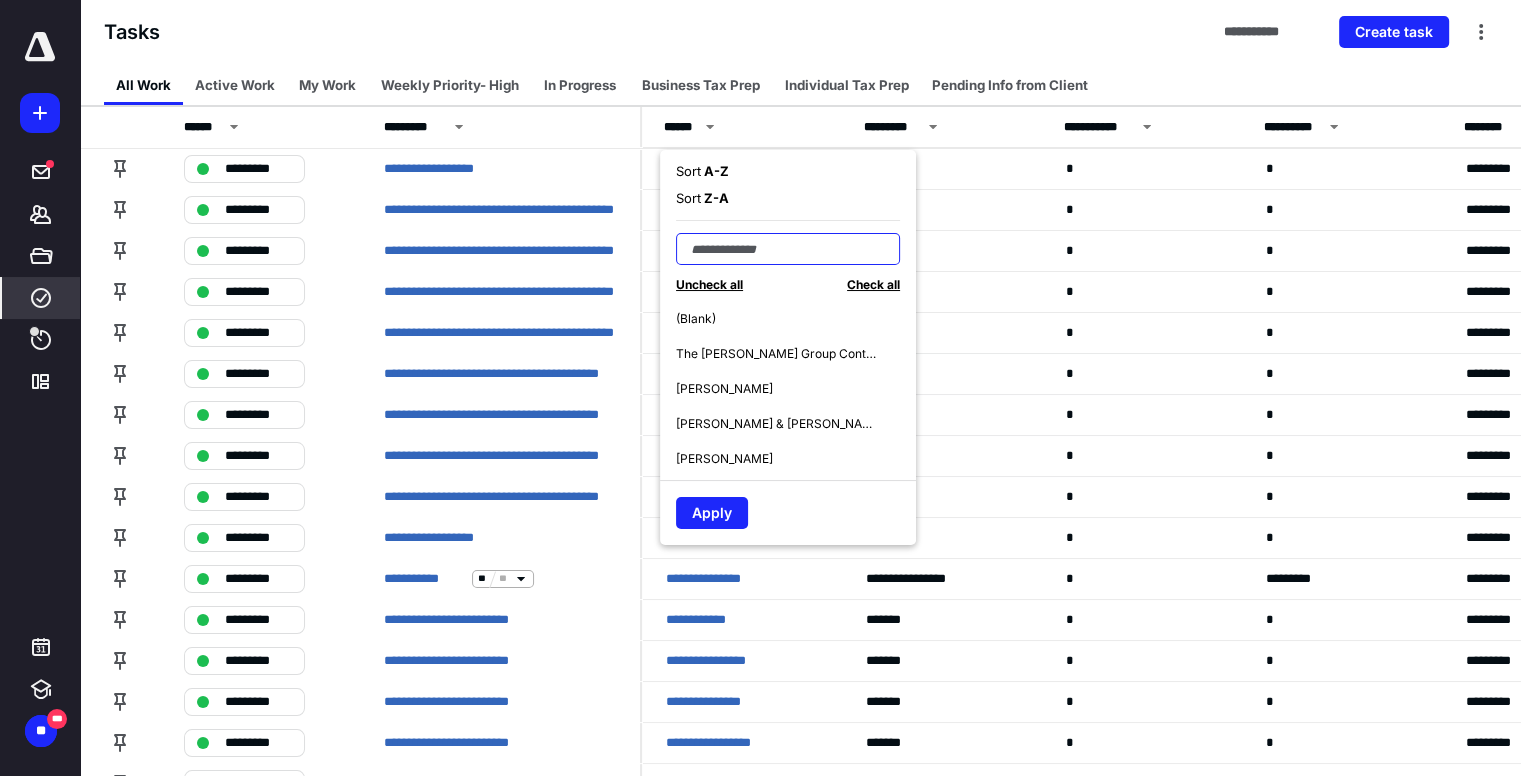 click at bounding box center (788, 249) 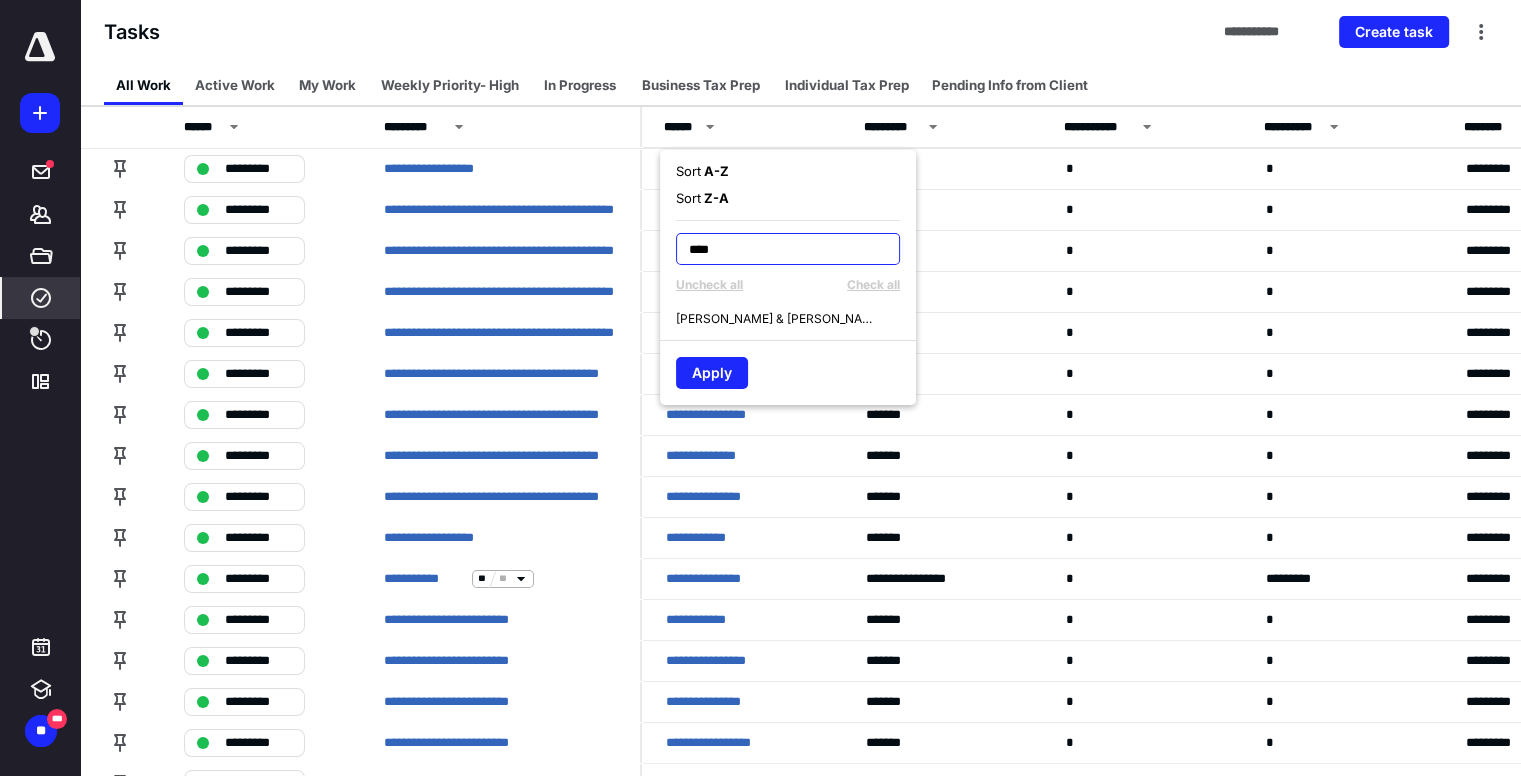 type on "****" 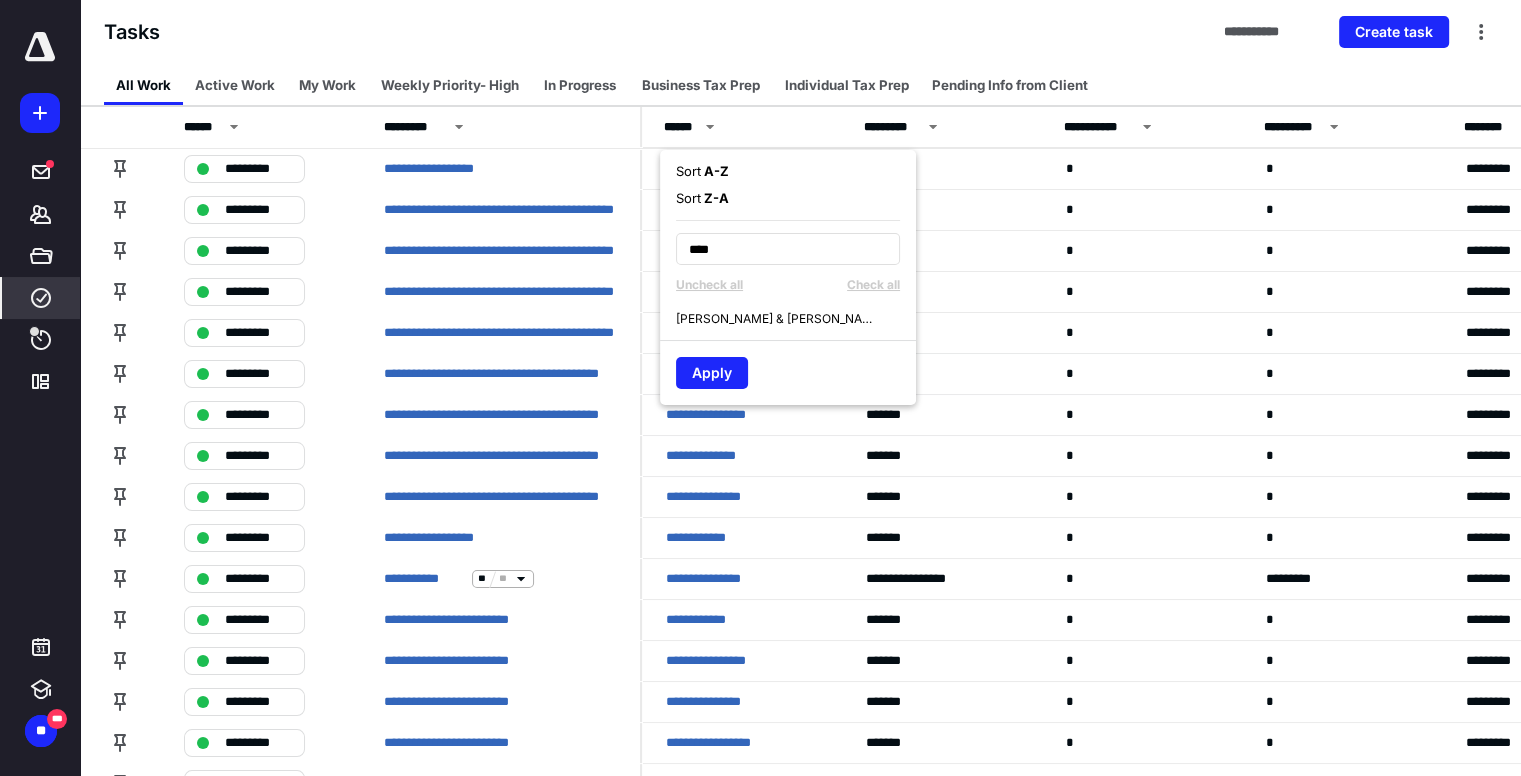 click on "[PERSON_NAME] & [PERSON_NAME]" at bounding box center (776, 319) 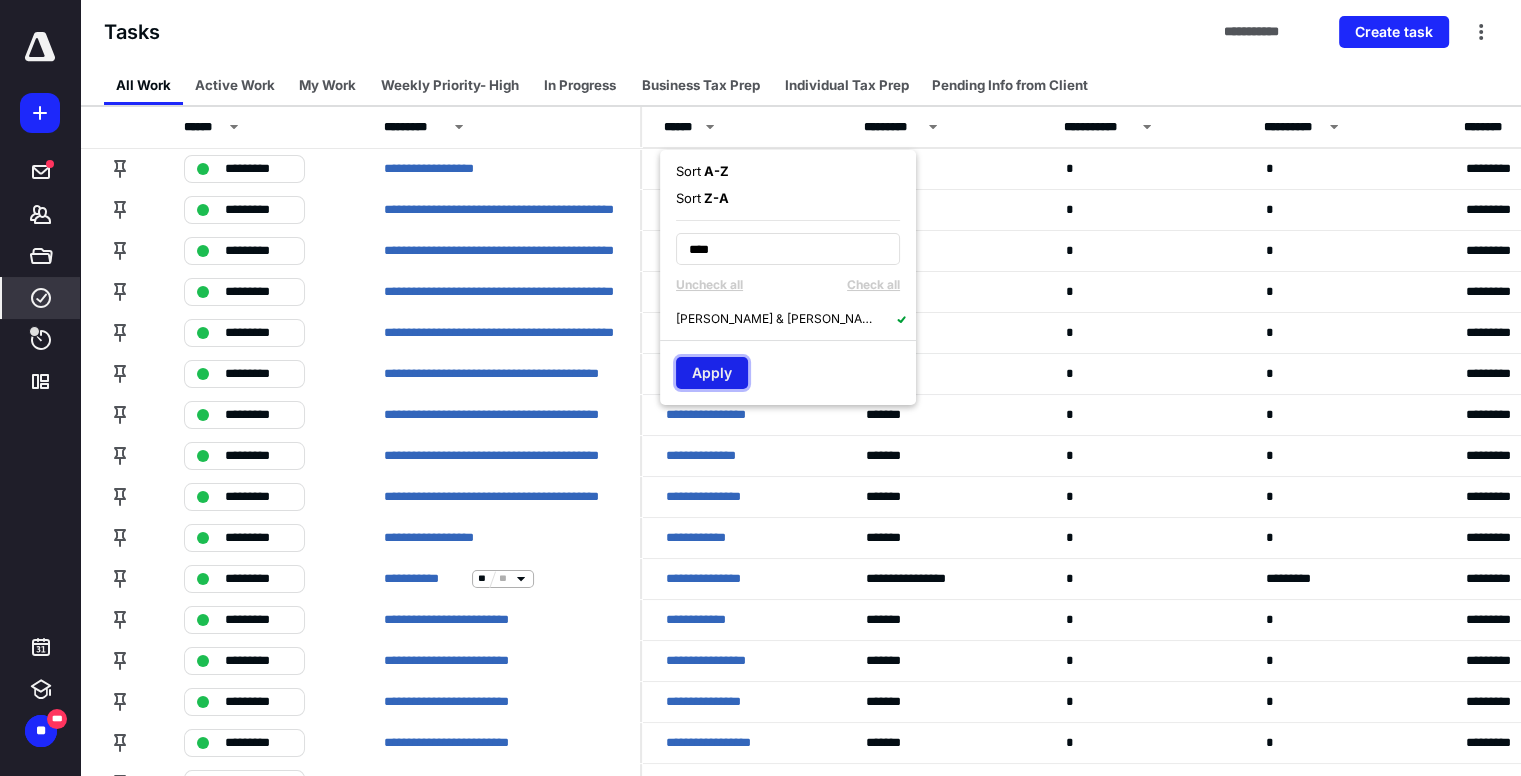 click on "Apply" at bounding box center [712, 373] 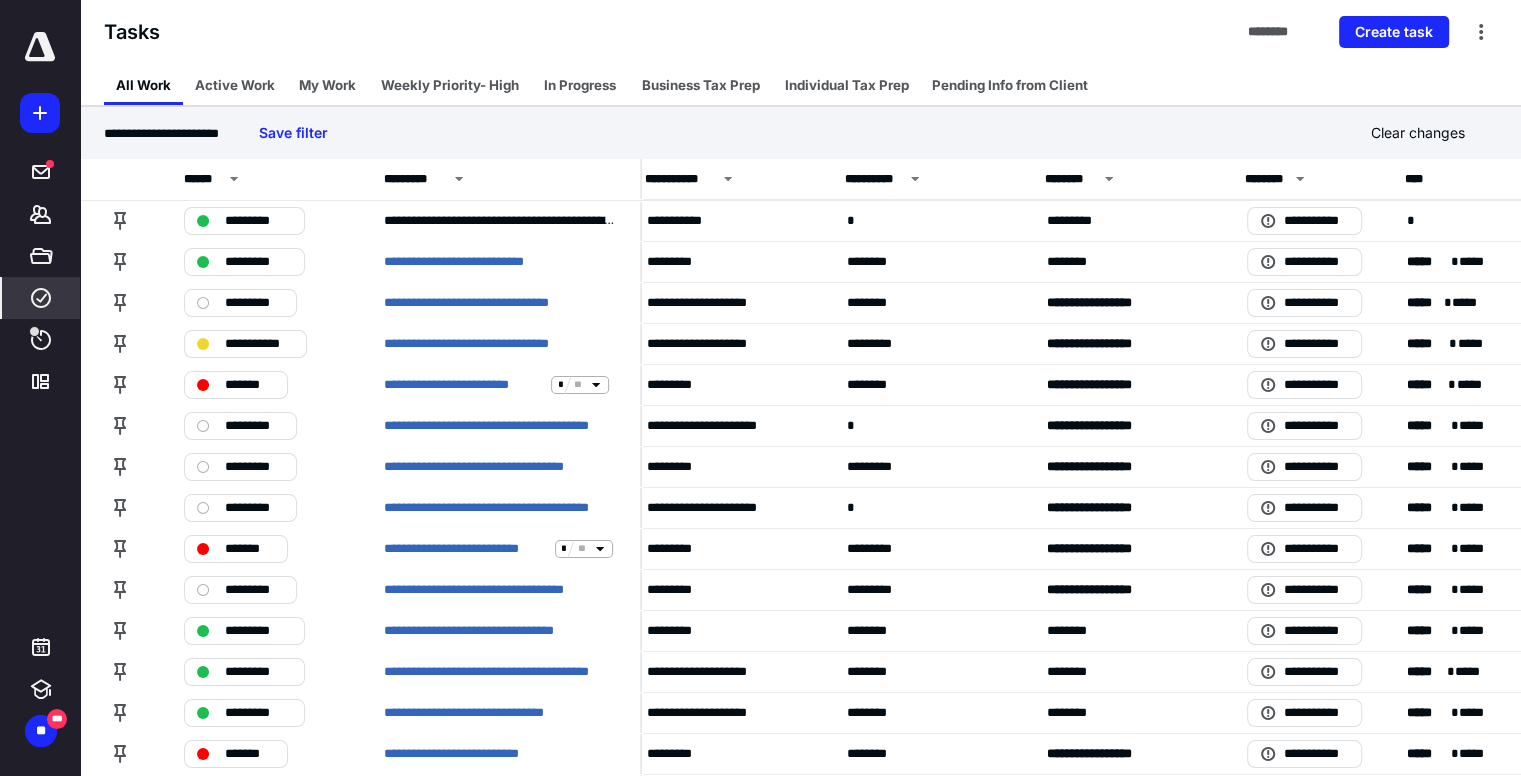 scroll, scrollTop: 0, scrollLeft: 418, axis: horizontal 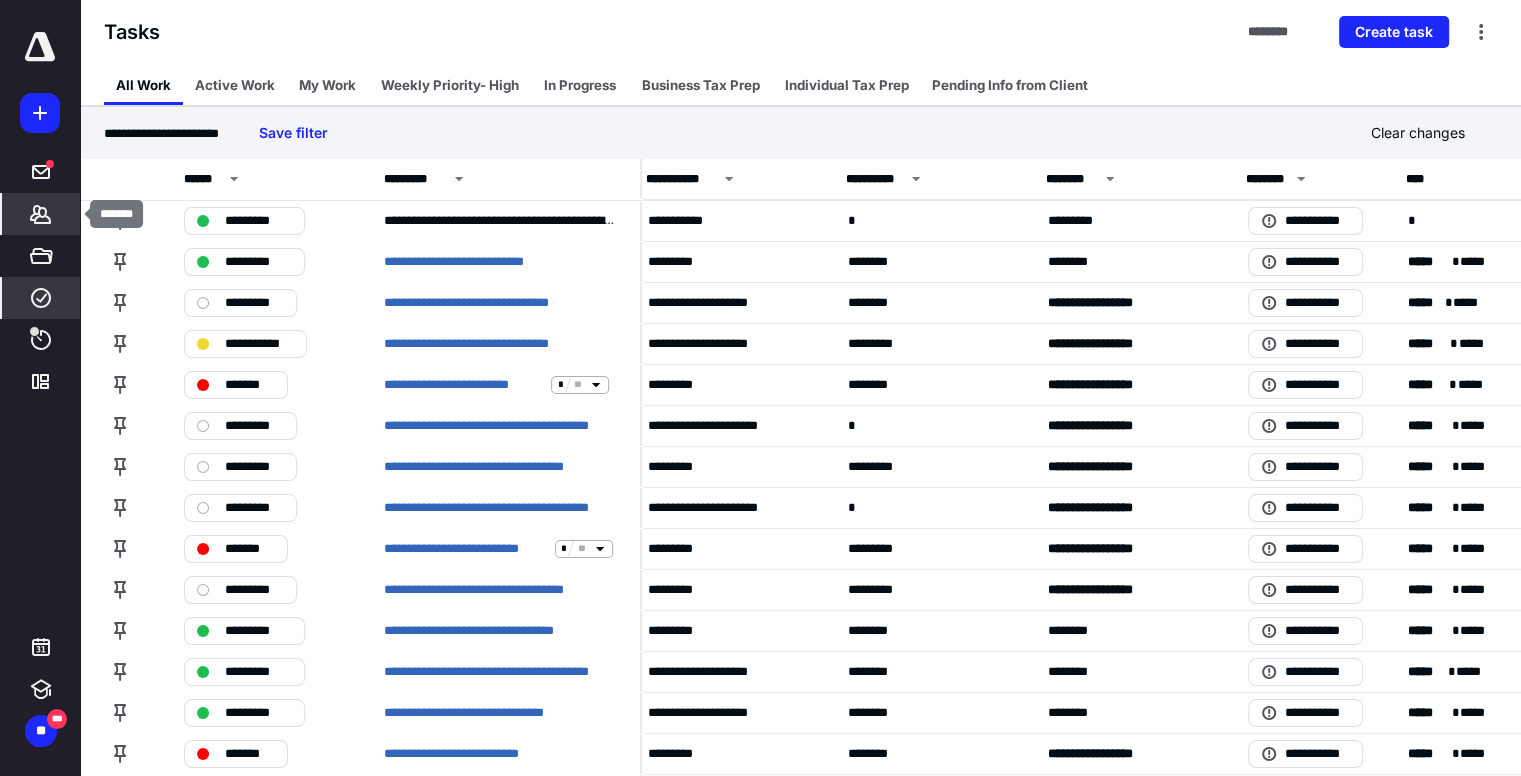 click 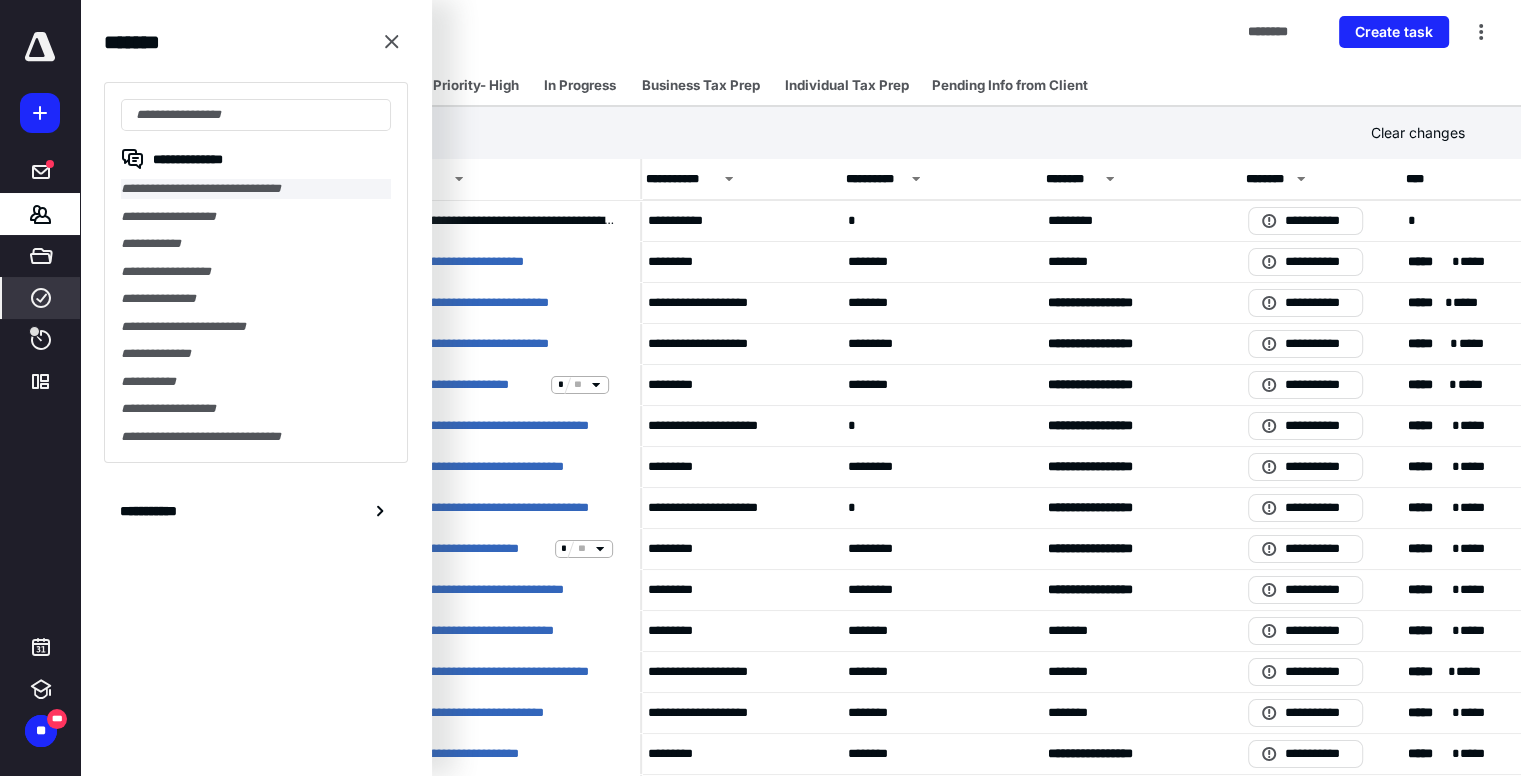 click on "**********" at bounding box center (256, 189) 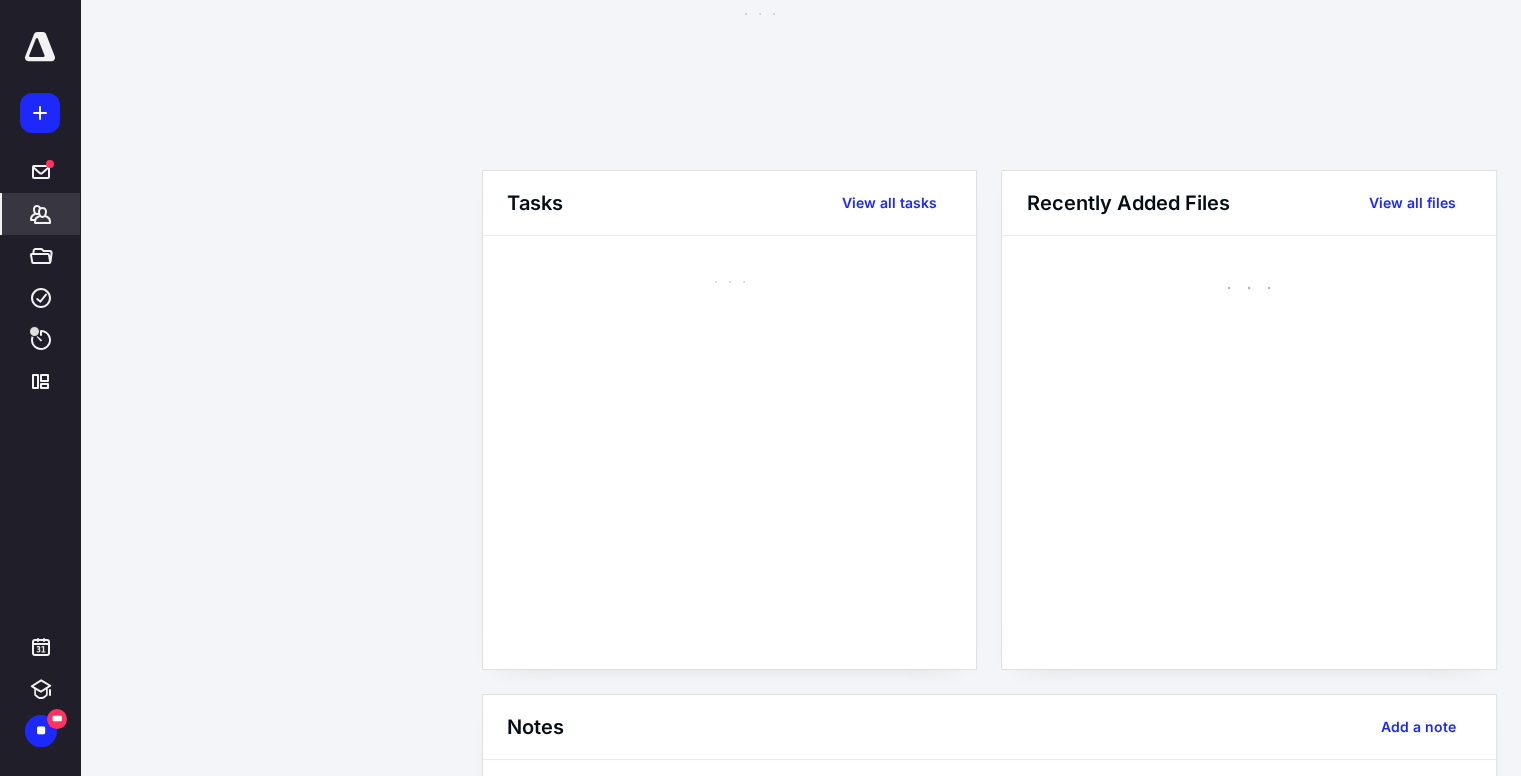 scroll, scrollTop: 0, scrollLeft: 0, axis: both 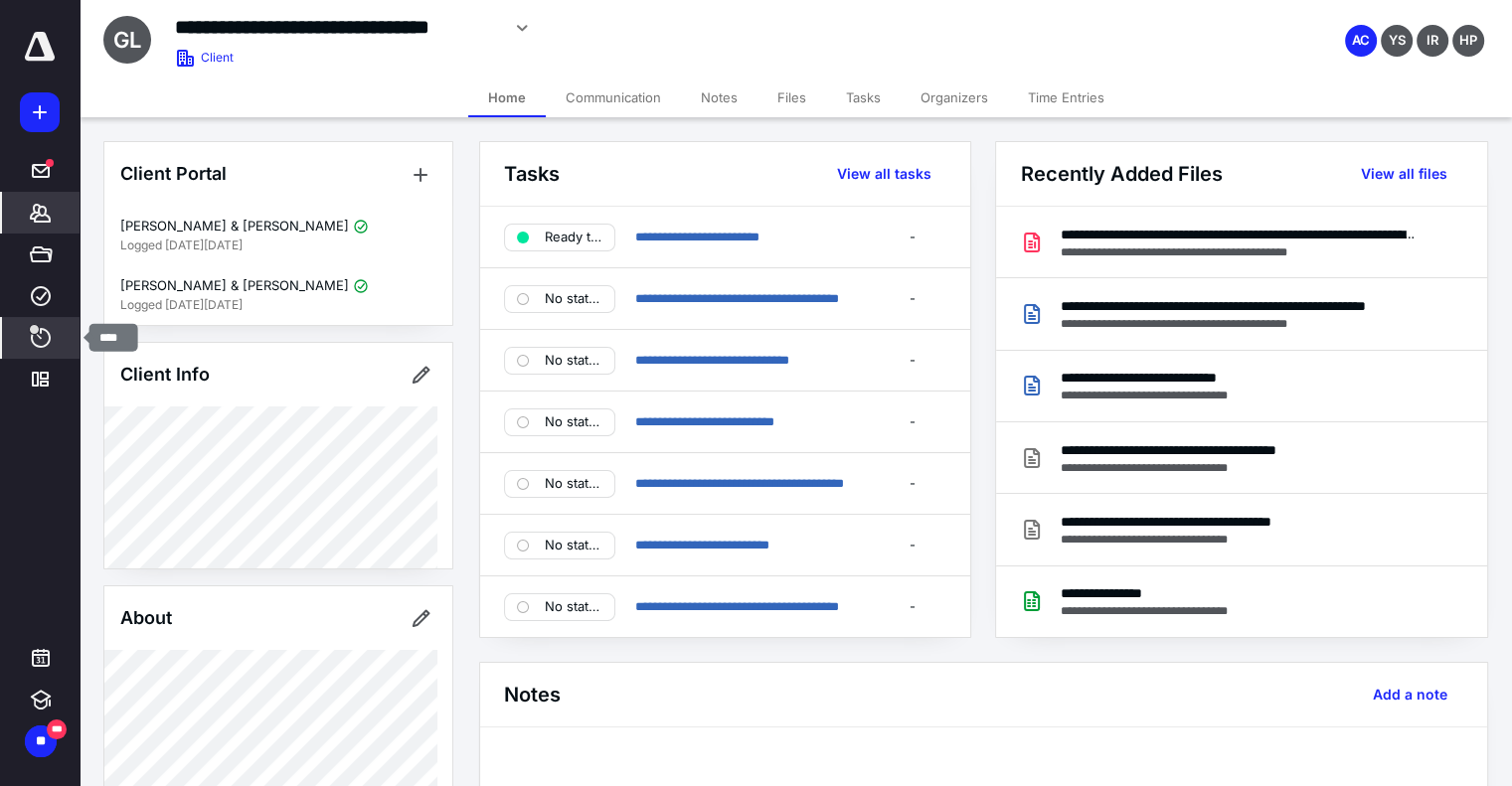 click 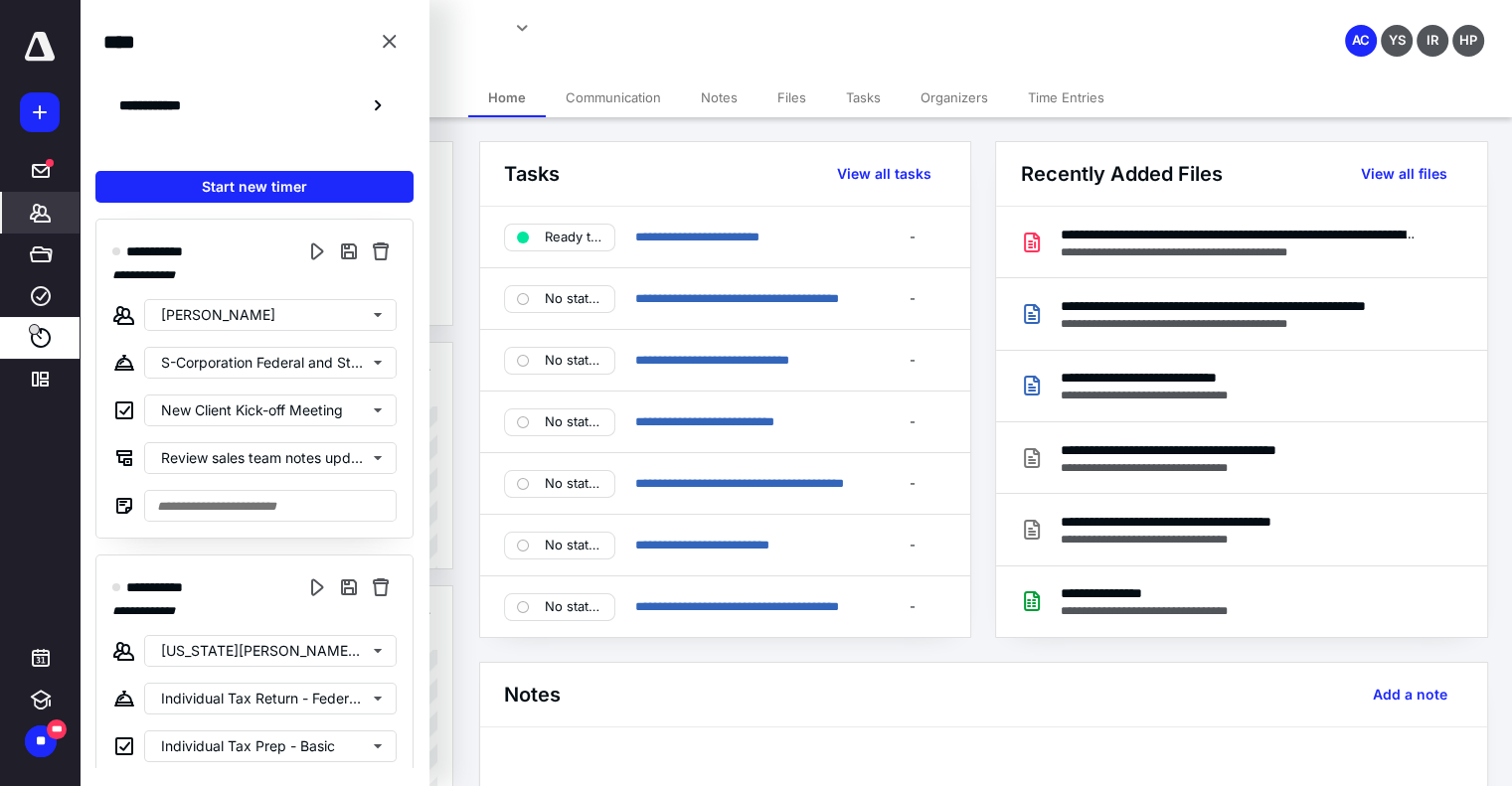 click on "**********" at bounding box center (994, 878) 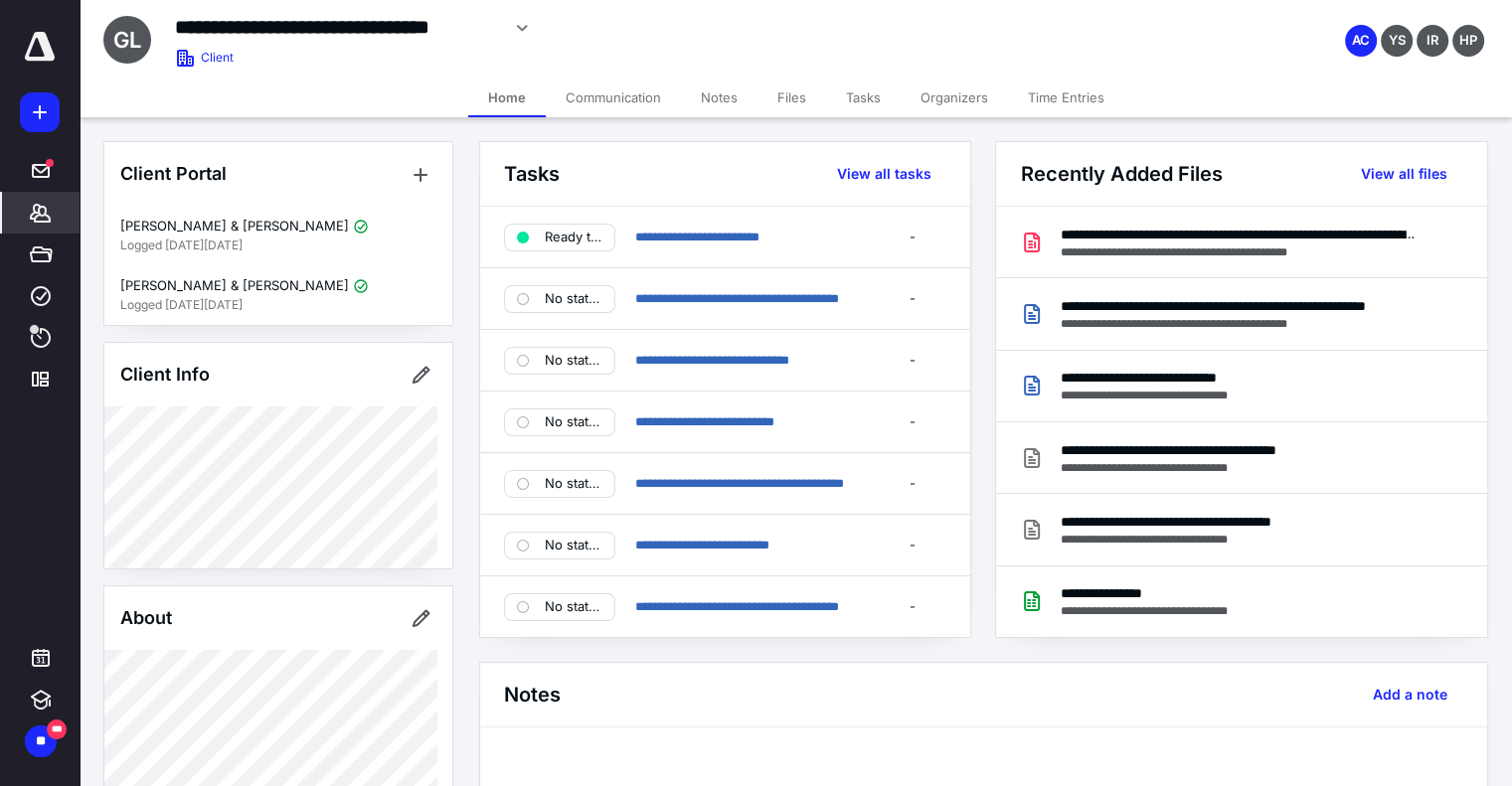 click on "Files" at bounding box center (791, 97) 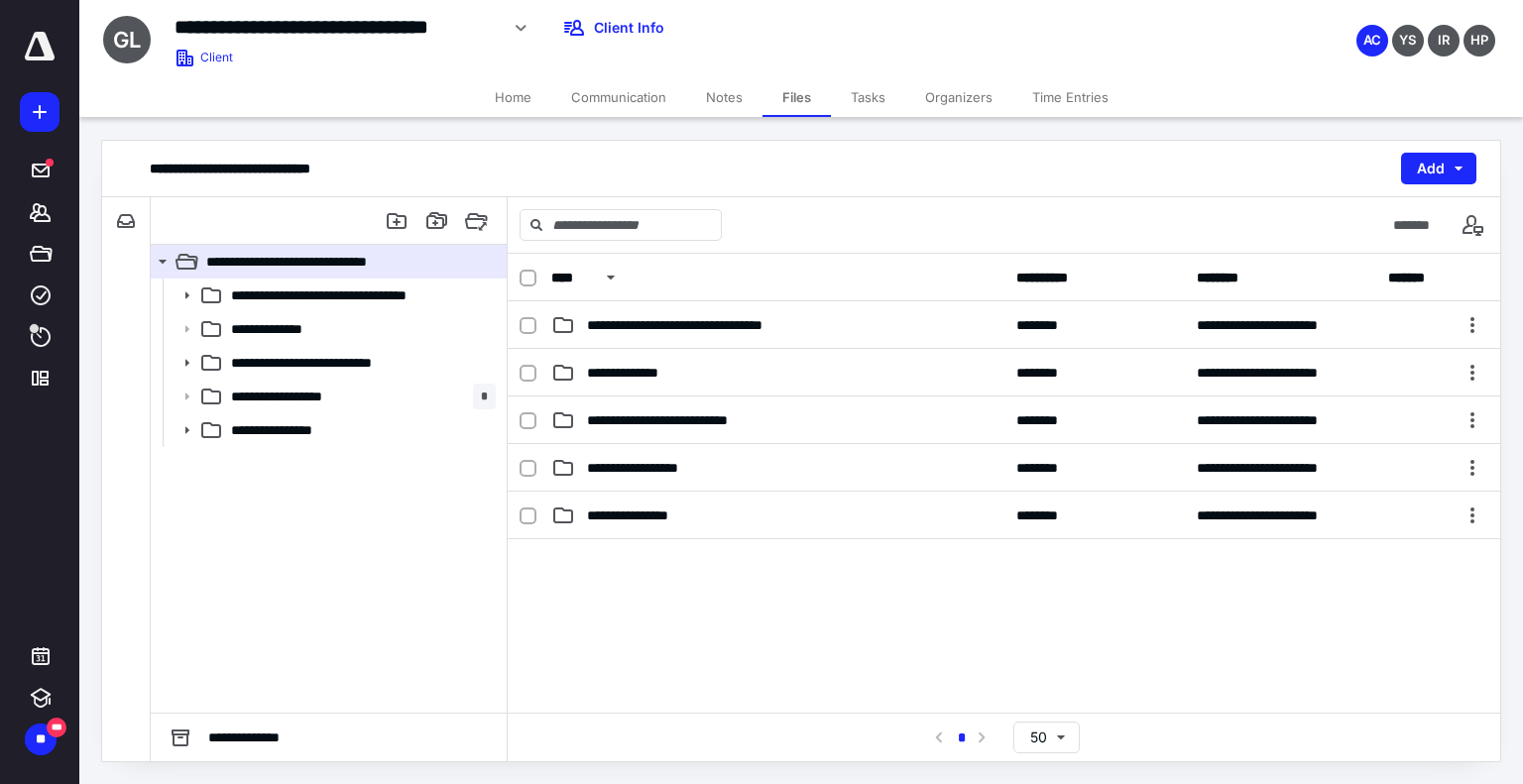 click on "Tasks" at bounding box center (868, 97) 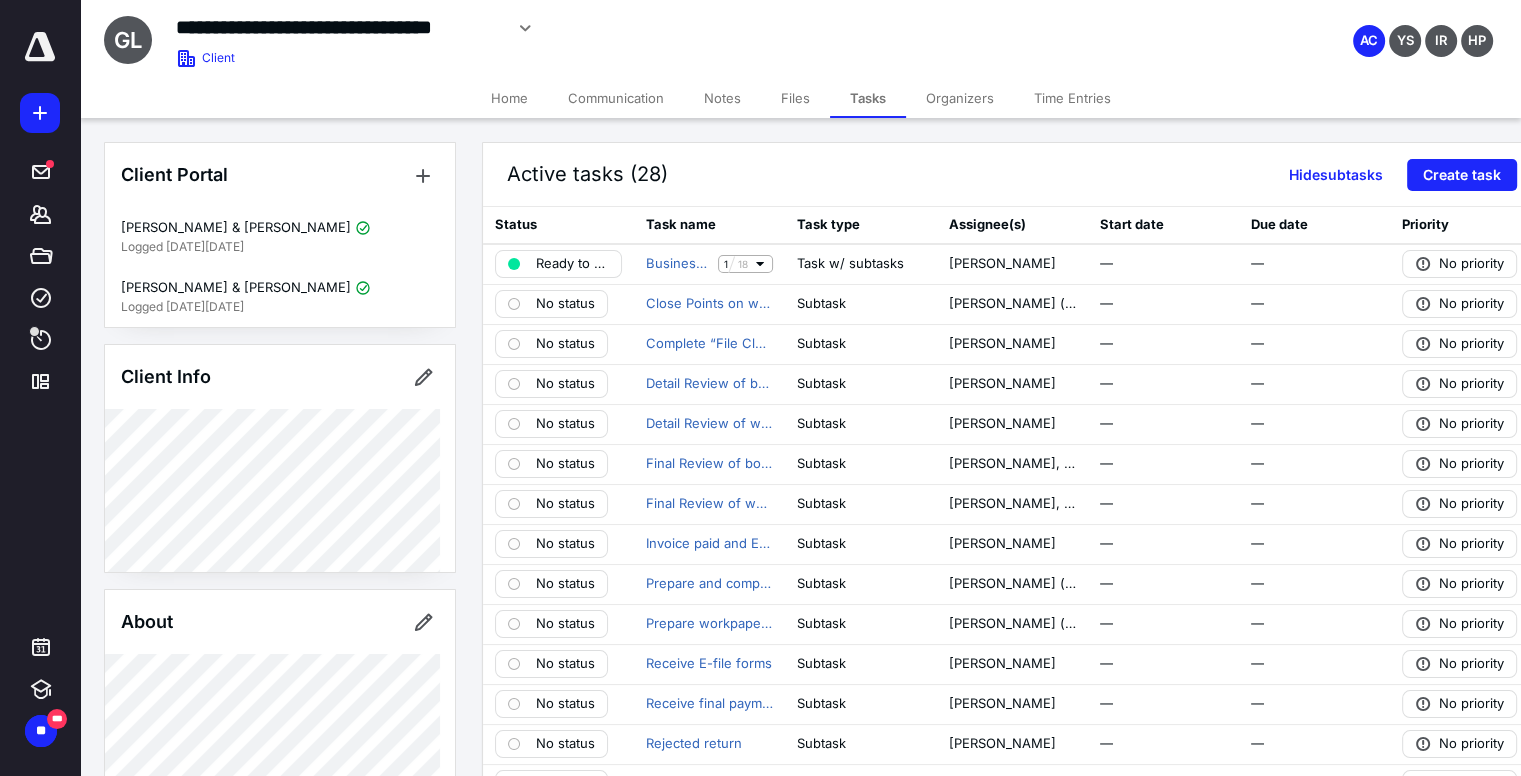 click on "Home" at bounding box center [509, 98] 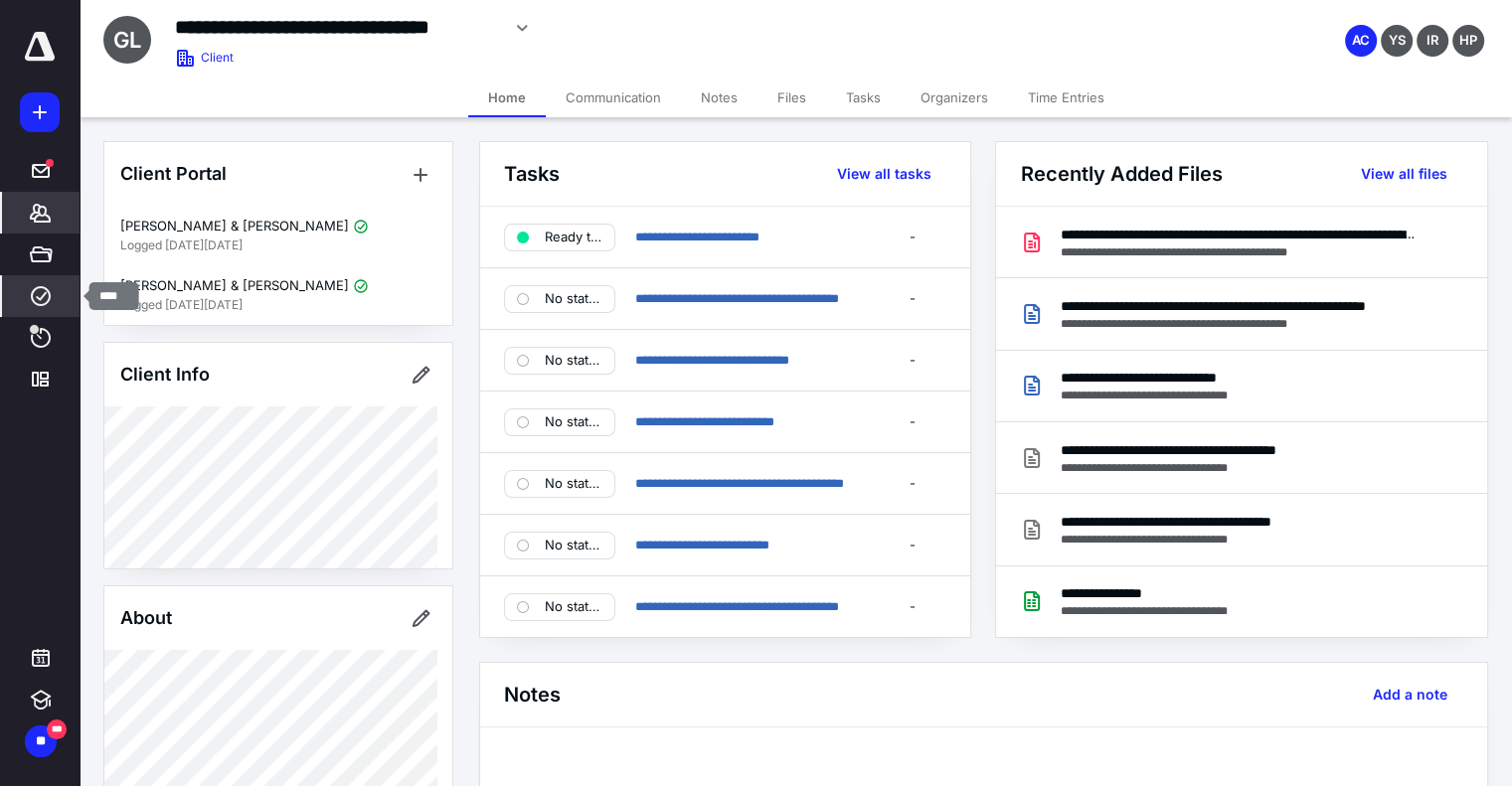 click 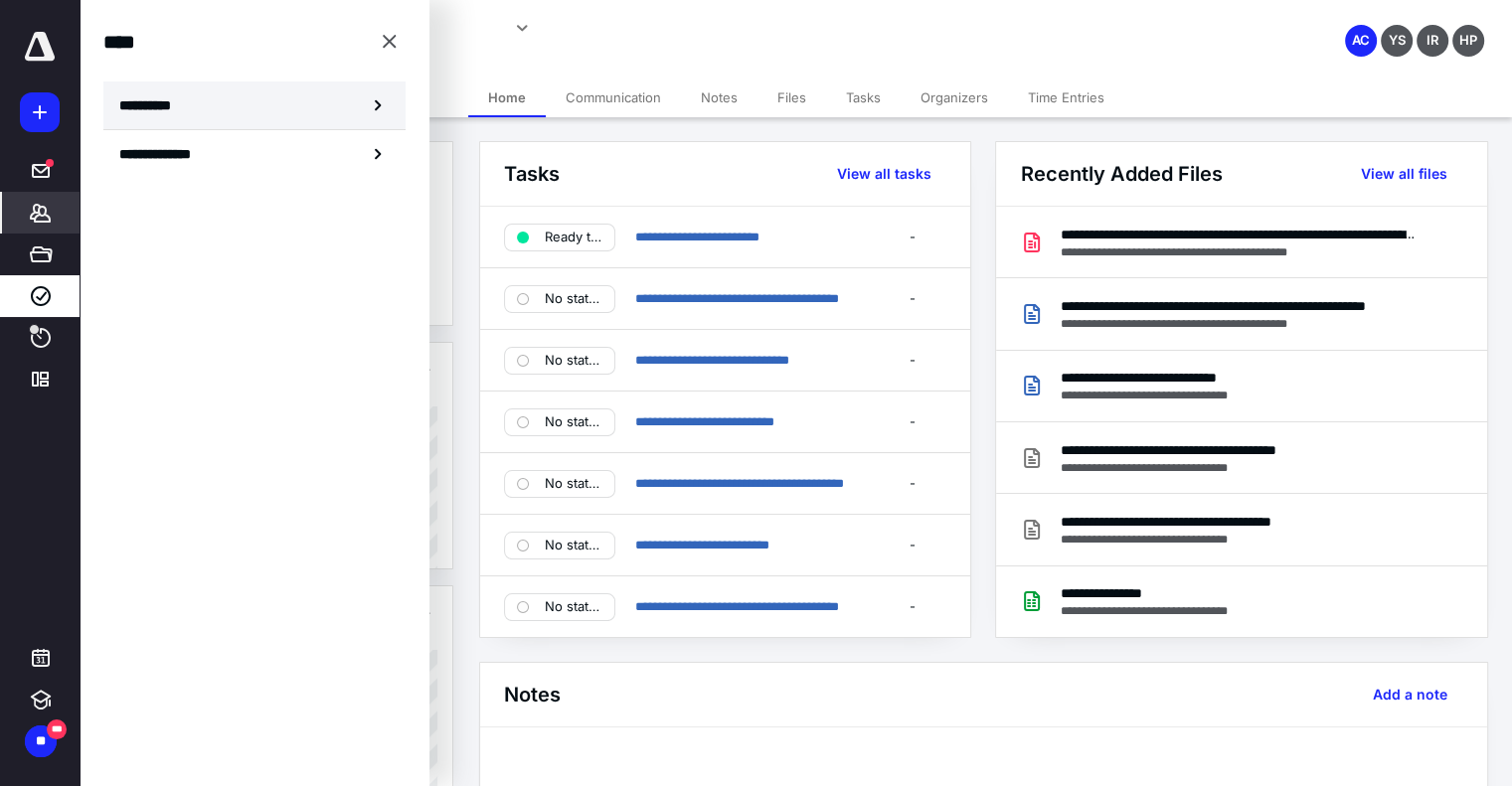 click on "**********" at bounding box center (254, 105) 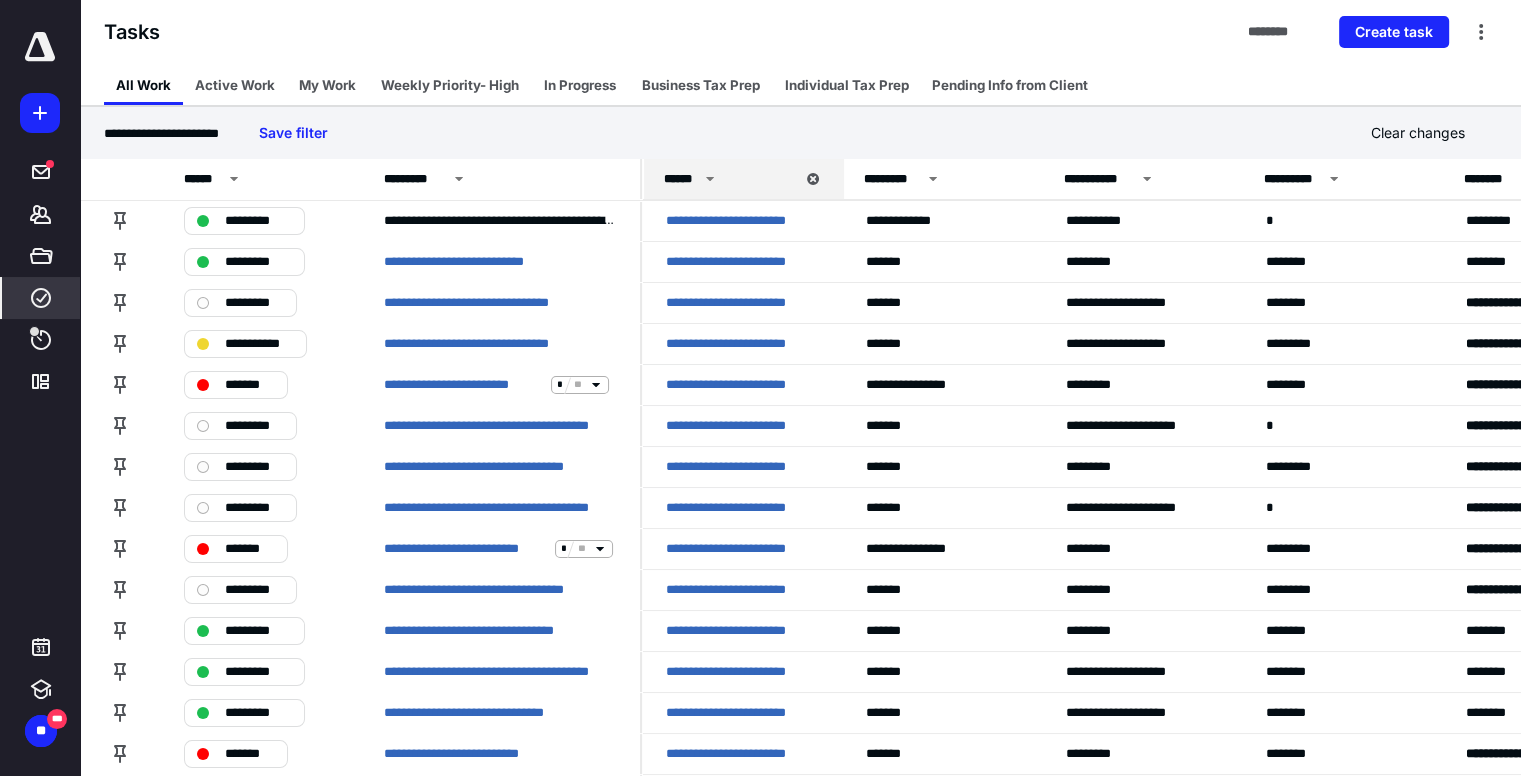 click 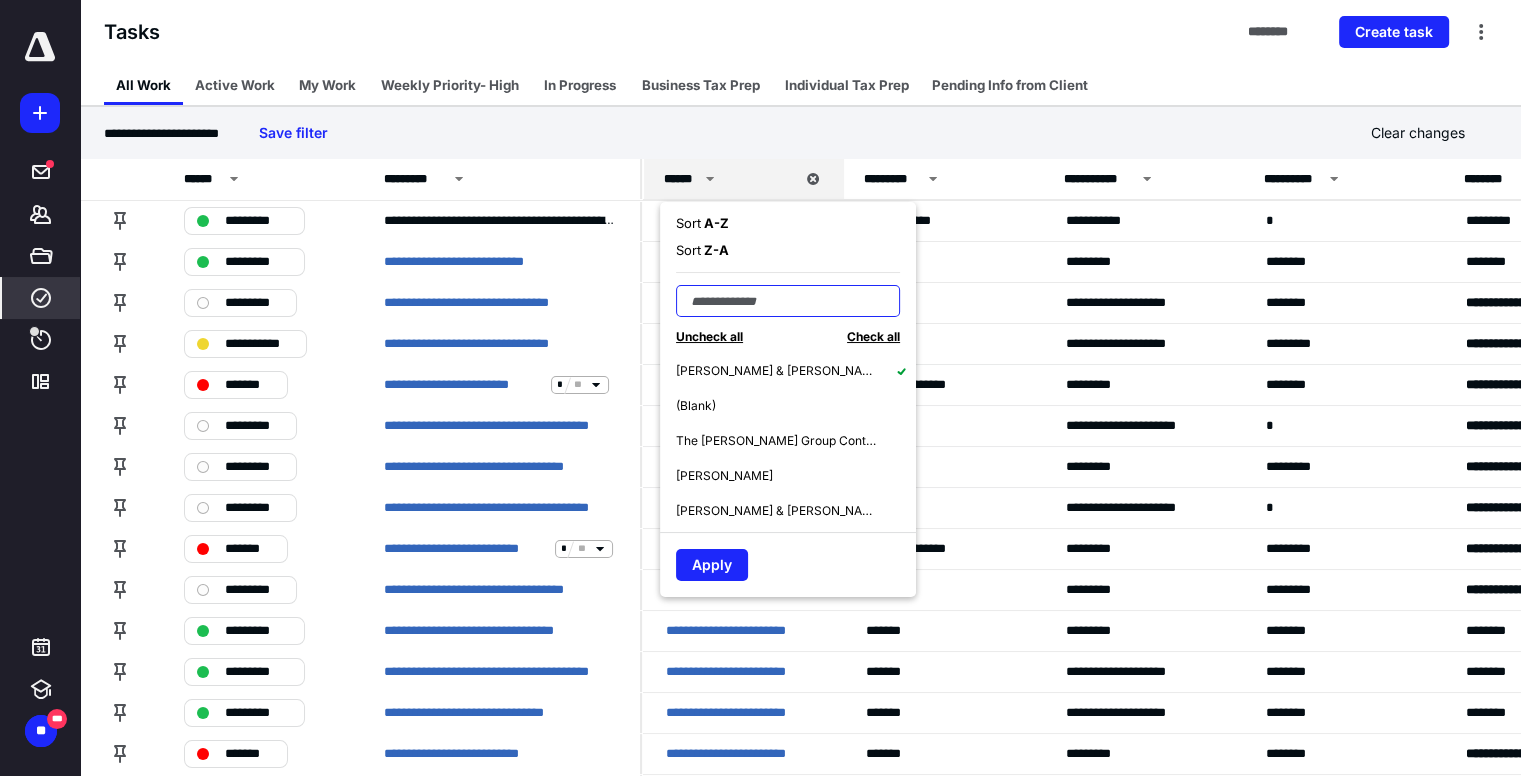 click at bounding box center (788, 301) 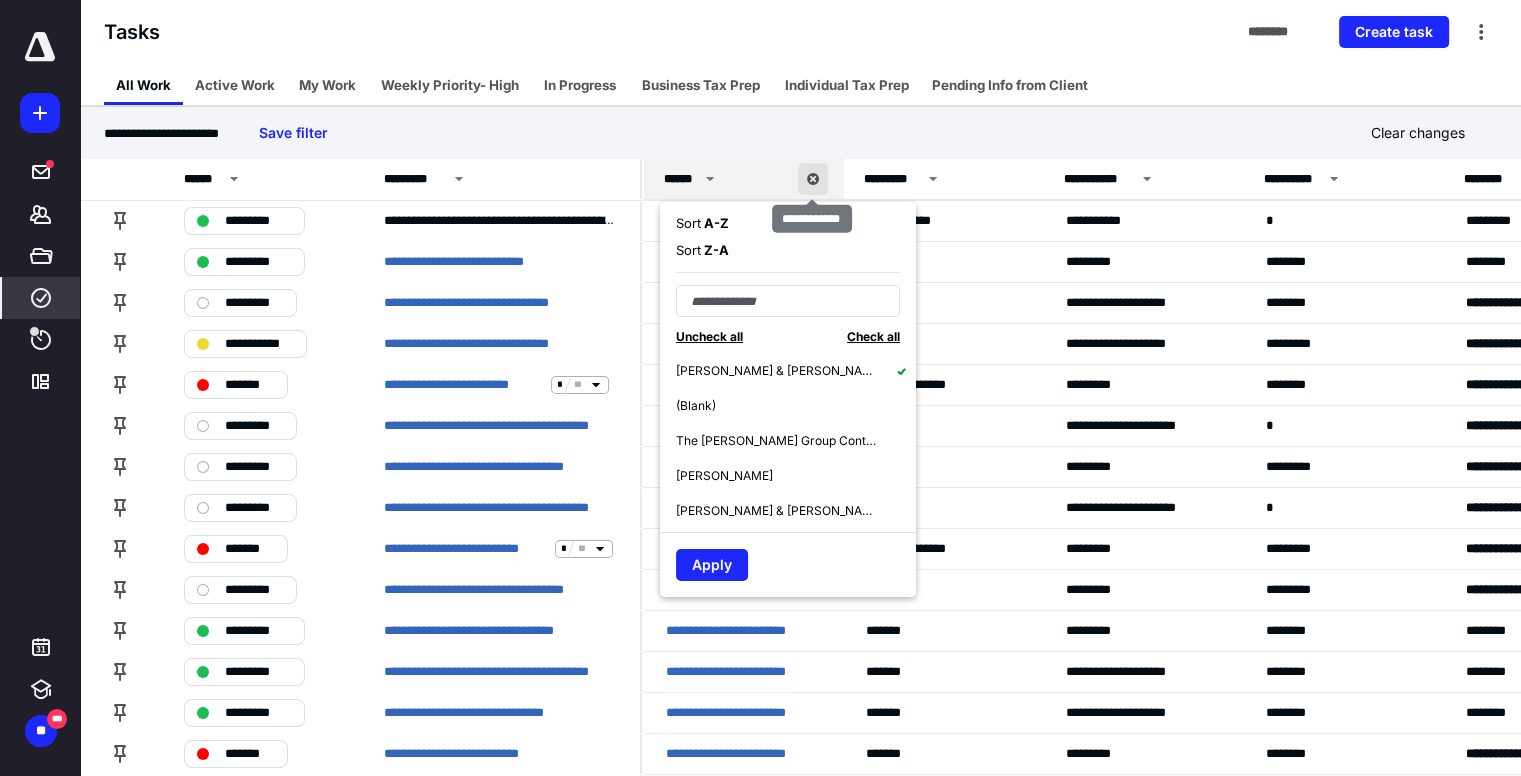 click at bounding box center [813, 179] 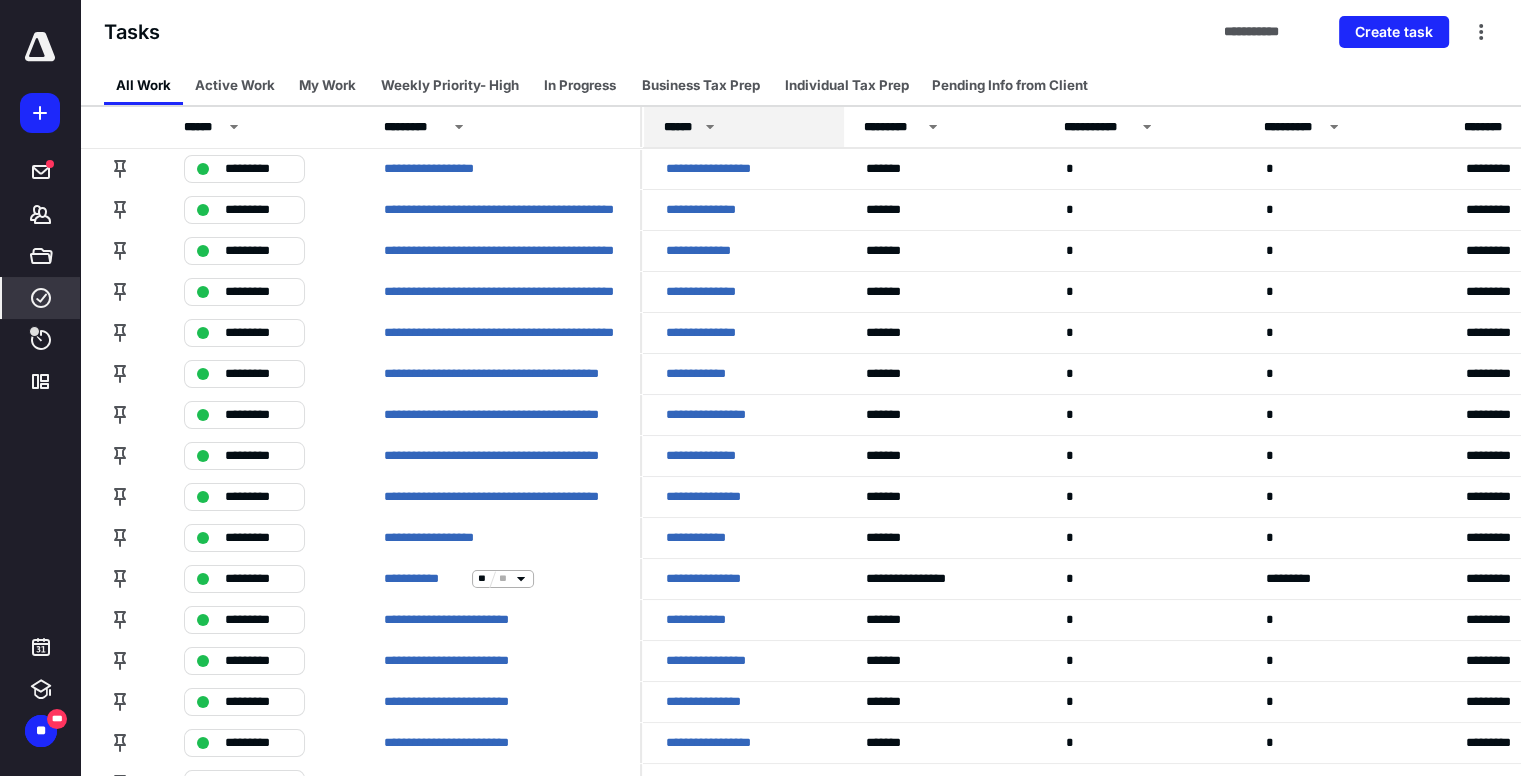 click 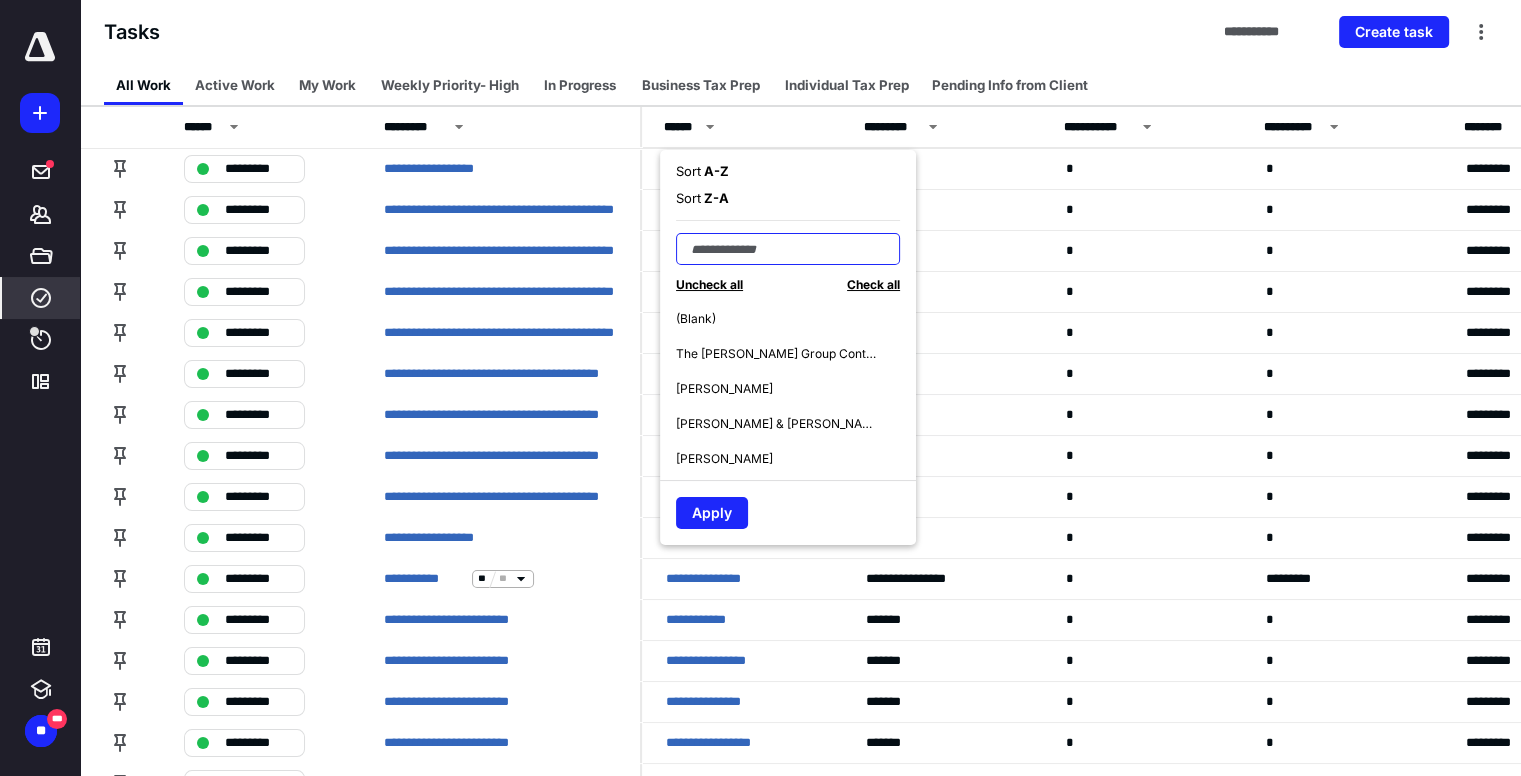 click at bounding box center [788, 249] 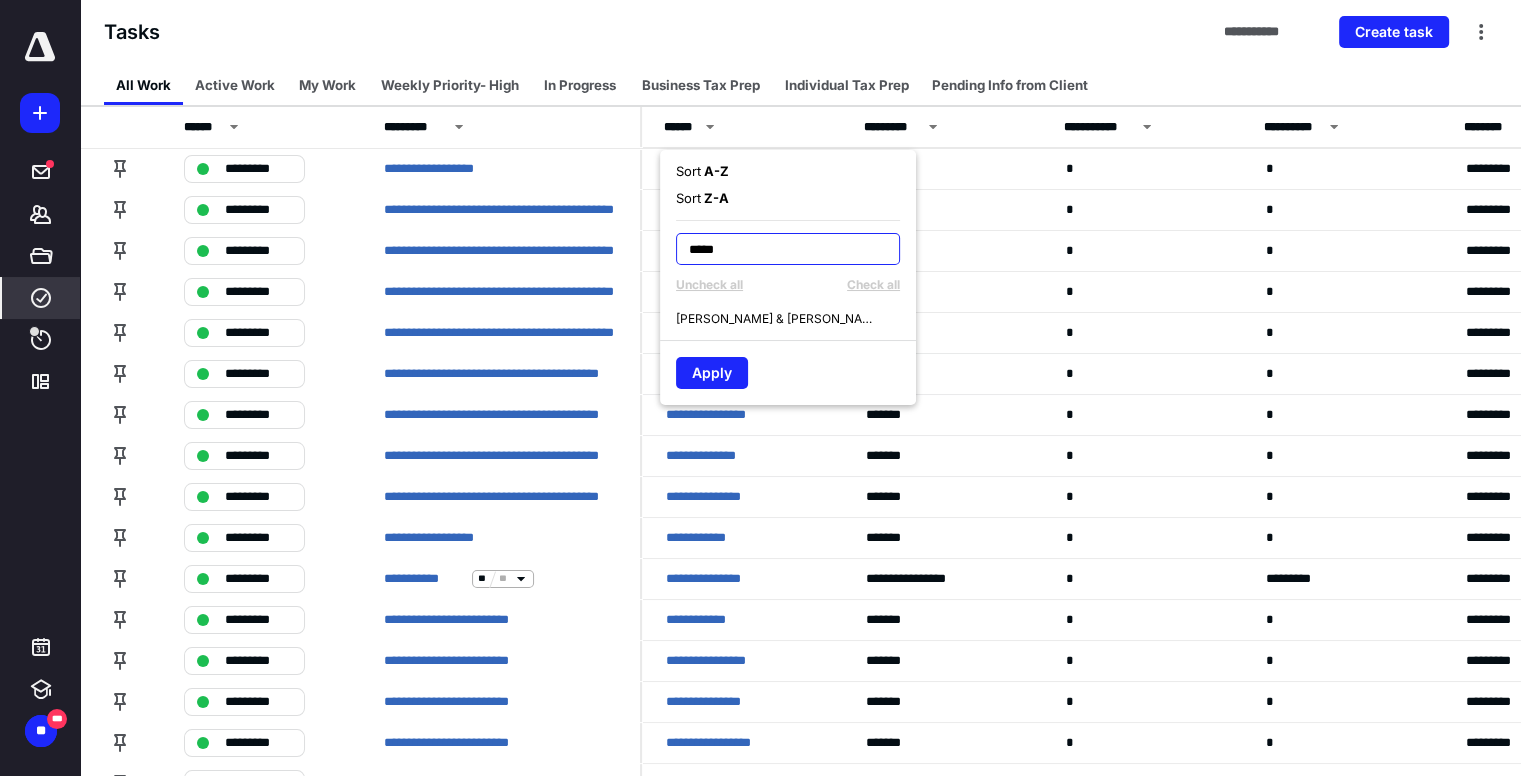 type on "*****" 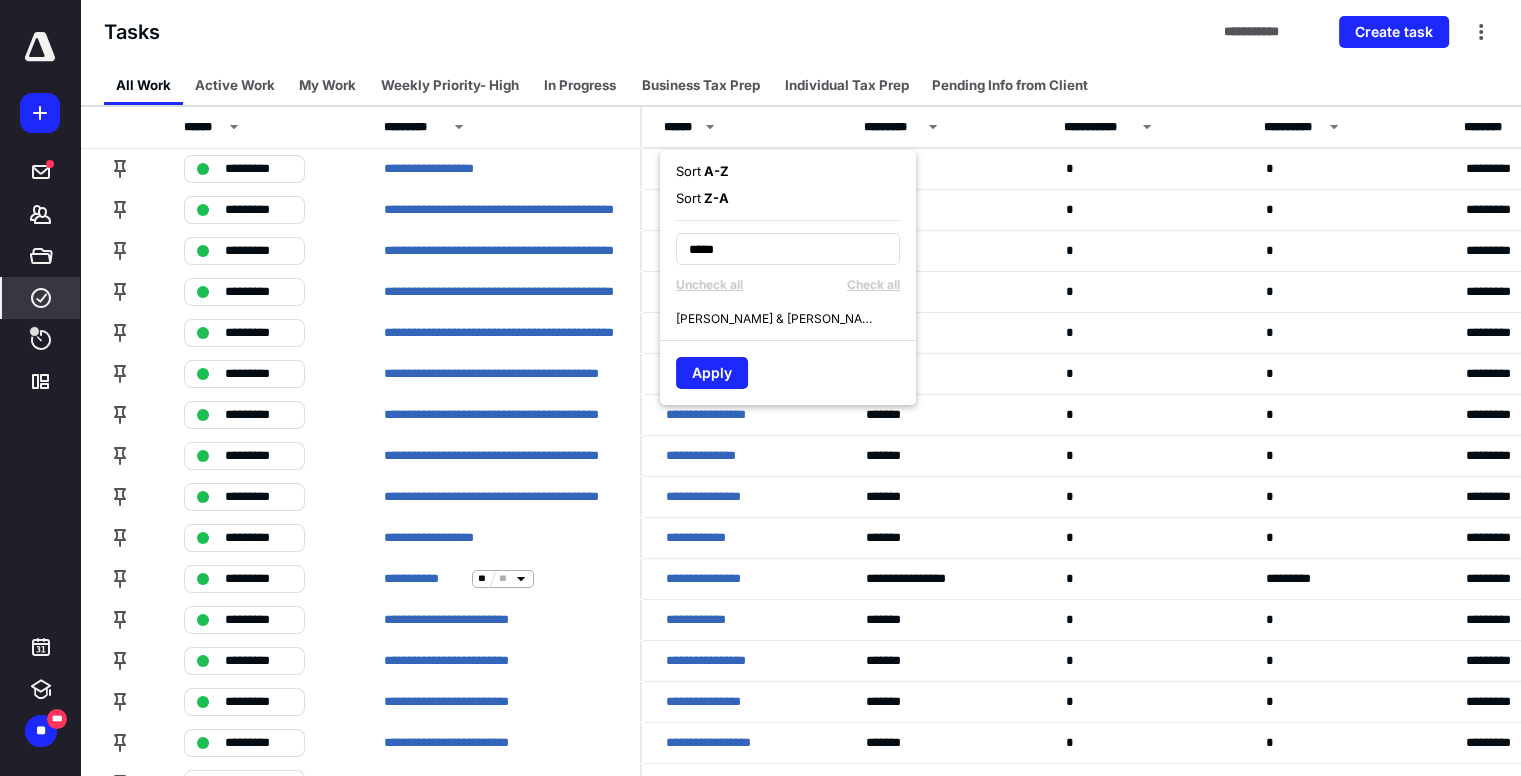 click on "[PERSON_NAME] & [PERSON_NAME]" at bounding box center (776, 319) 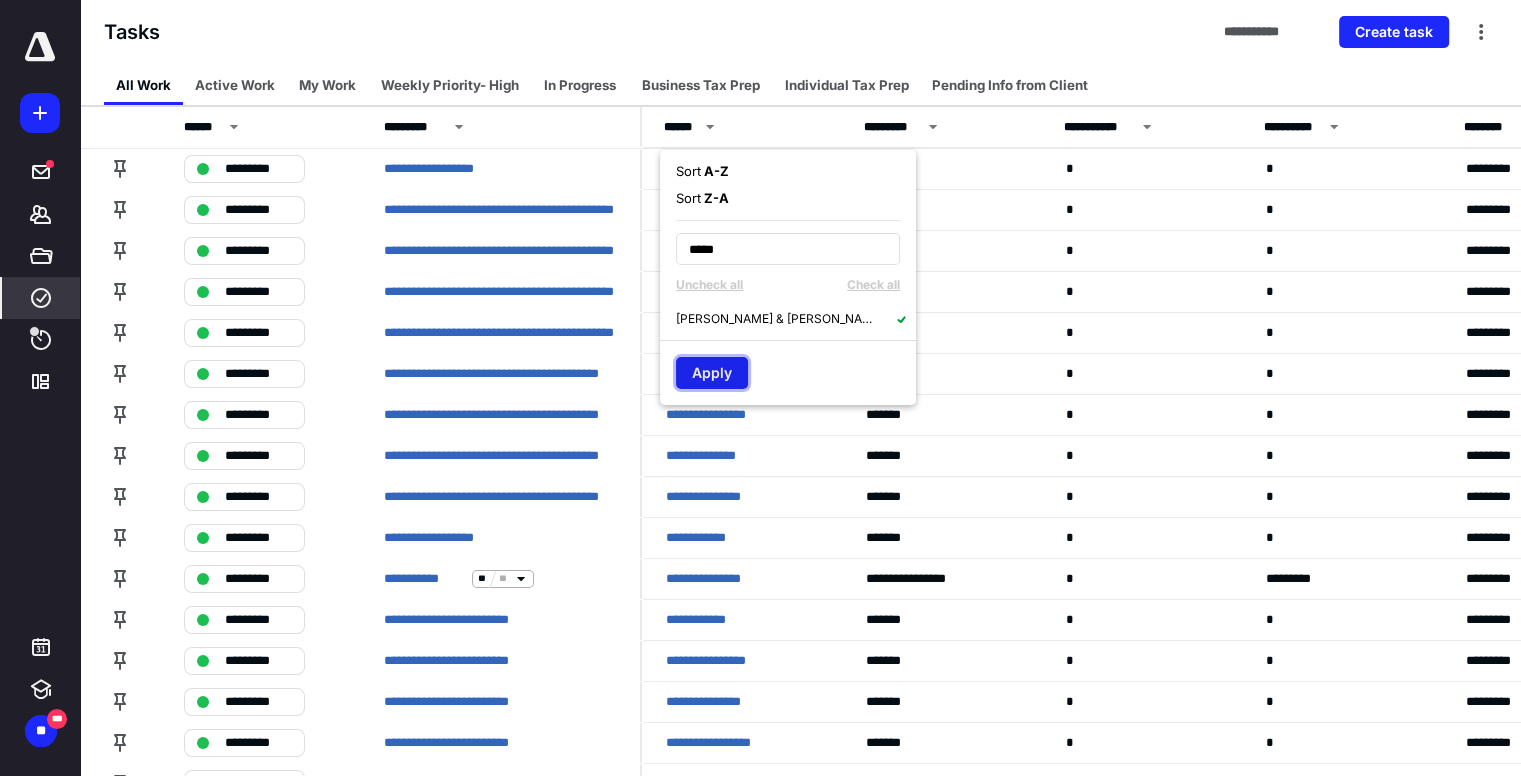 click on "Apply" at bounding box center (712, 373) 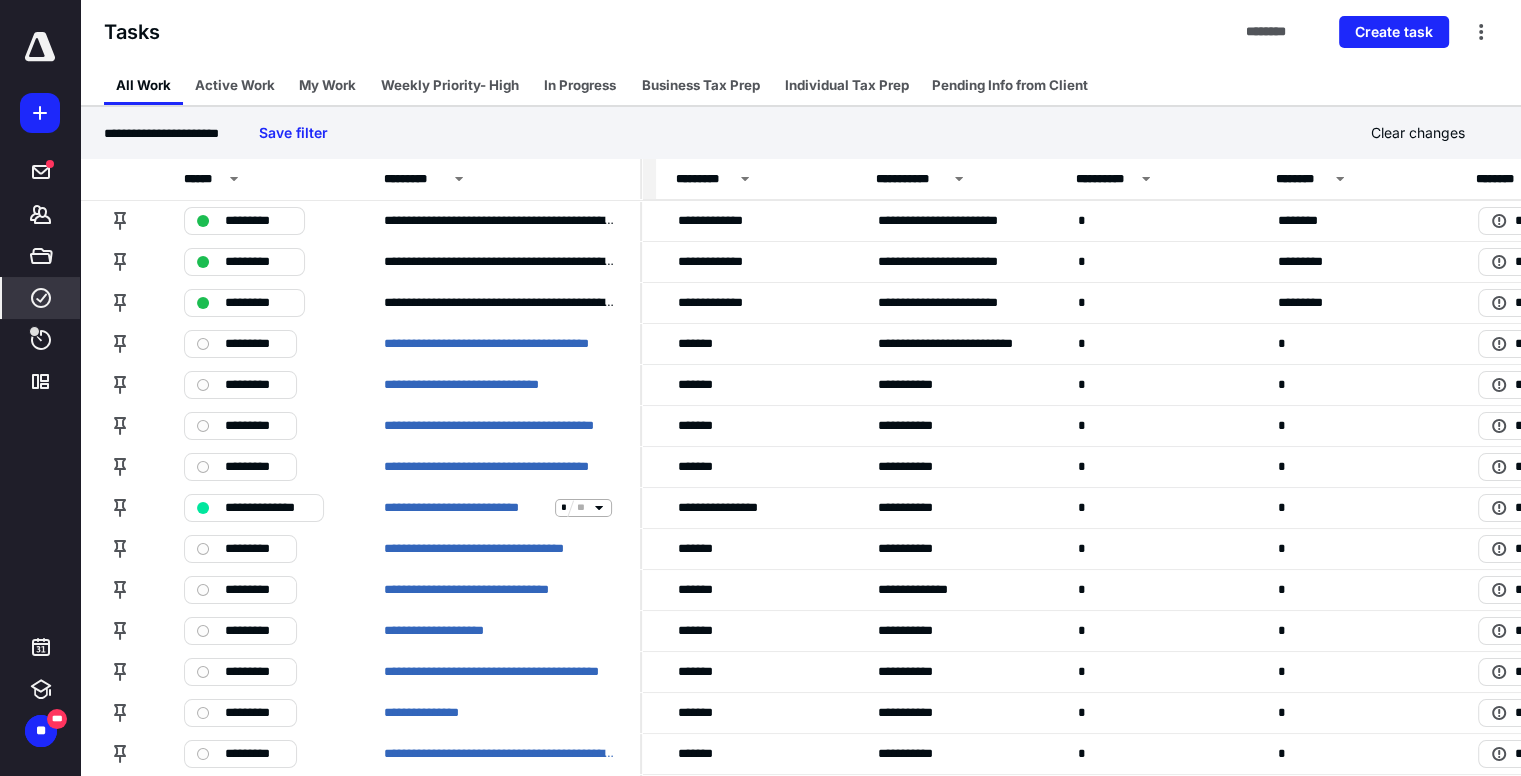 scroll, scrollTop: 0, scrollLeft: 0, axis: both 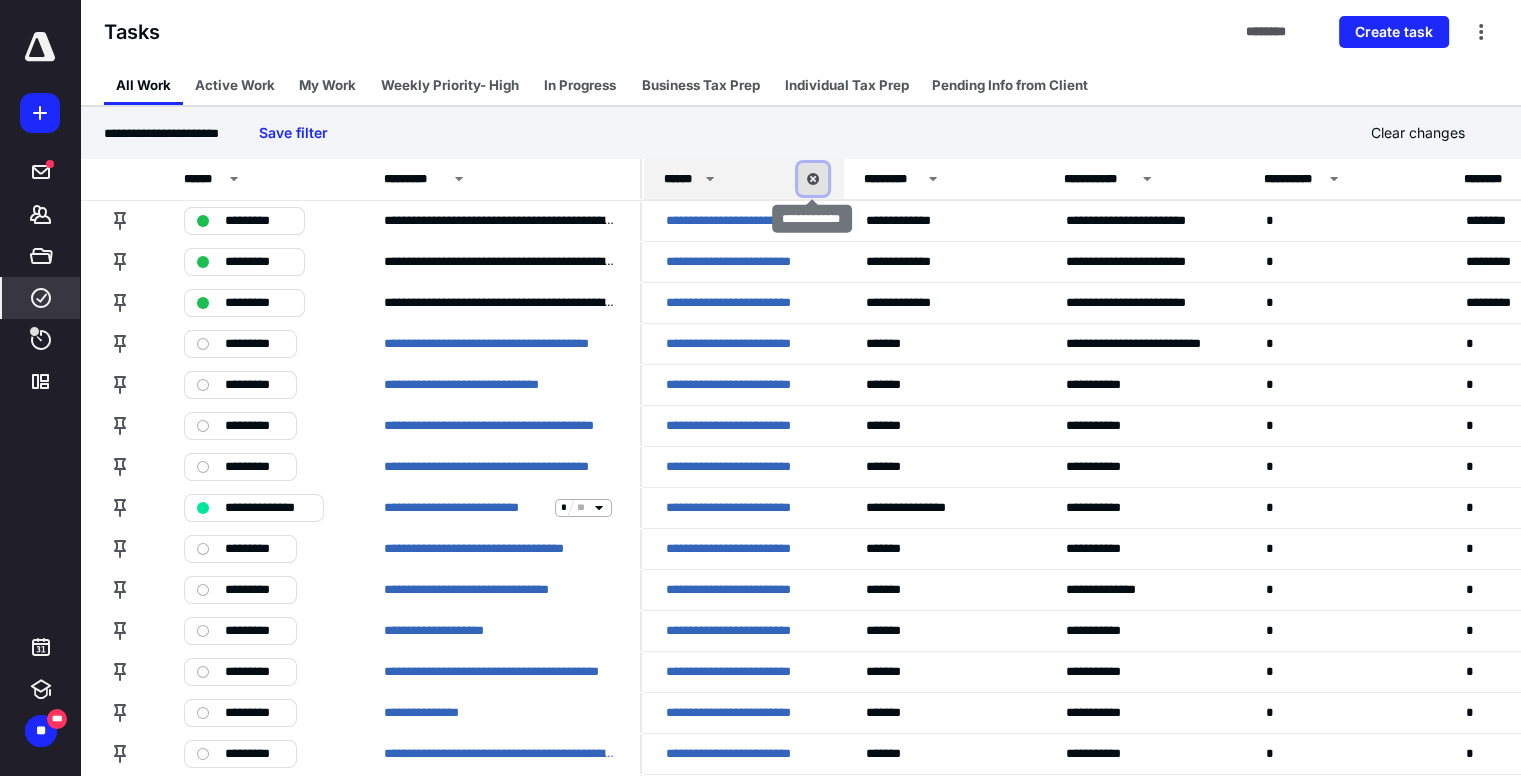 click at bounding box center (813, 179) 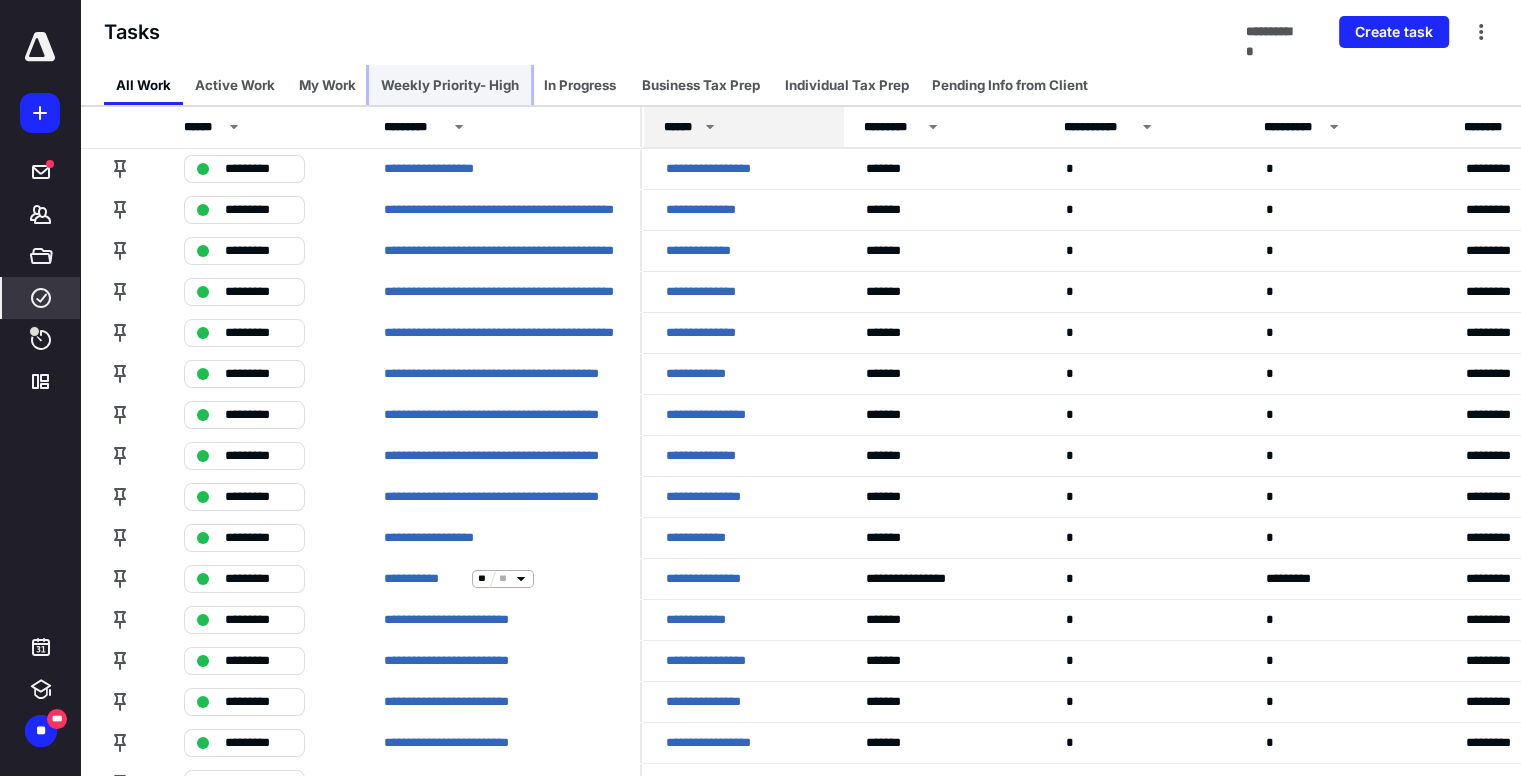 click on "Weekly Priority- High" at bounding box center [450, 85] 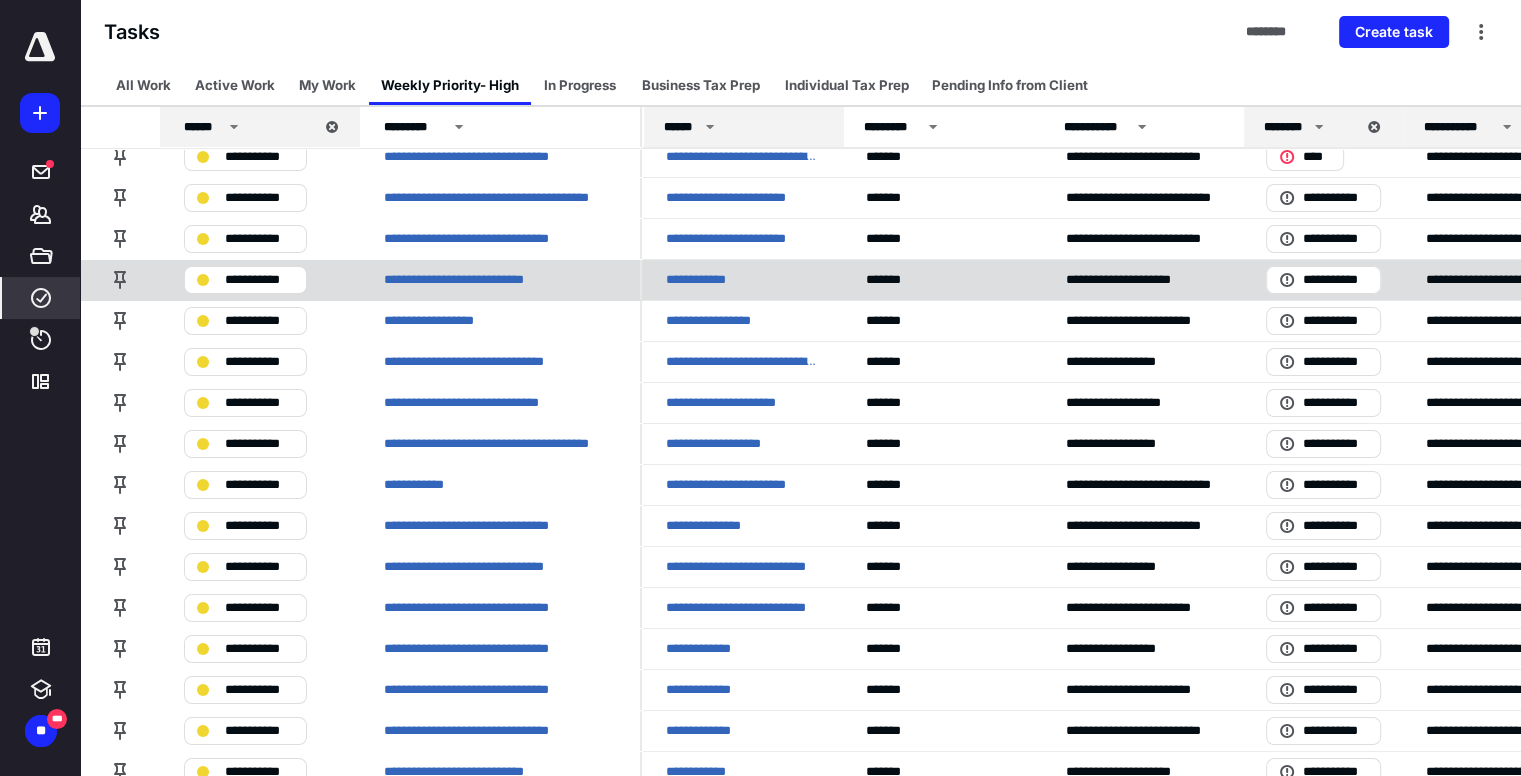 scroll, scrollTop: 0, scrollLeft: 0, axis: both 